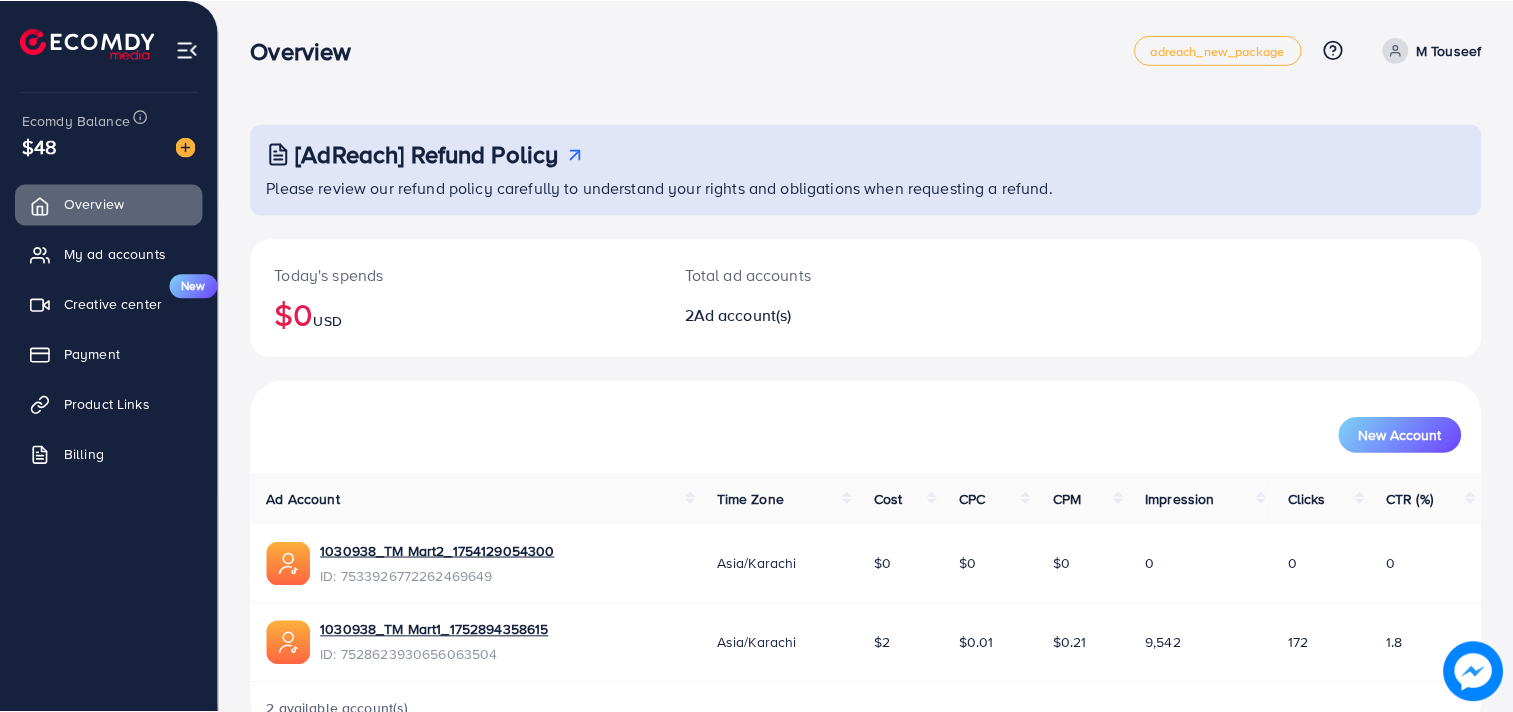scroll, scrollTop: 0, scrollLeft: 0, axis: both 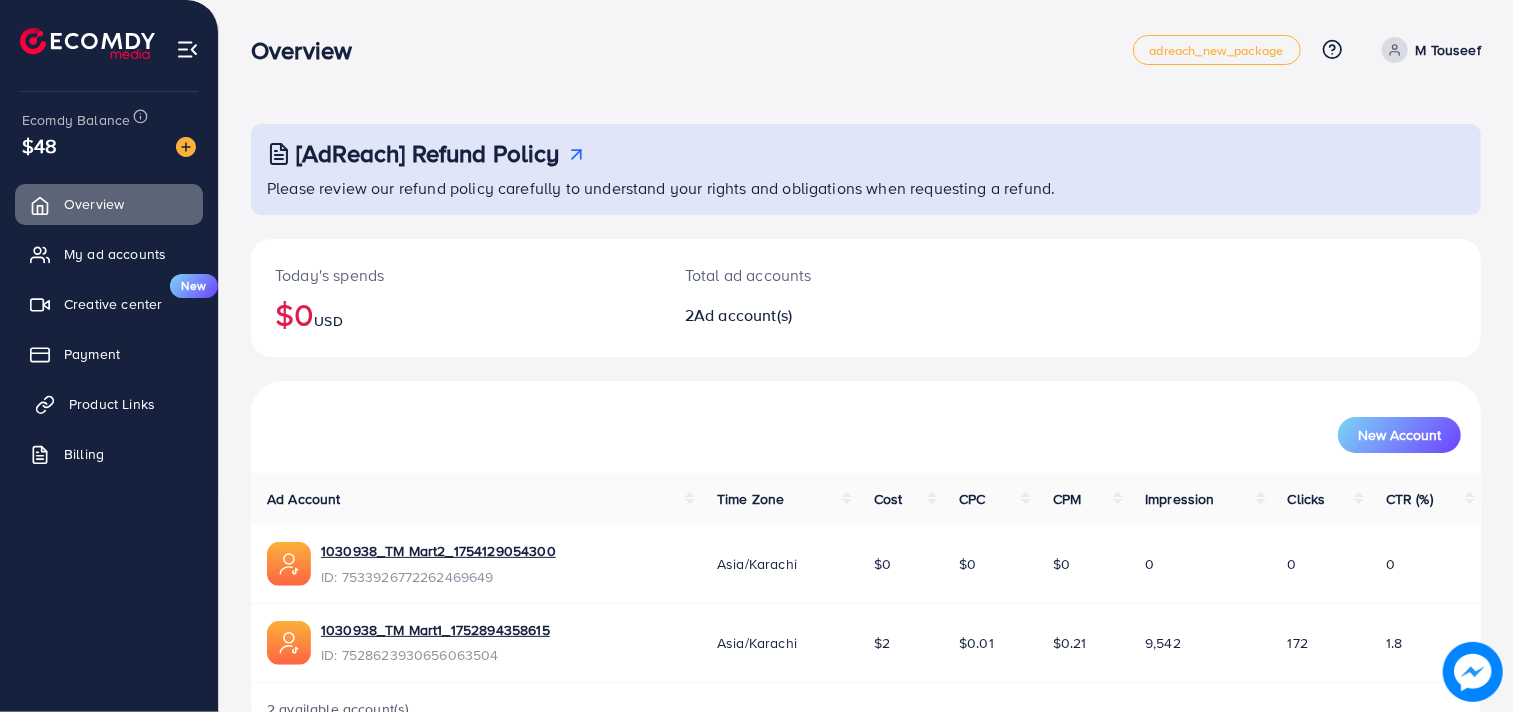 click on "Product Links" at bounding box center (112, 404) 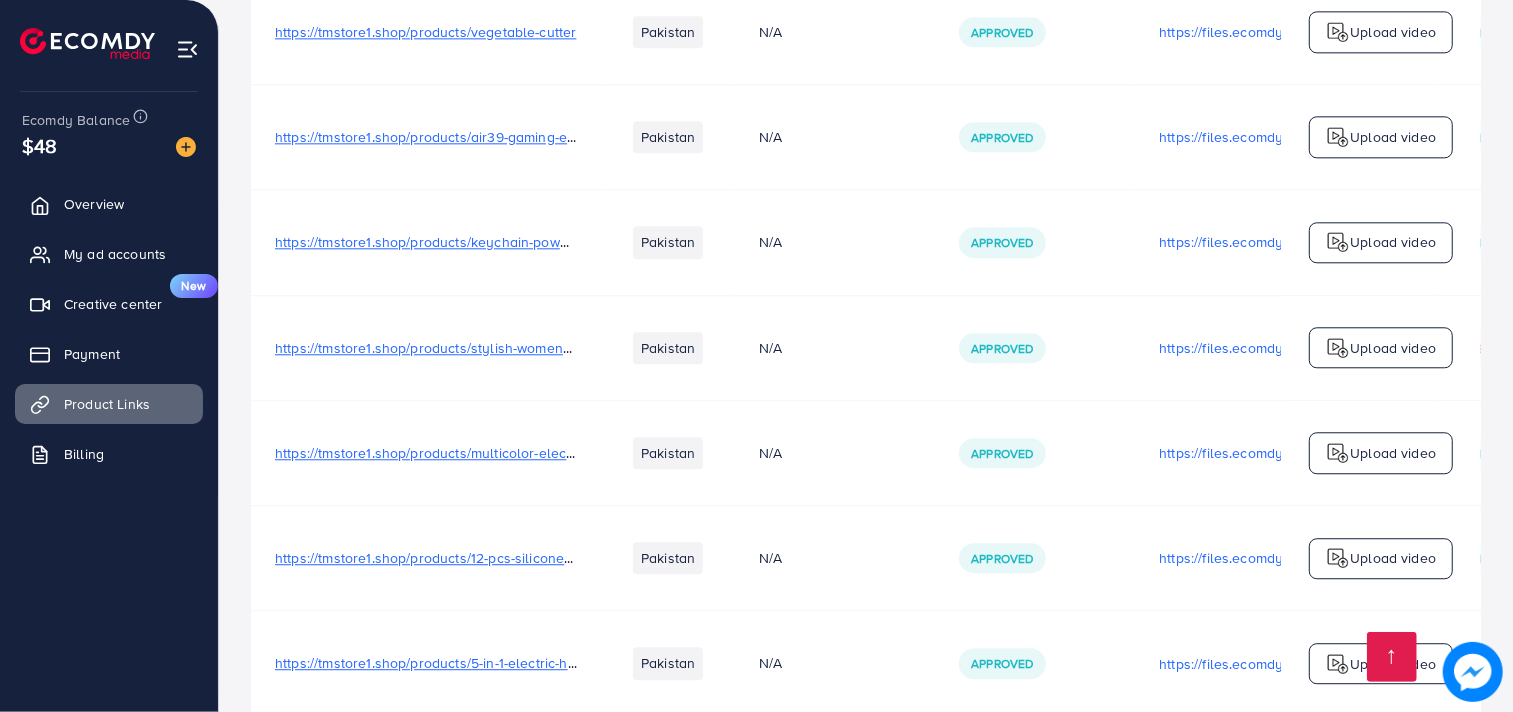 scroll, scrollTop: 3090, scrollLeft: 0, axis: vertical 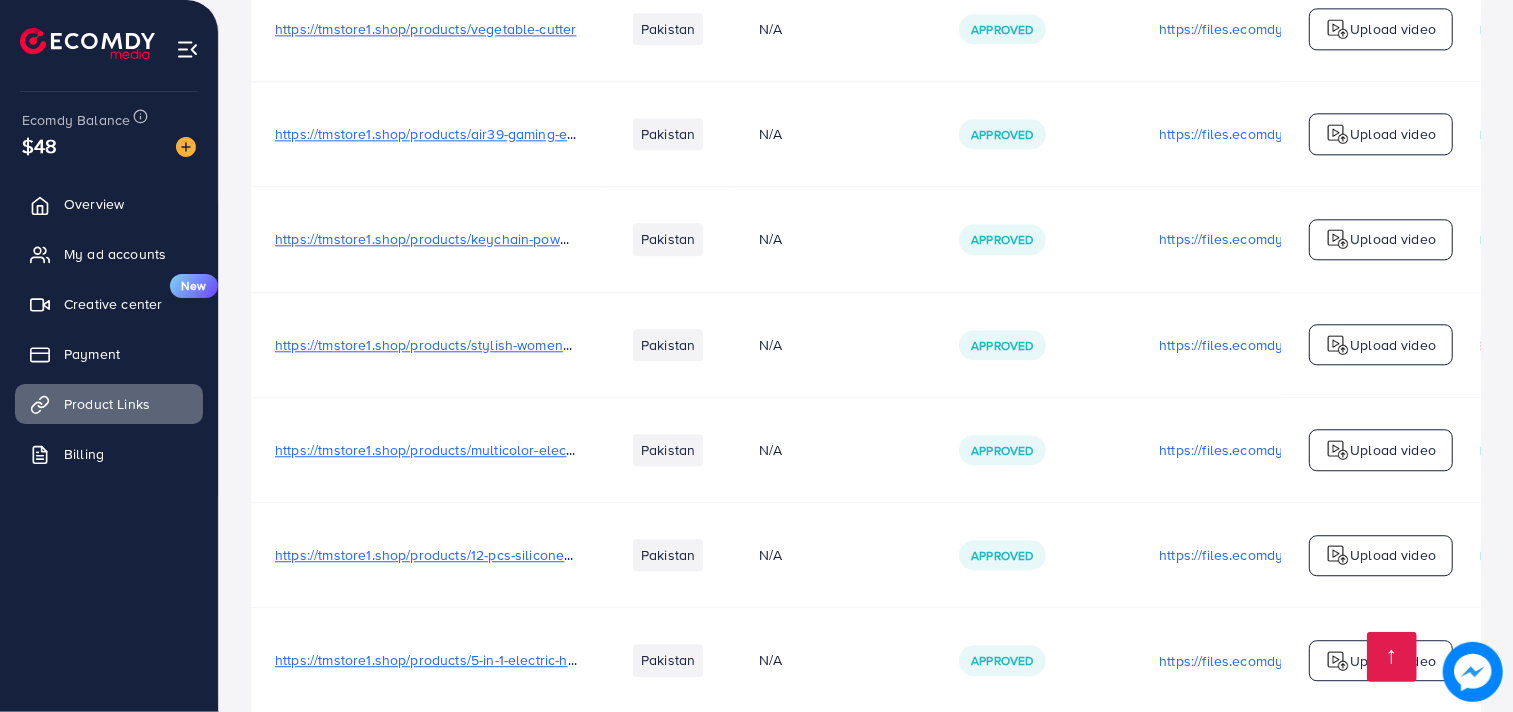 click on "21 Product Link(s)" at bounding box center [866, 743] 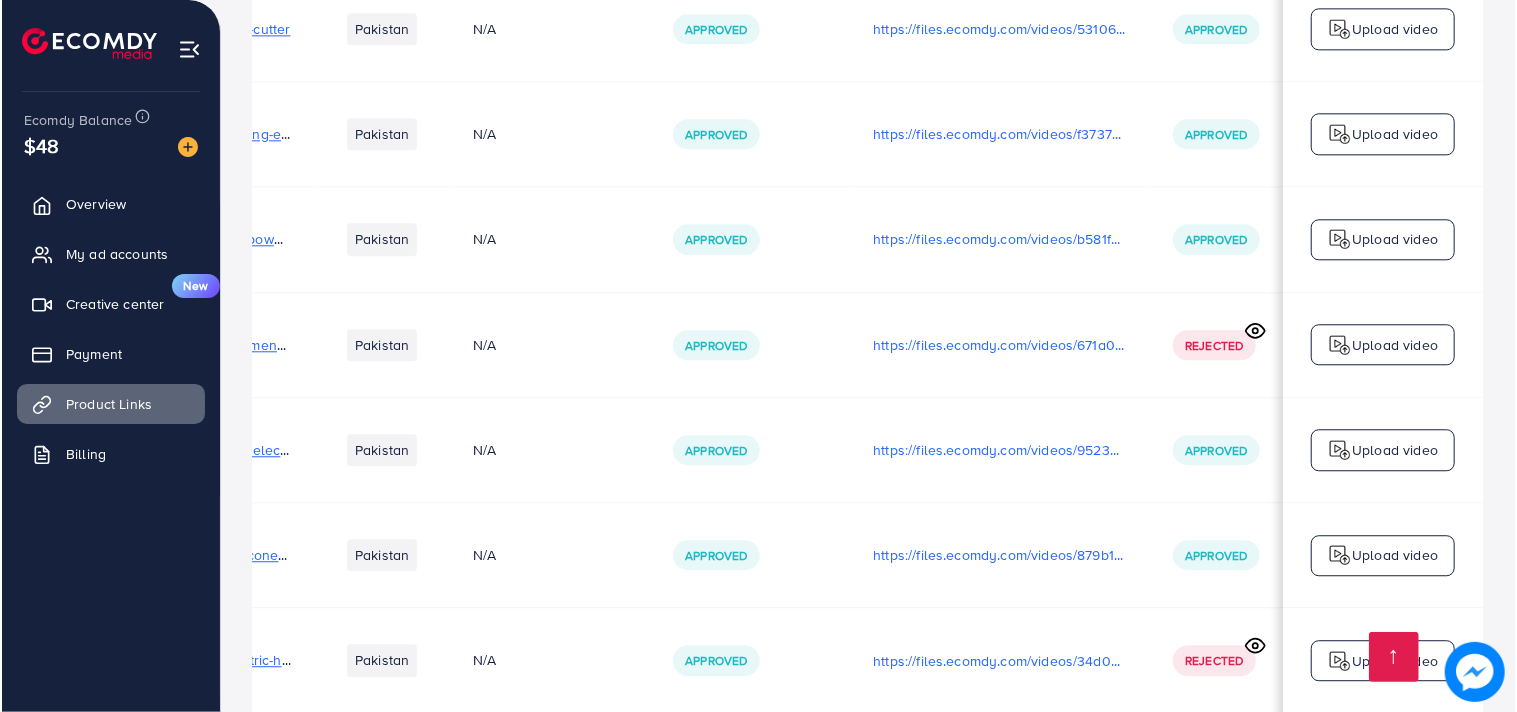 scroll, scrollTop: 0, scrollLeft: 354, axis: horizontal 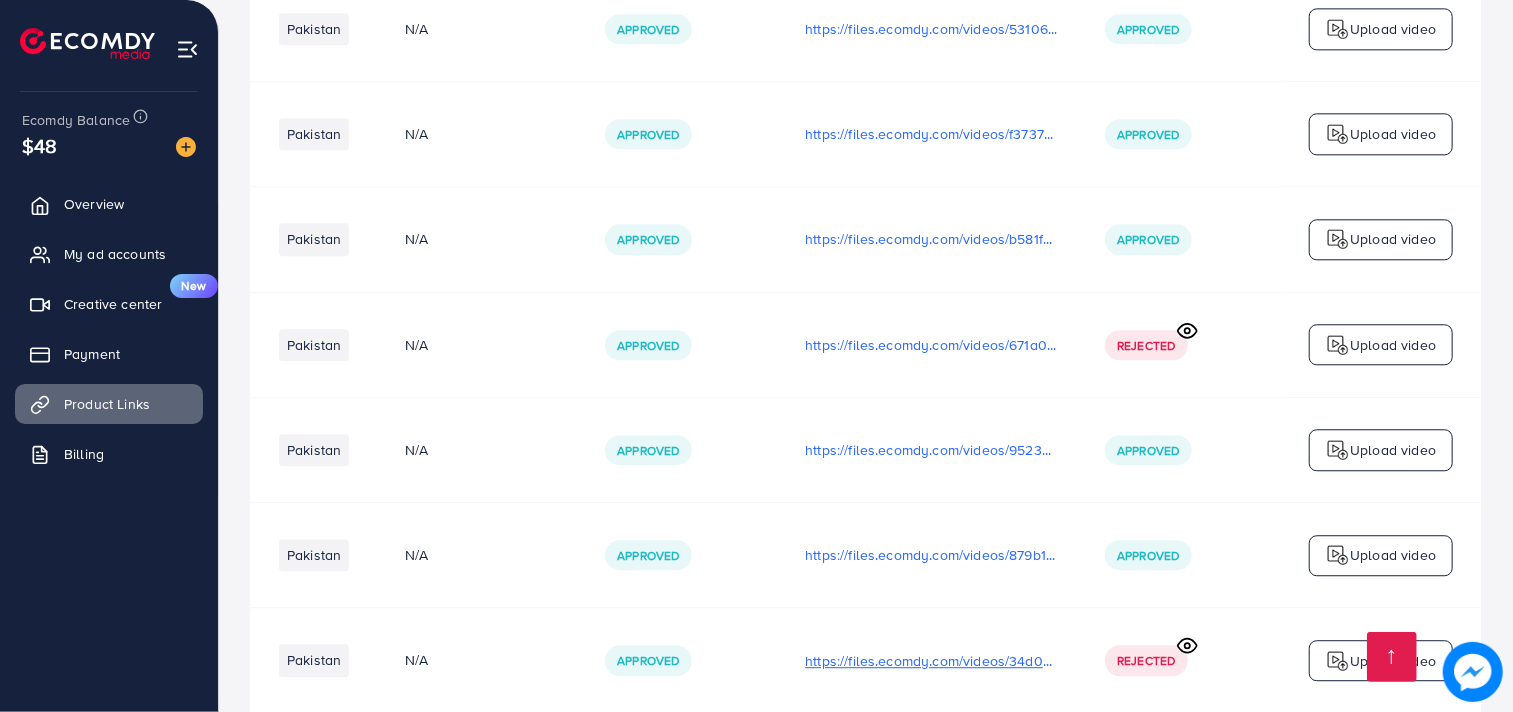 click on "https://files.ecomdy.com/videos/34d037f4-2392-45ed-8bc5-06626cadc4ce-1754549107180.mp4" at bounding box center [931, 661] 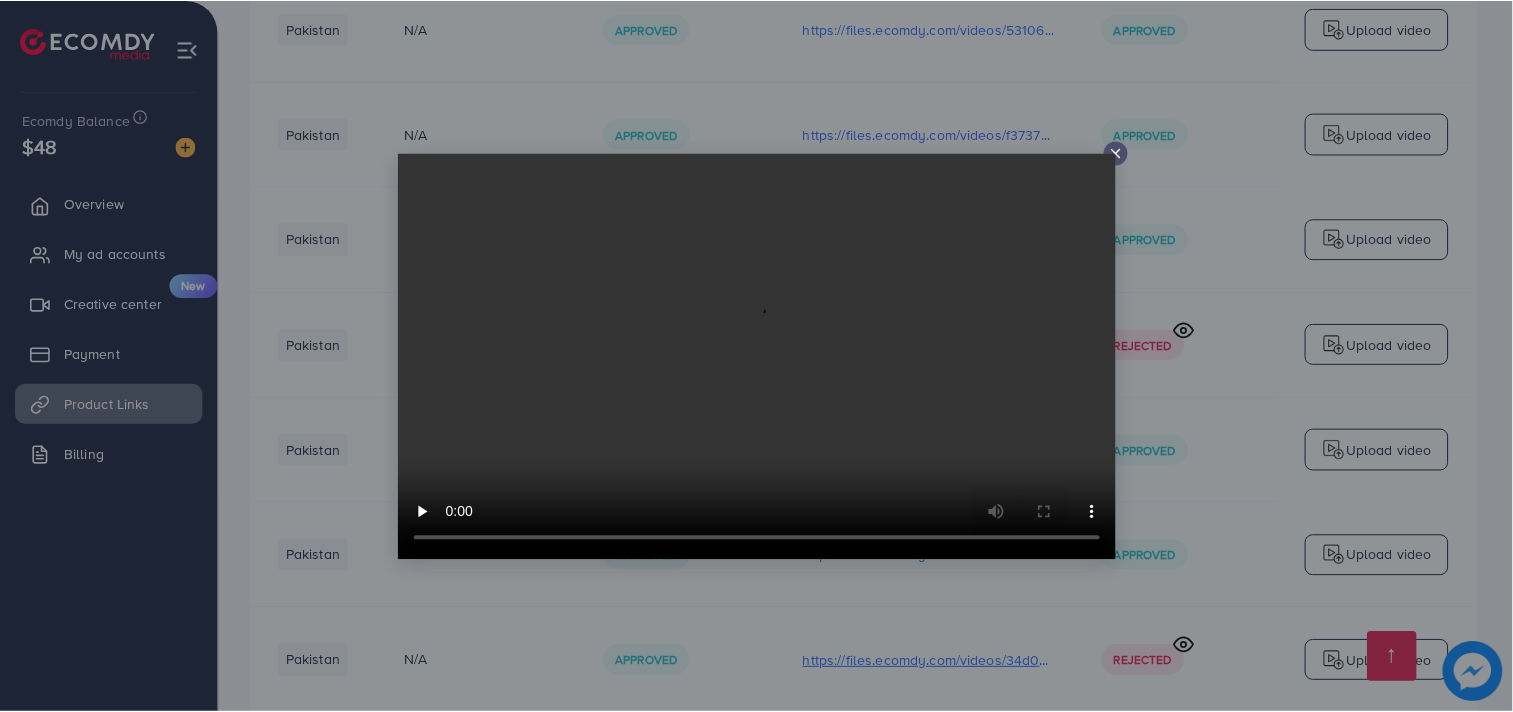 scroll, scrollTop: 0, scrollLeft: 353, axis: horizontal 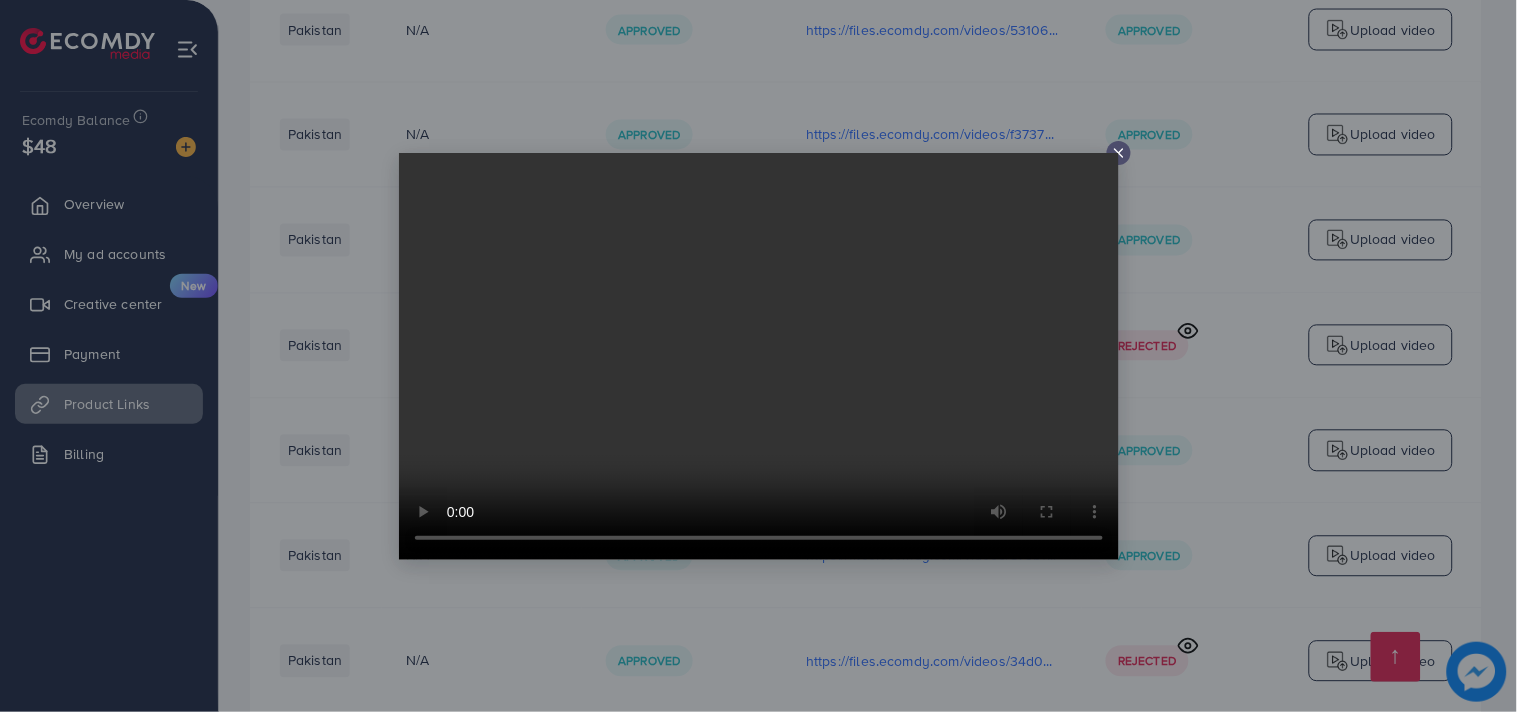 click 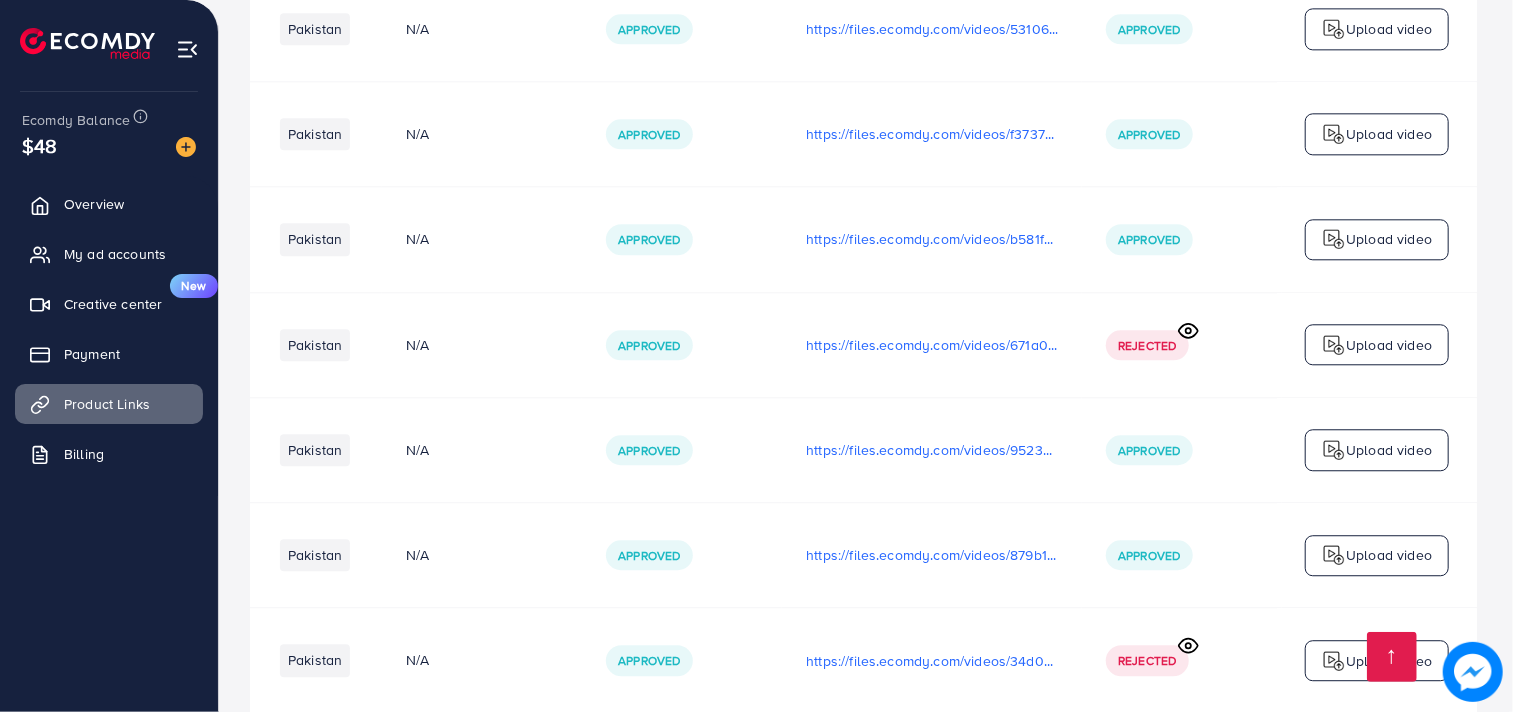 scroll, scrollTop: 0, scrollLeft: 350, axis: horizontal 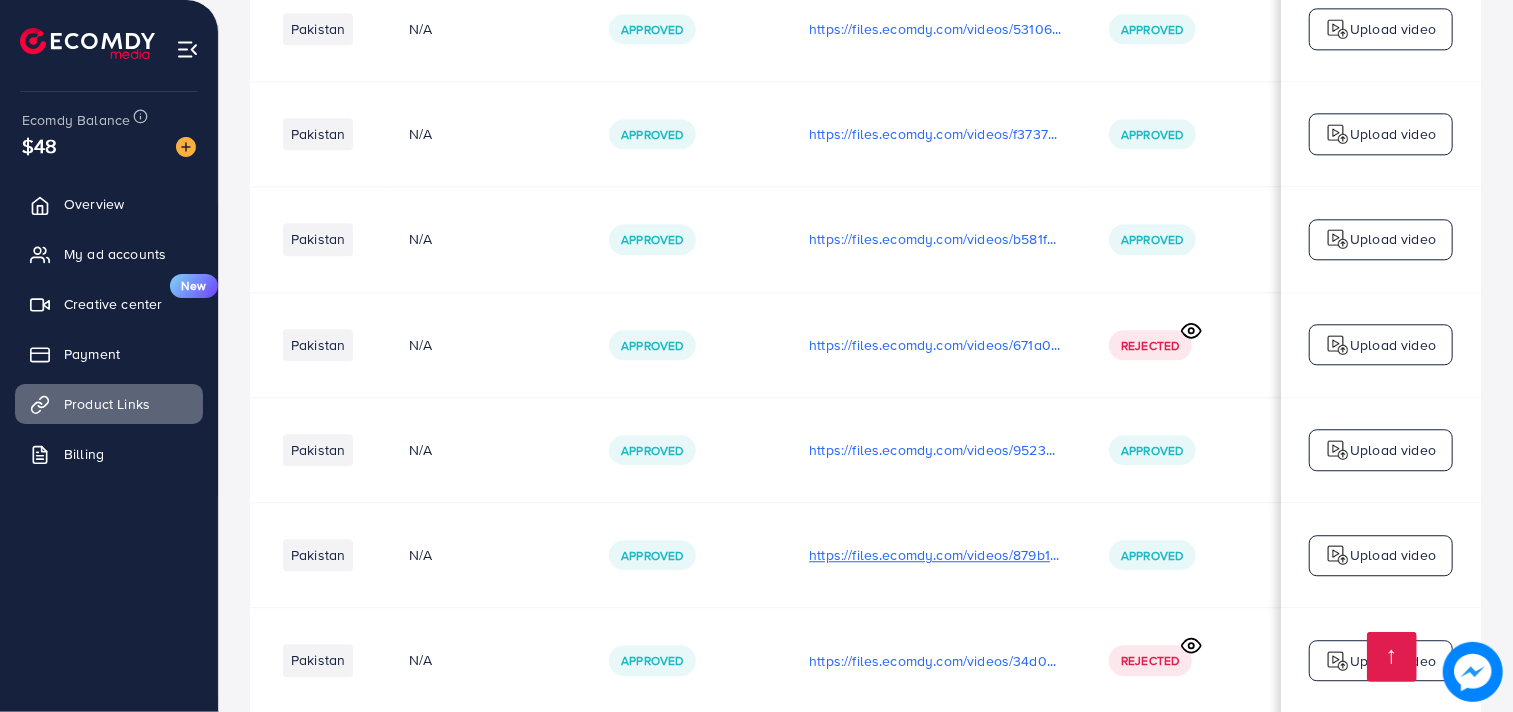 click on "https://files.ecomdy.com/videos/879b1539-b074-4fd4-a706-05e85e3c6621-1754547495700.mp4" at bounding box center (935, 555) 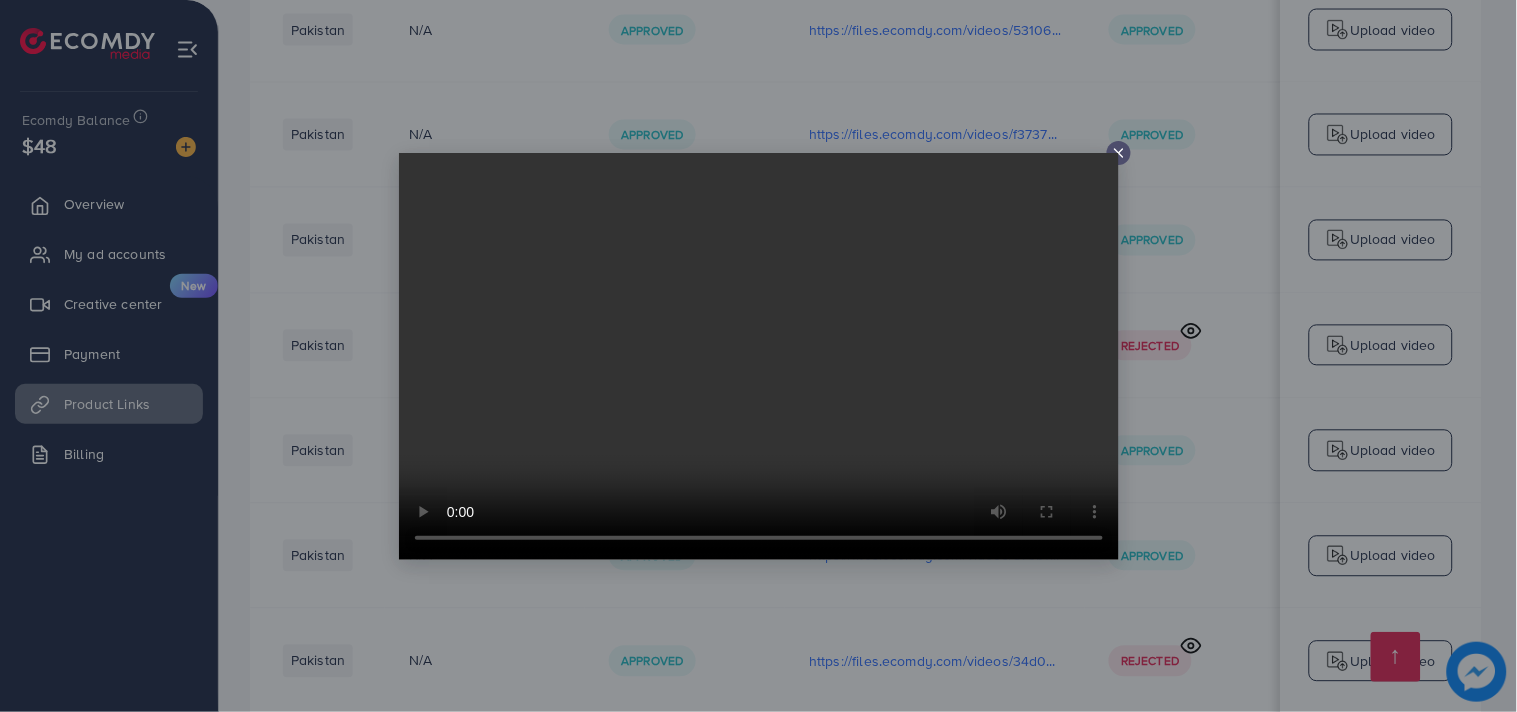 click 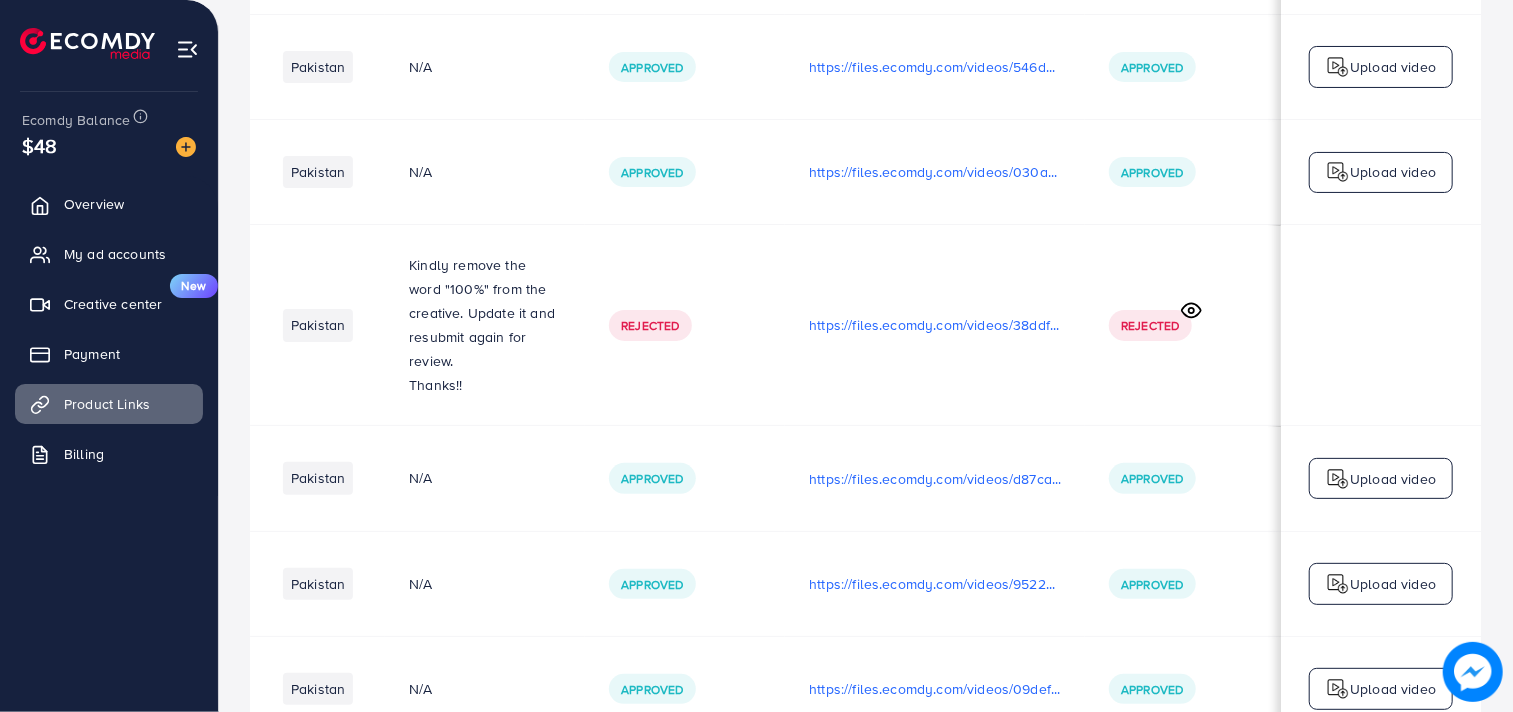 scroll, scrollTop: 0, scrollLeft: 0, axis: both 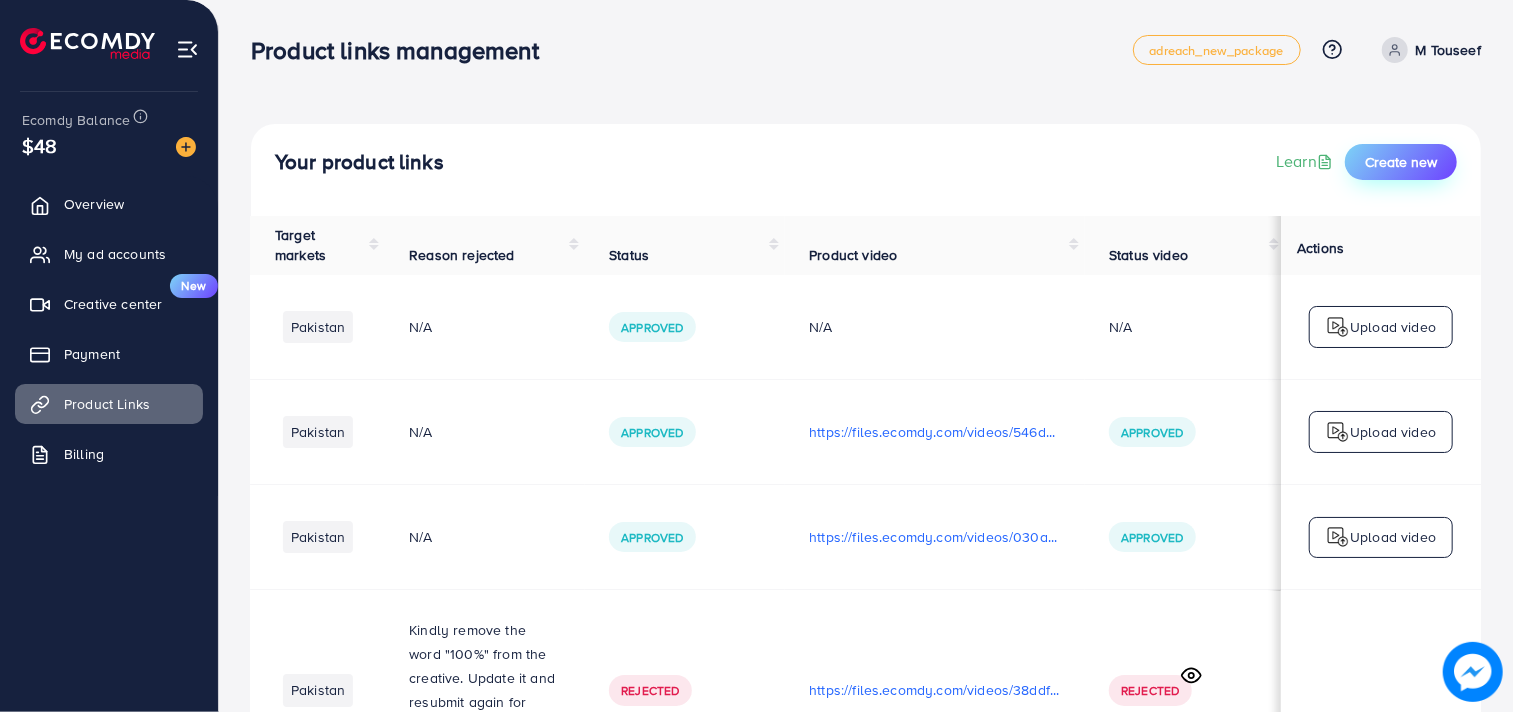 click on "Create new" at bounding box center [1401, 162] 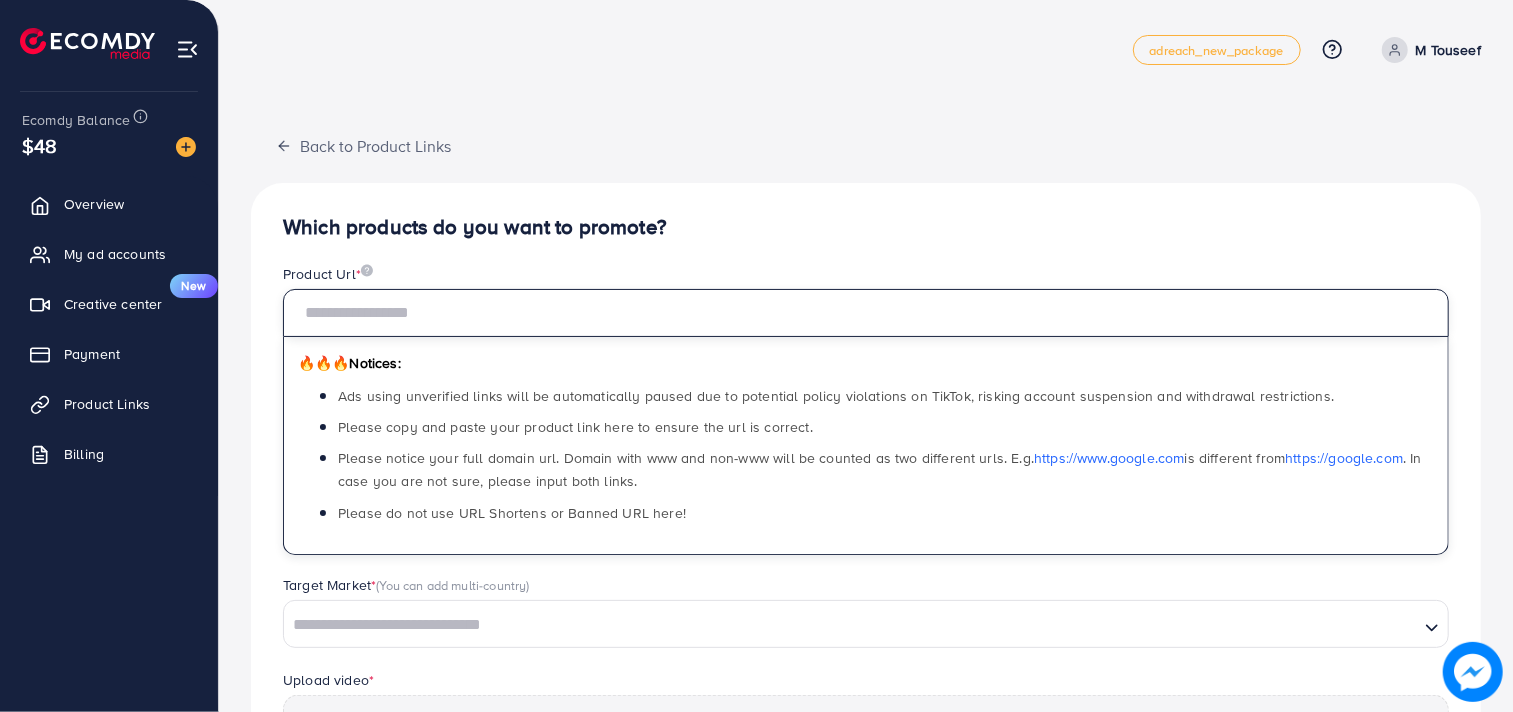 click at bounding box center (866, 313) 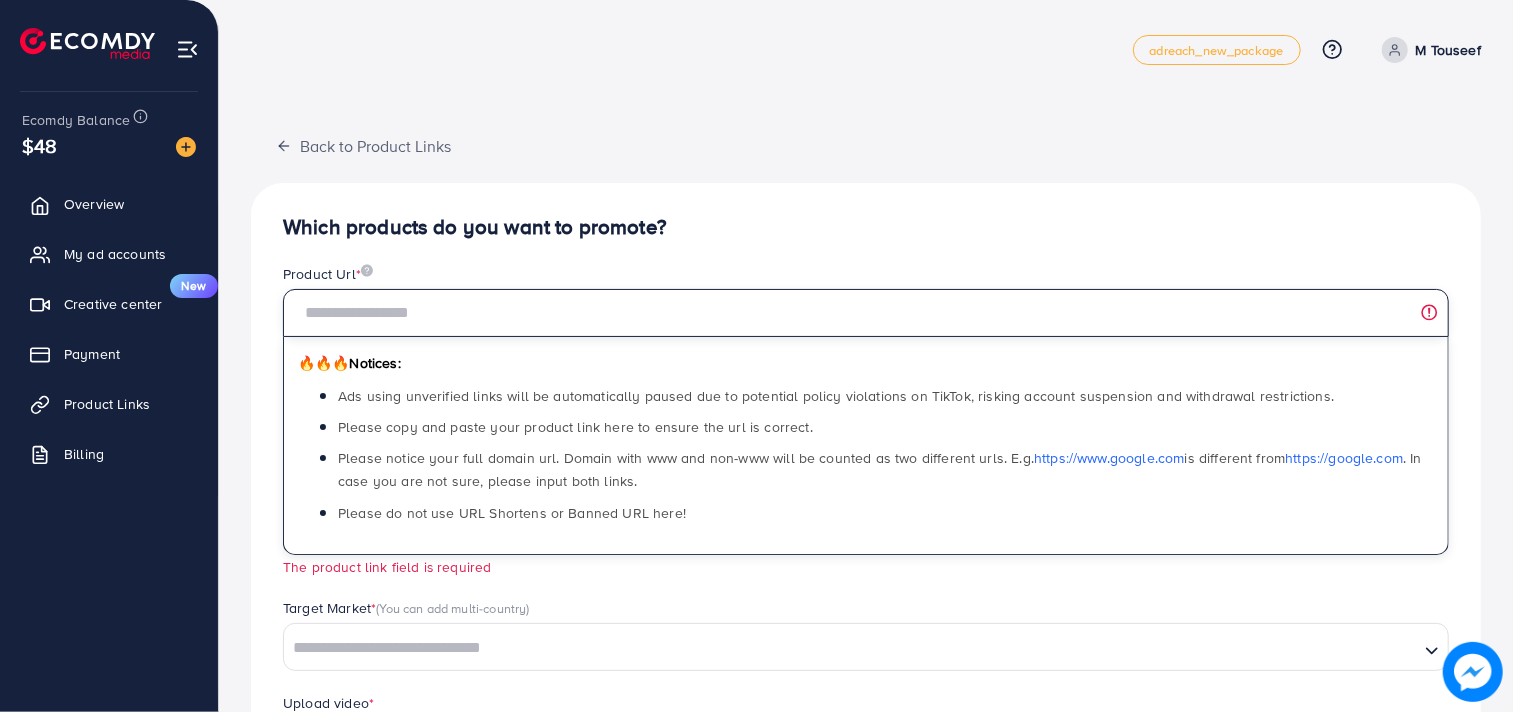 click at bounding box center (866, 313) 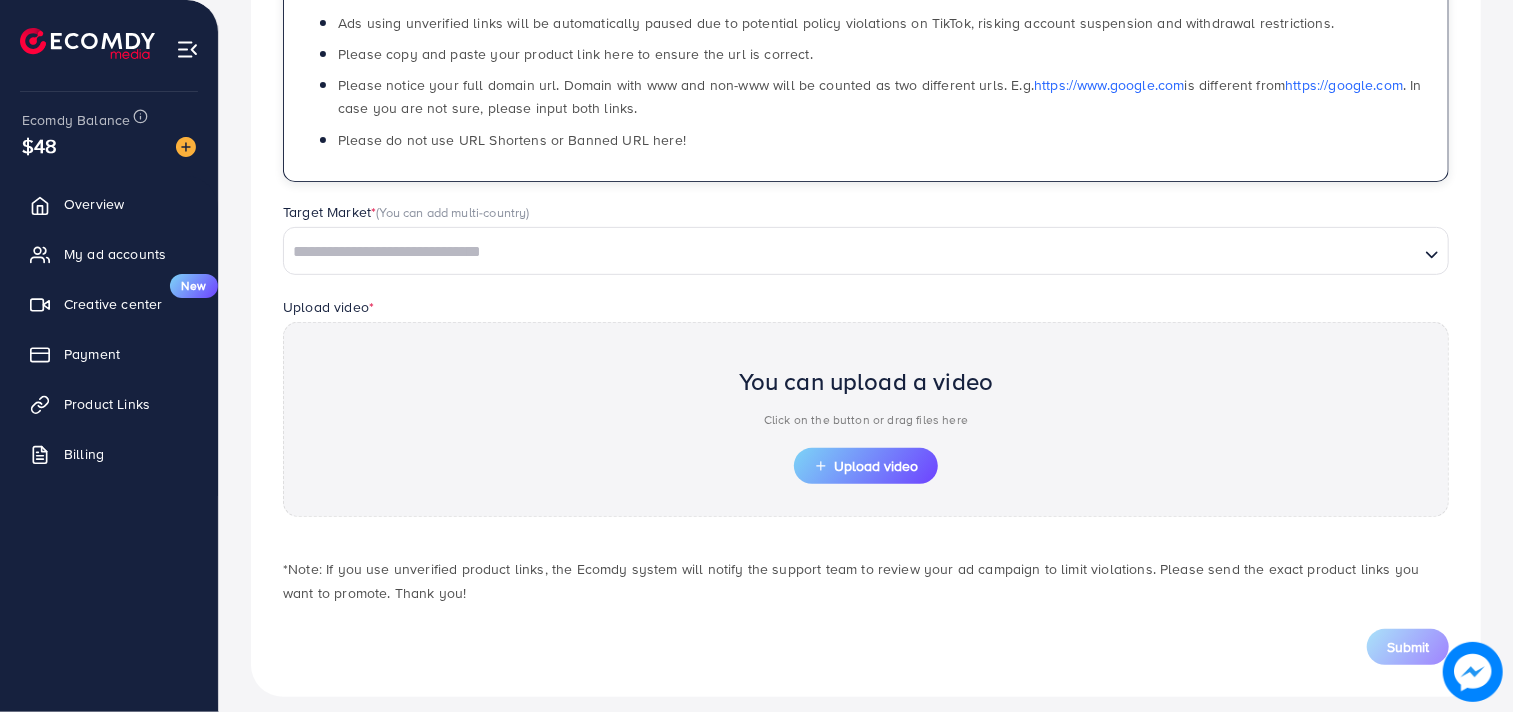 scroll, scrollTop: 390, scrollLeft: 0, axis: vertical 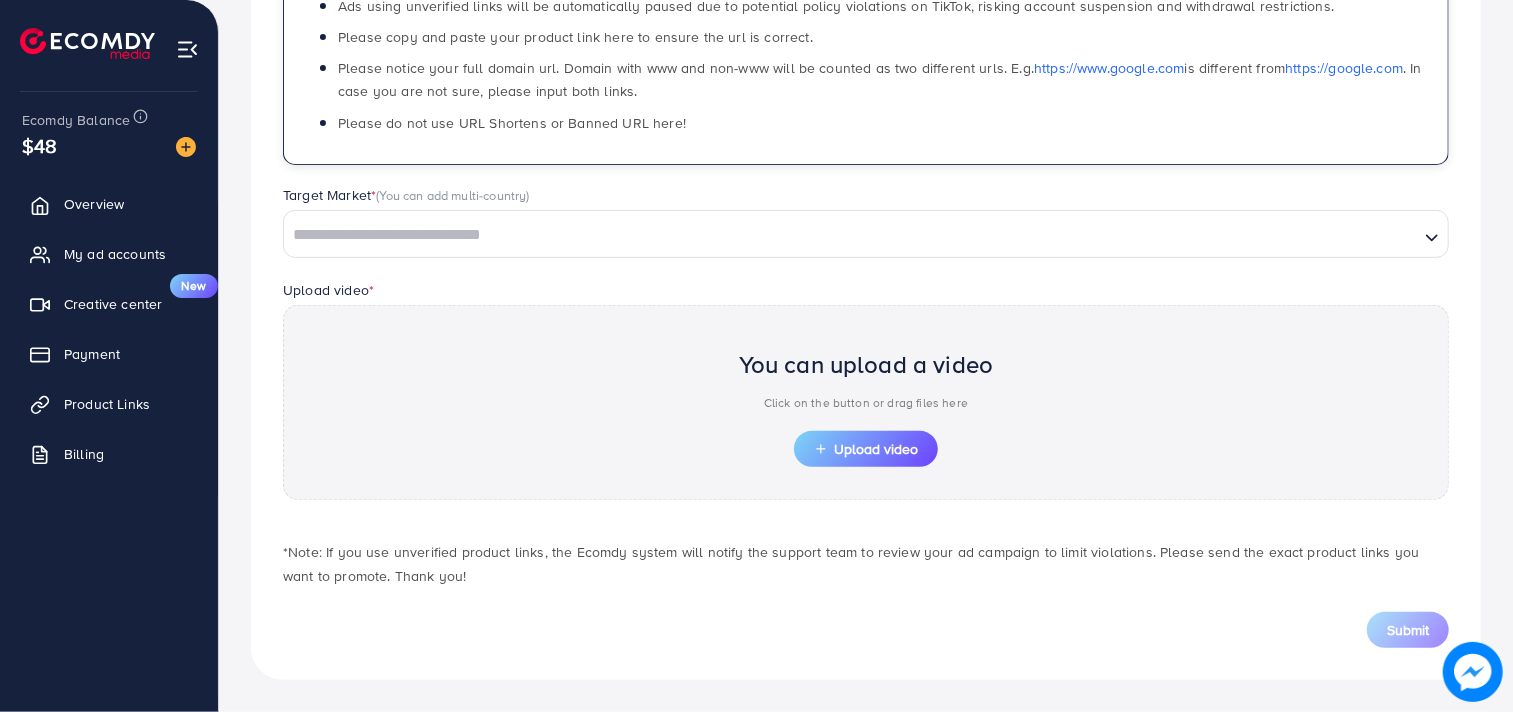 type on "**********" 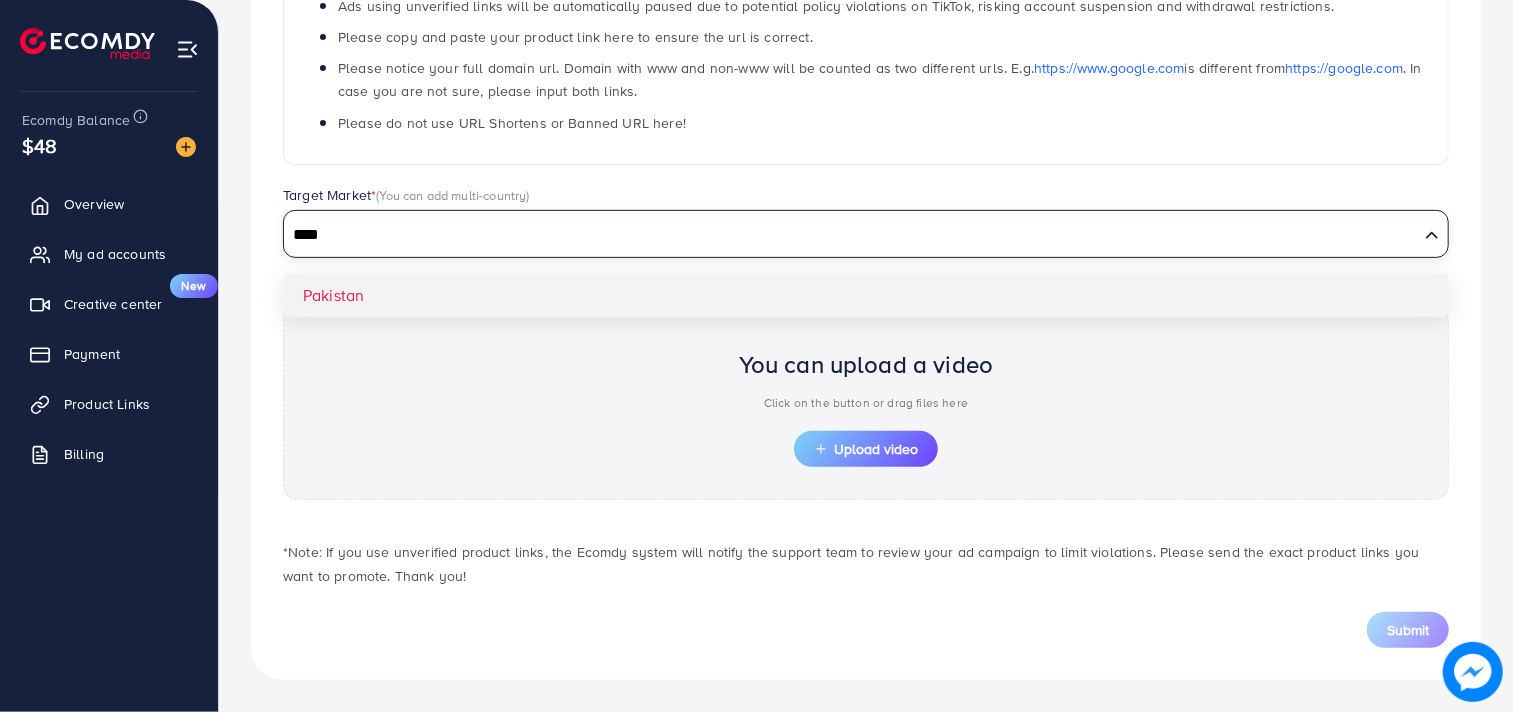 type on "****" 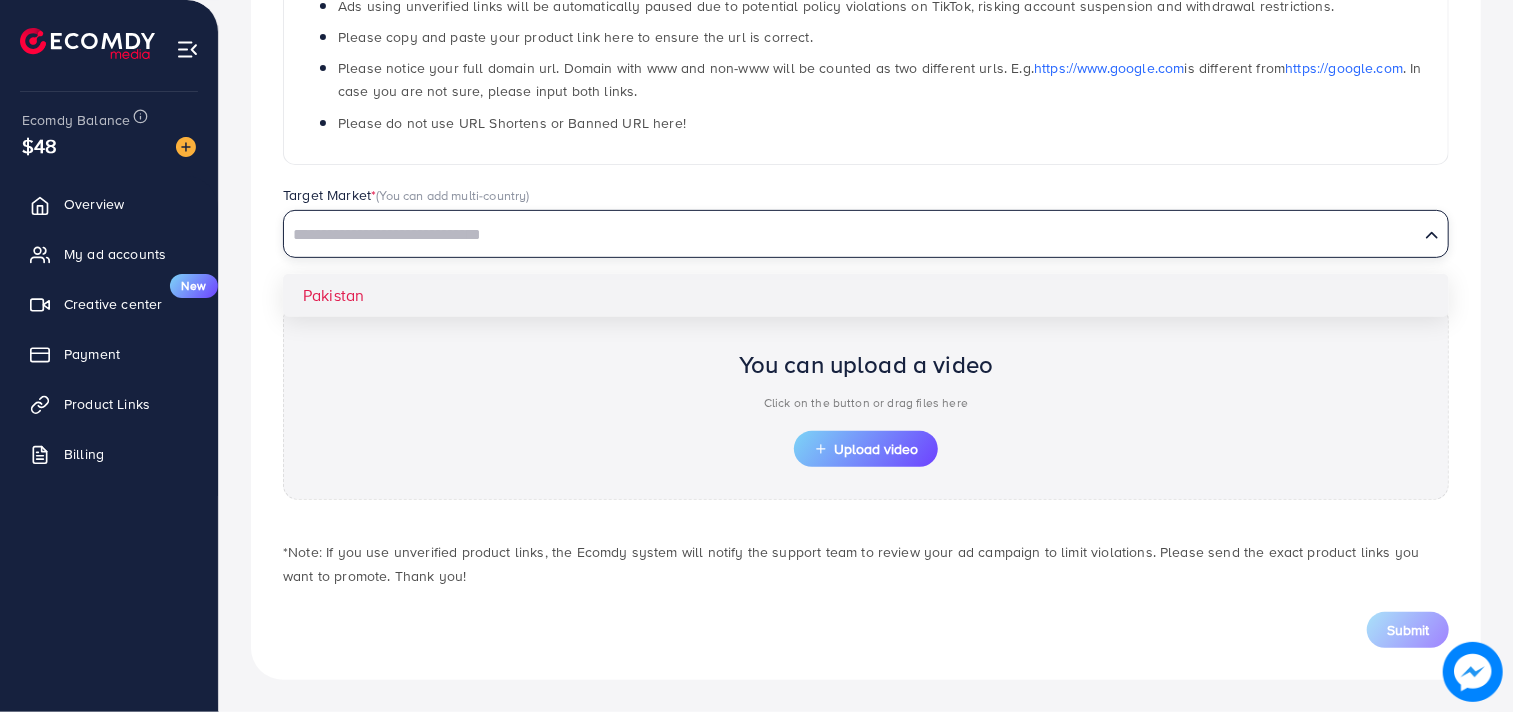 click on "**********" at bounding box center [866, 236] 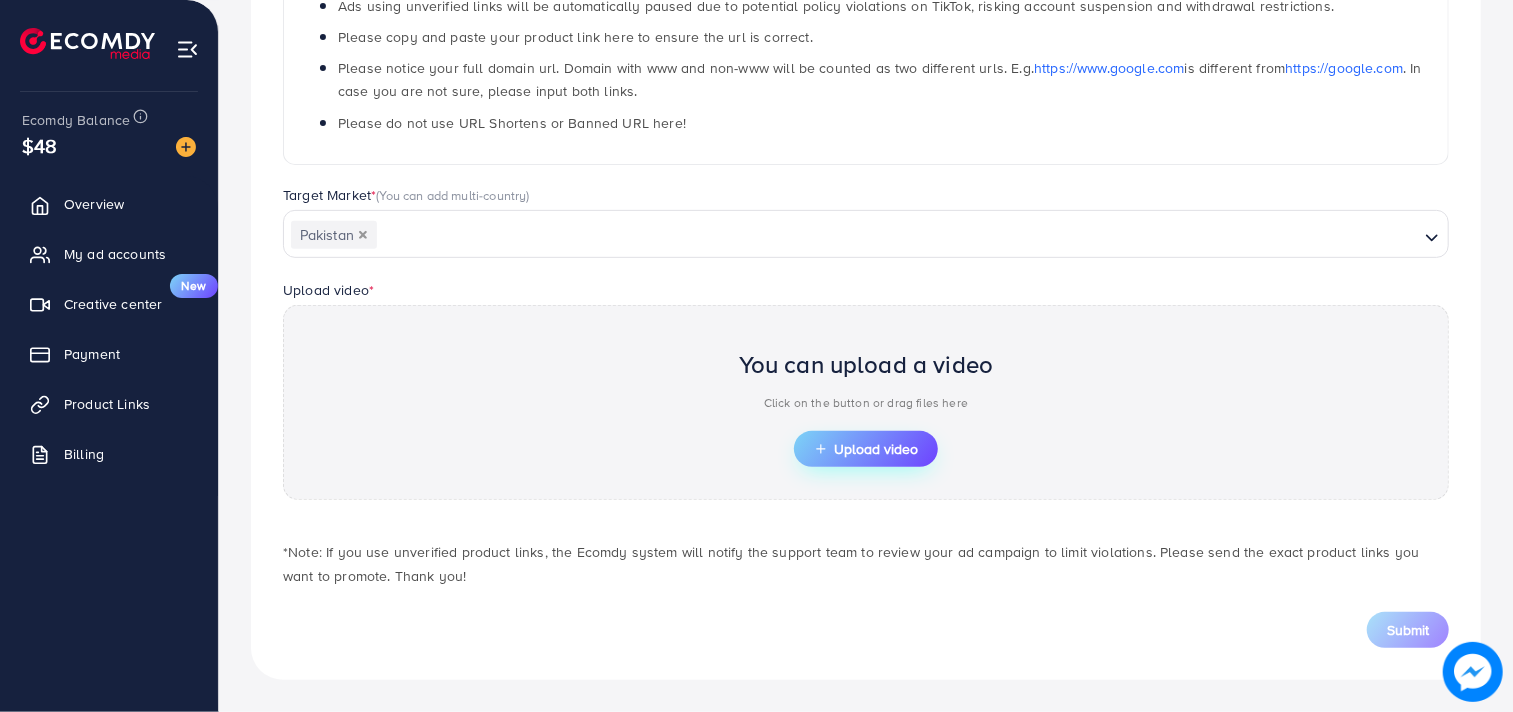 click on "Upload video" at bounding box center (866, 449) 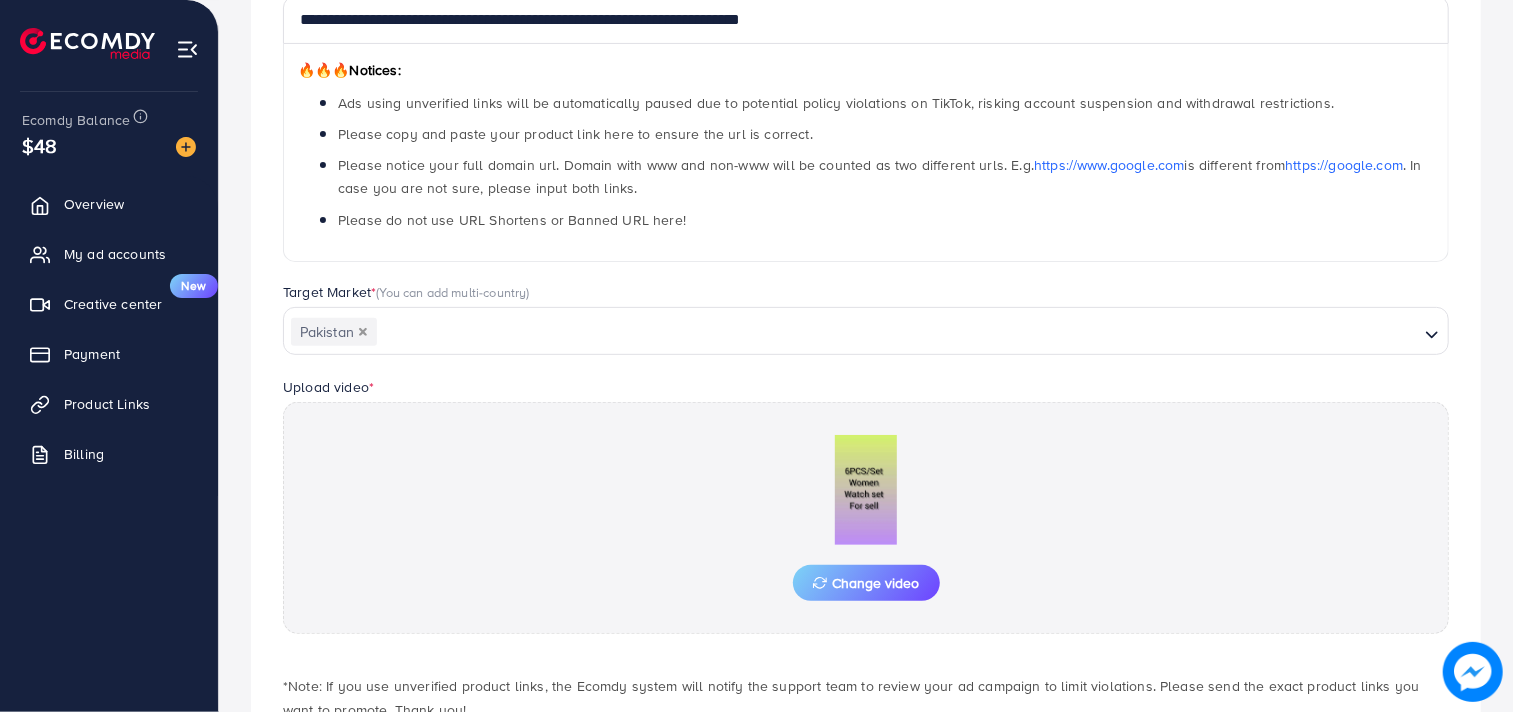 scroll, scrollTop: 390, scrollLeft: 0, axis: vertical 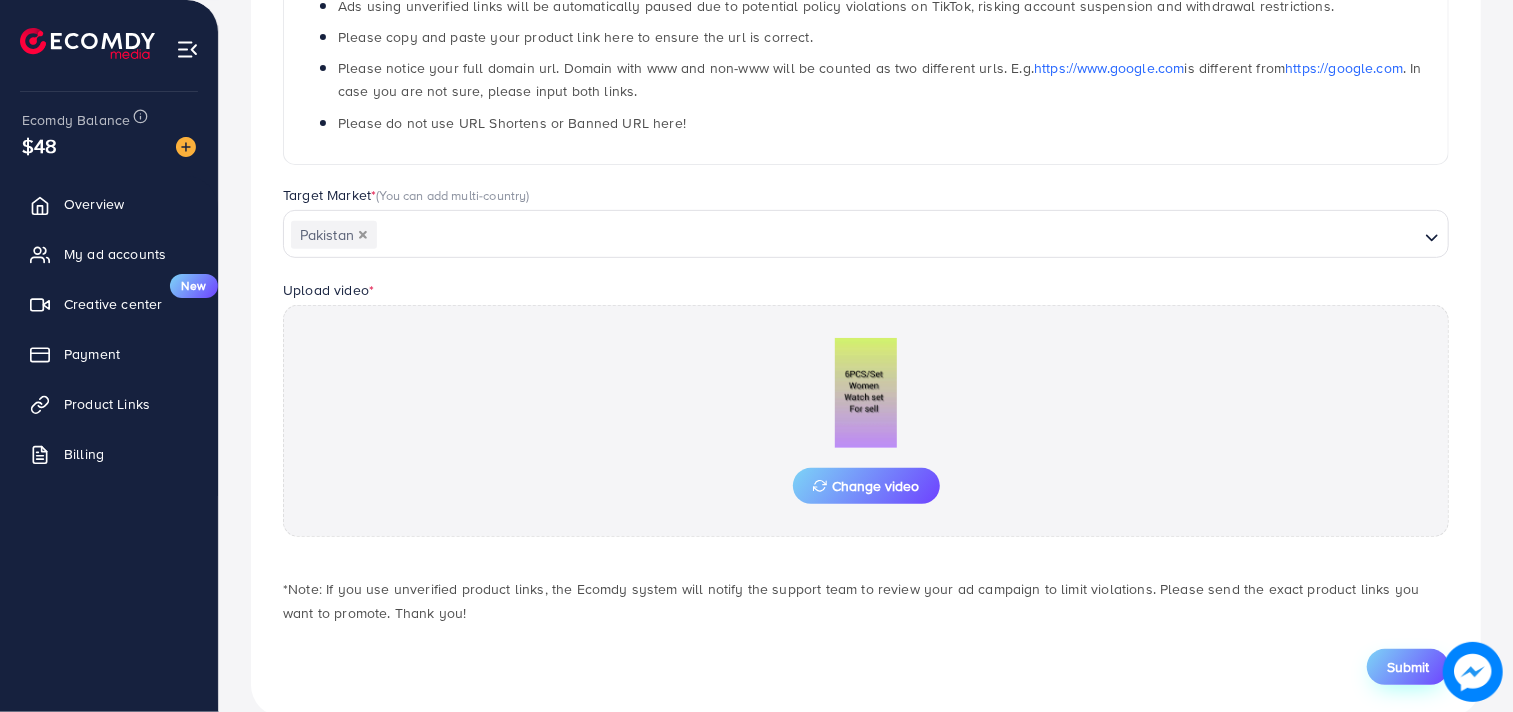 click on "Submit" at bounding box center (1408, 667) 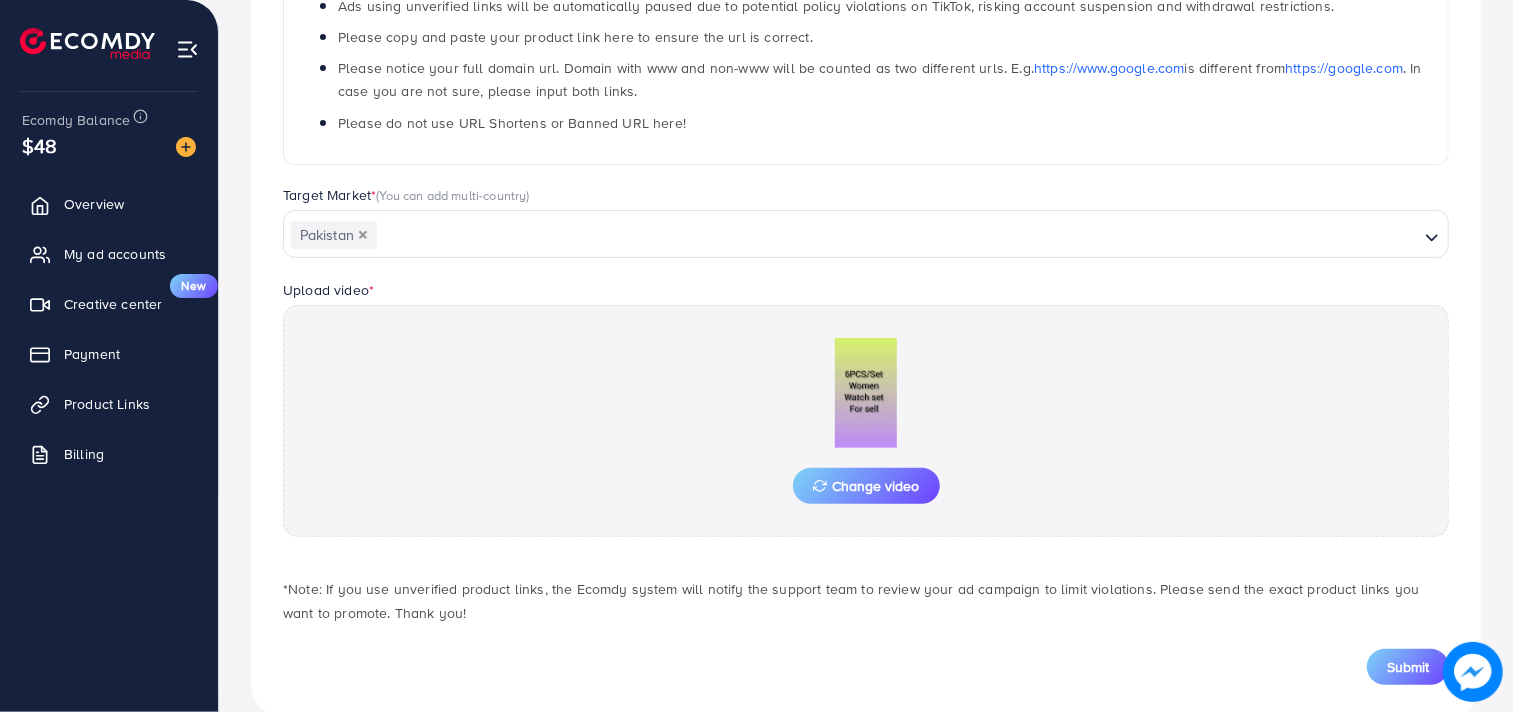 click on "Upload video  *  Change video" at bounding box center (866, 417) 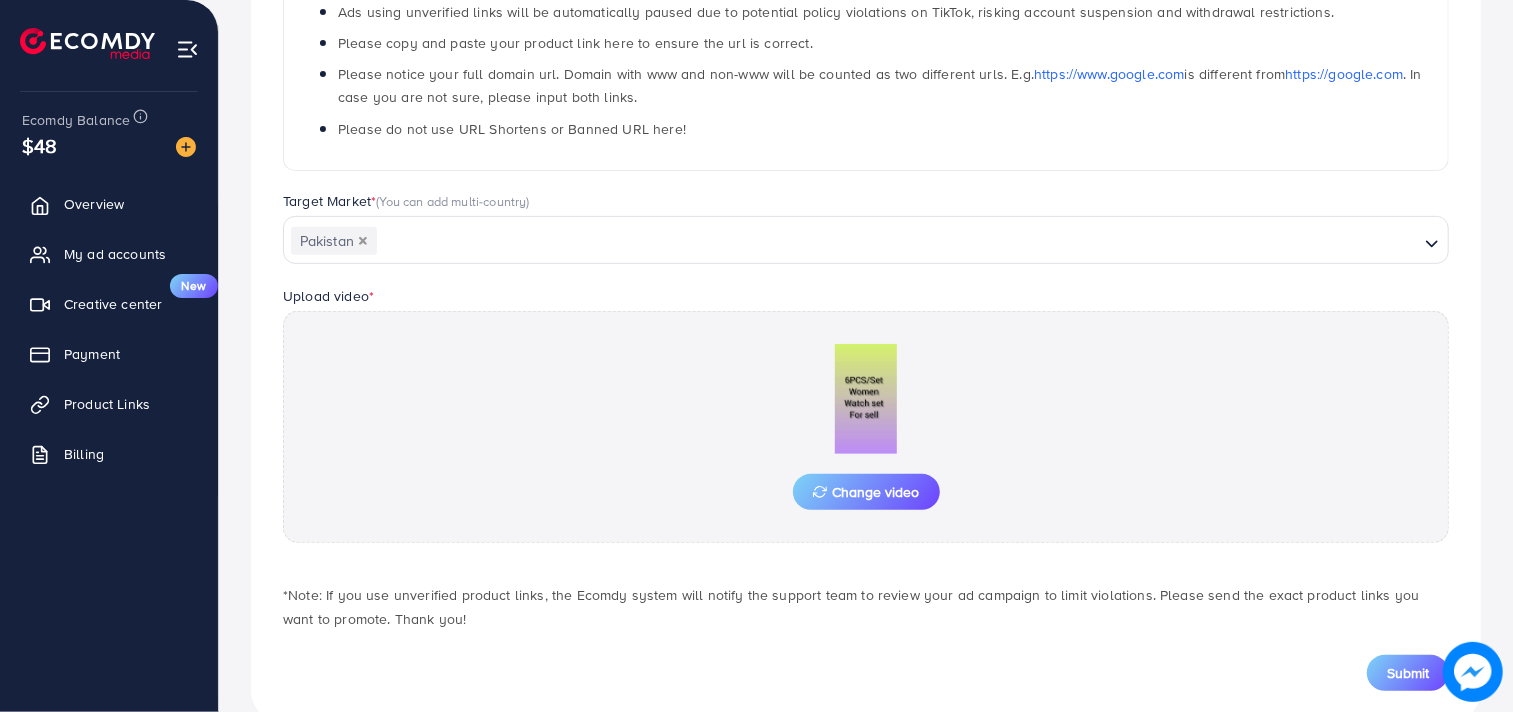 scroll, scrollTop: 0, scrollLeft: 0, axis: both 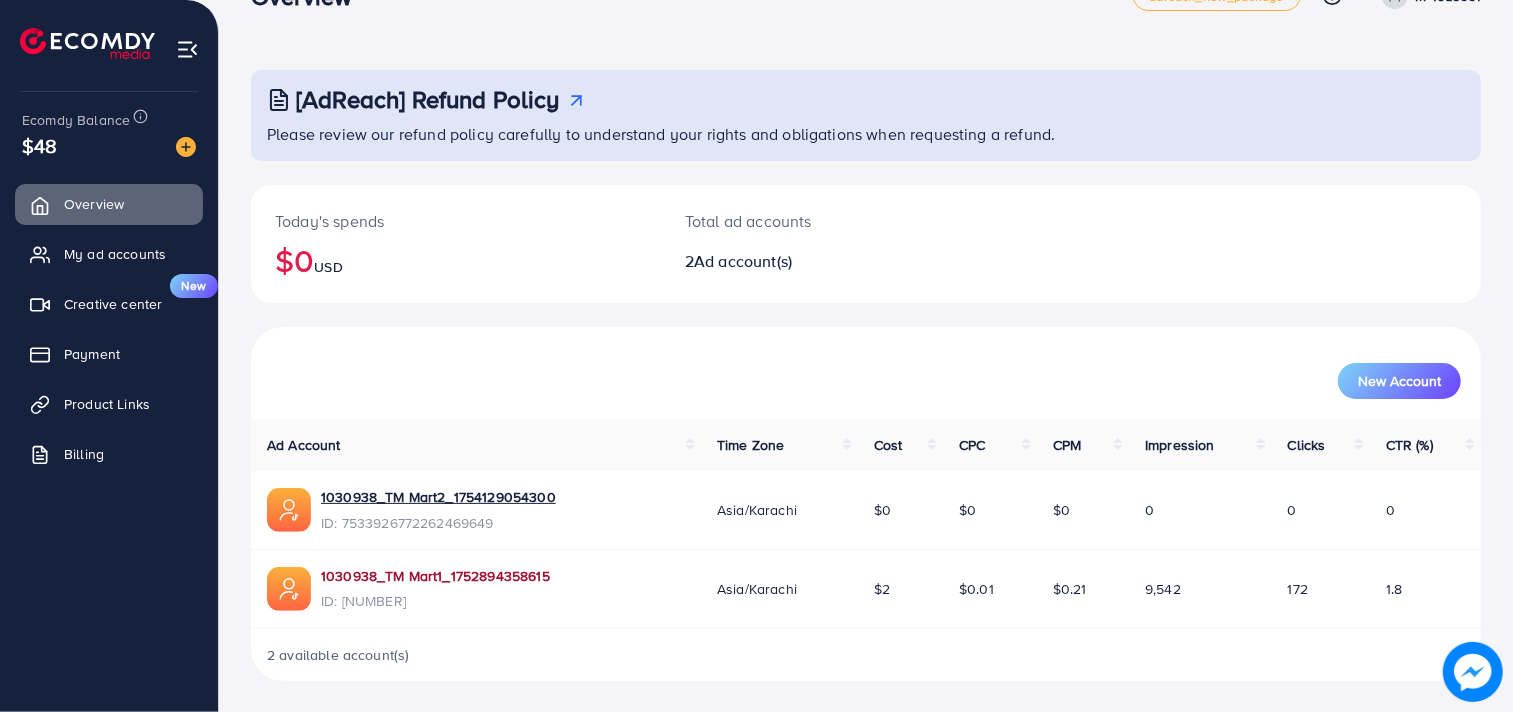 click on "1030938_TM Mart1_1752894358615" at bounding box center (435, 576) 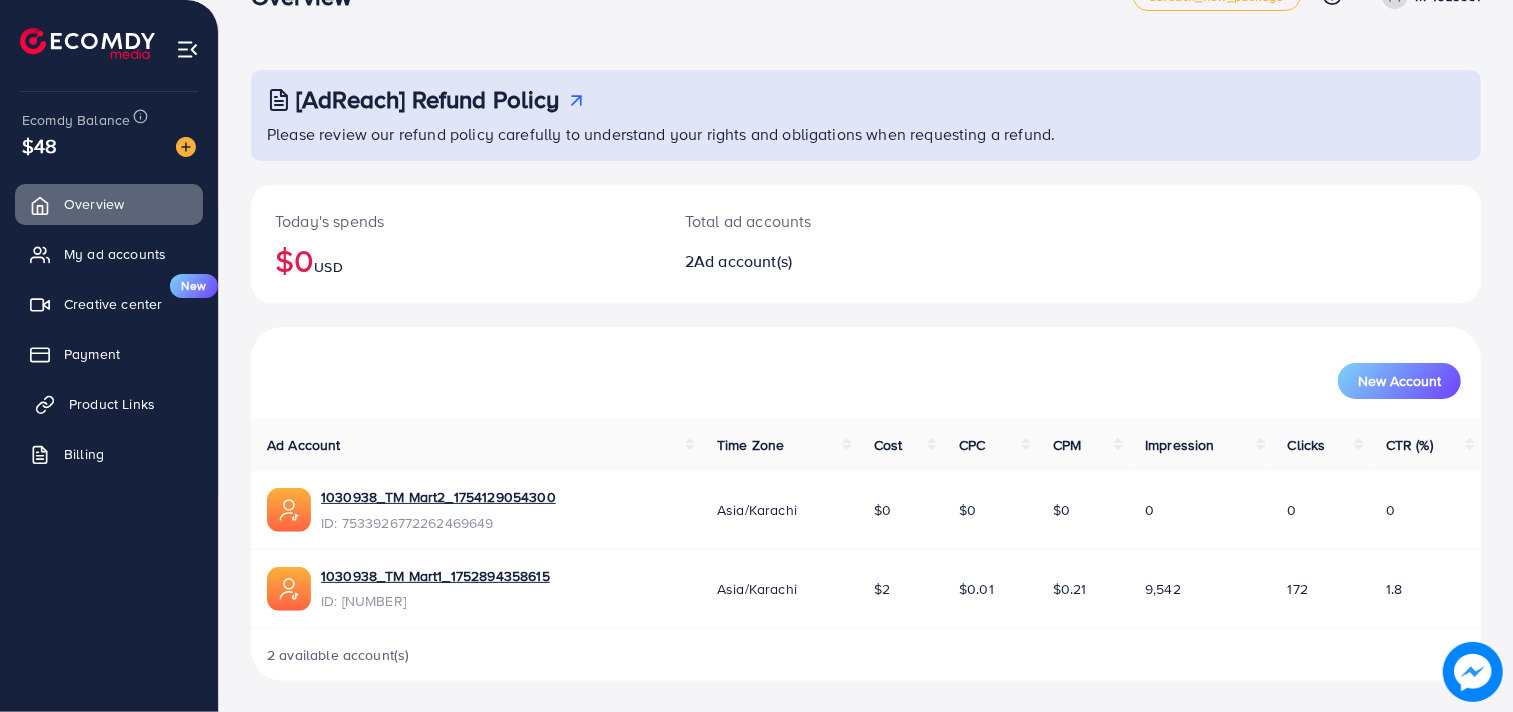 click on "Product Links" at bounding box center [112, 404] 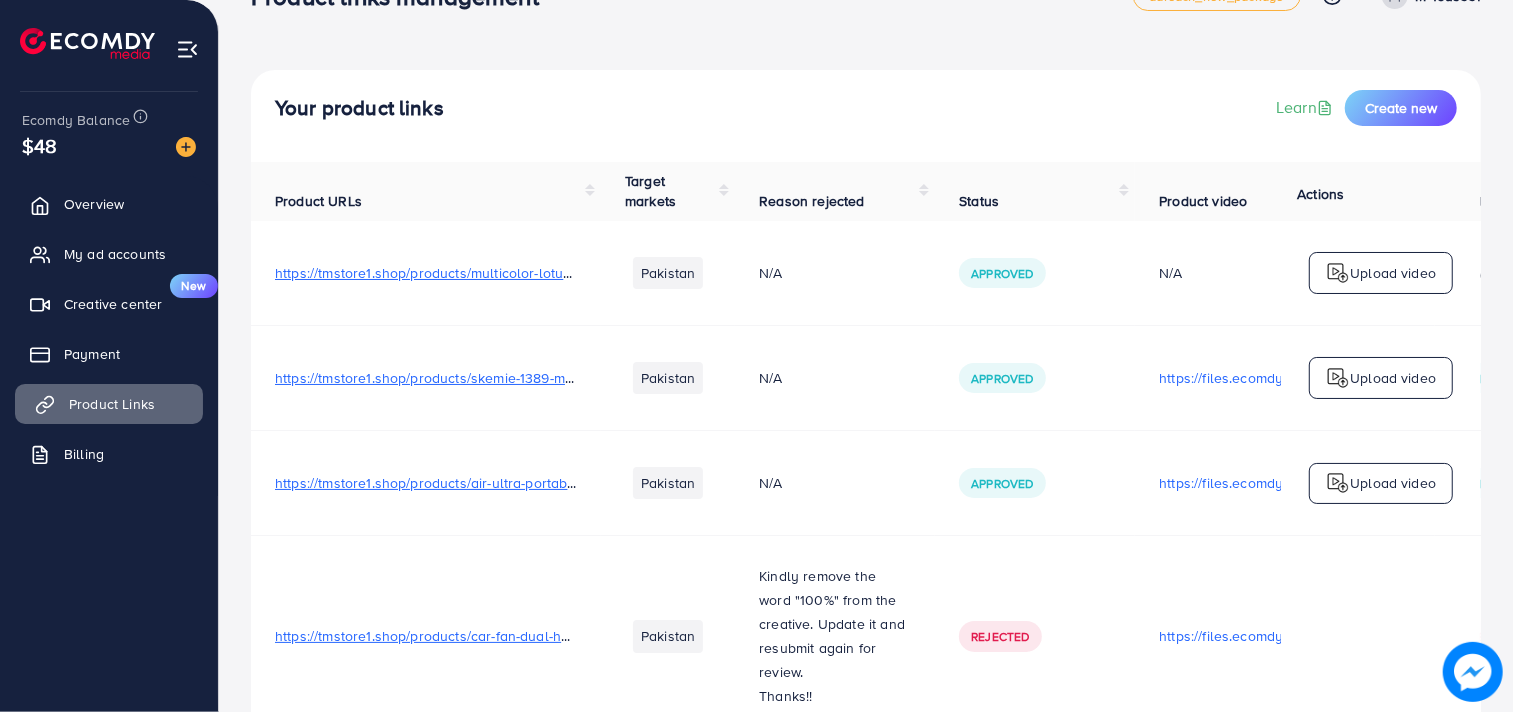 scroll, scrollTop: 0, scrollLeft: 0, axis: both 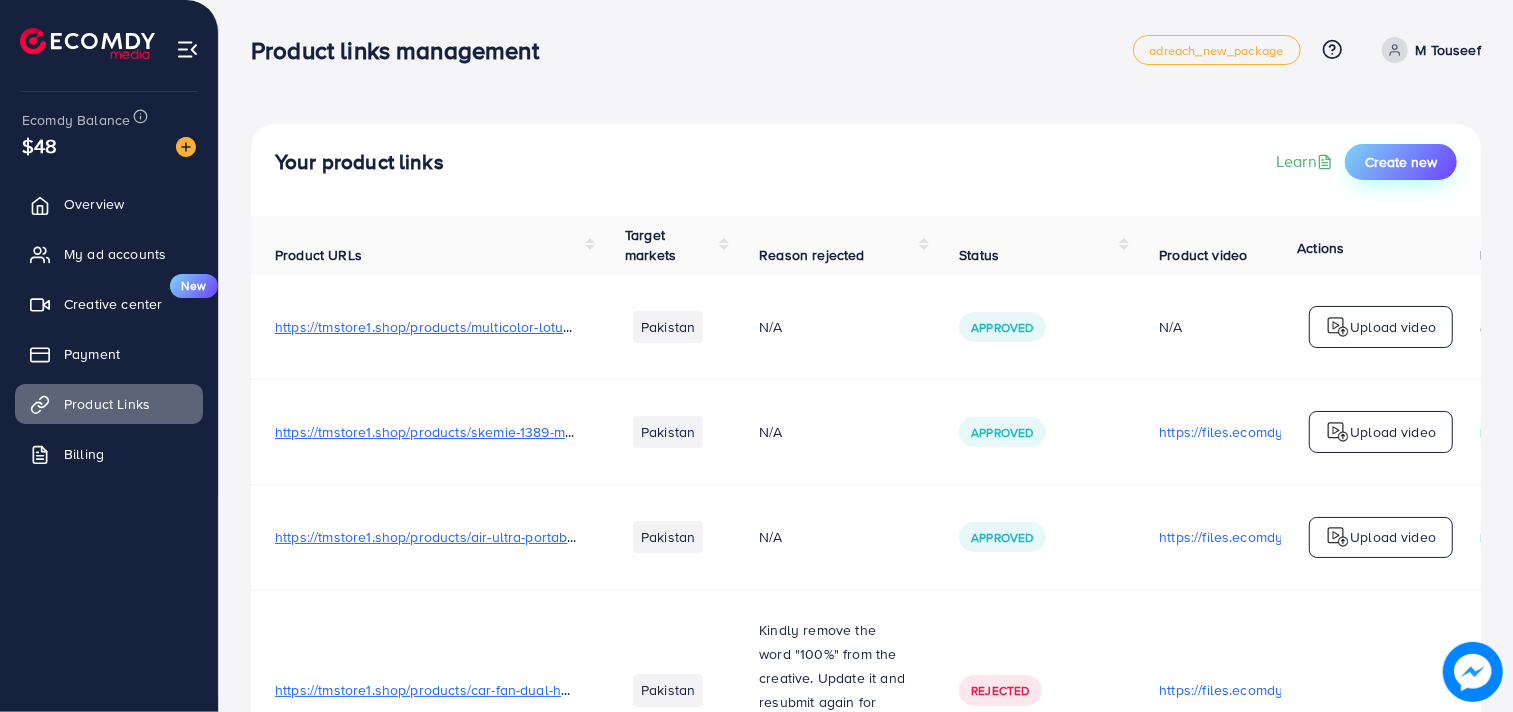 click on "Create new" at bounding box center (1401, 162) 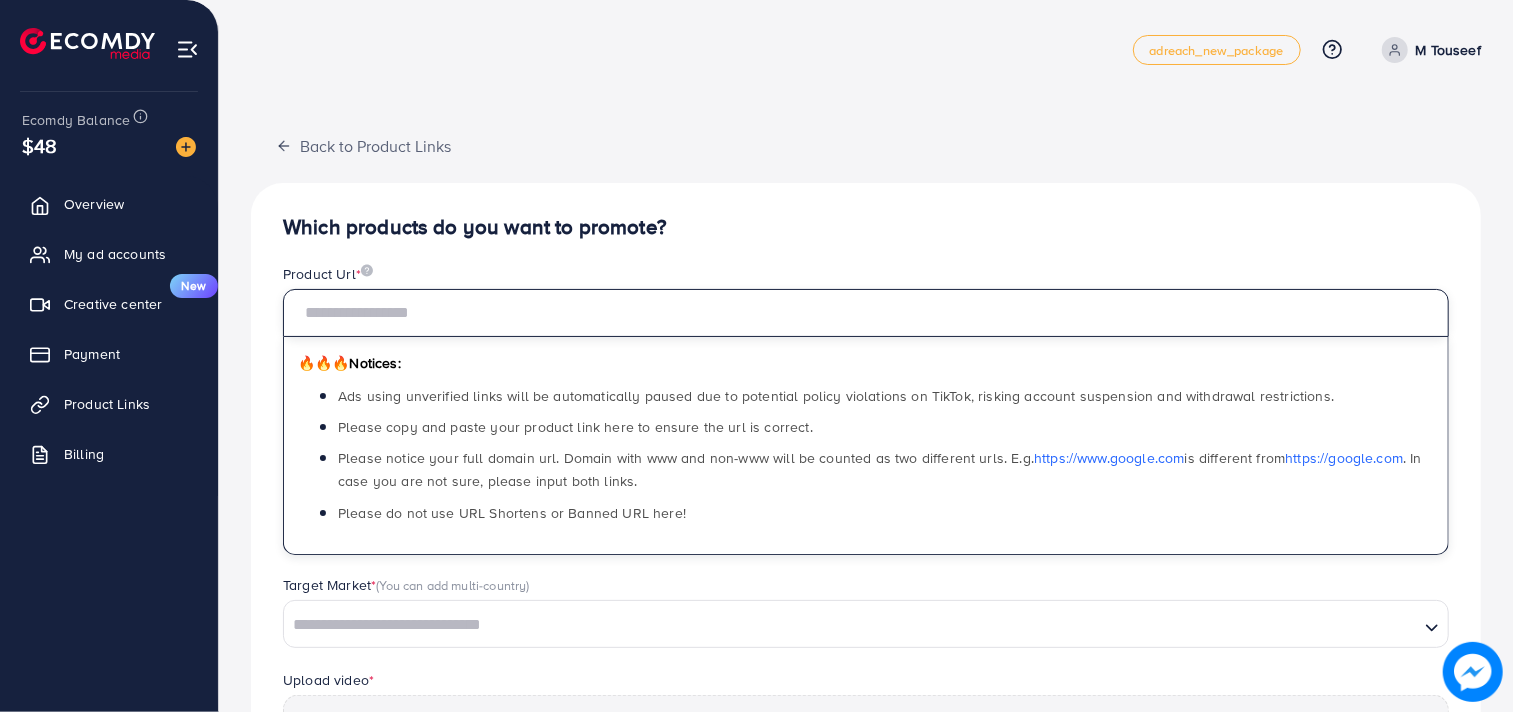 click at bounding box center [866, 313] 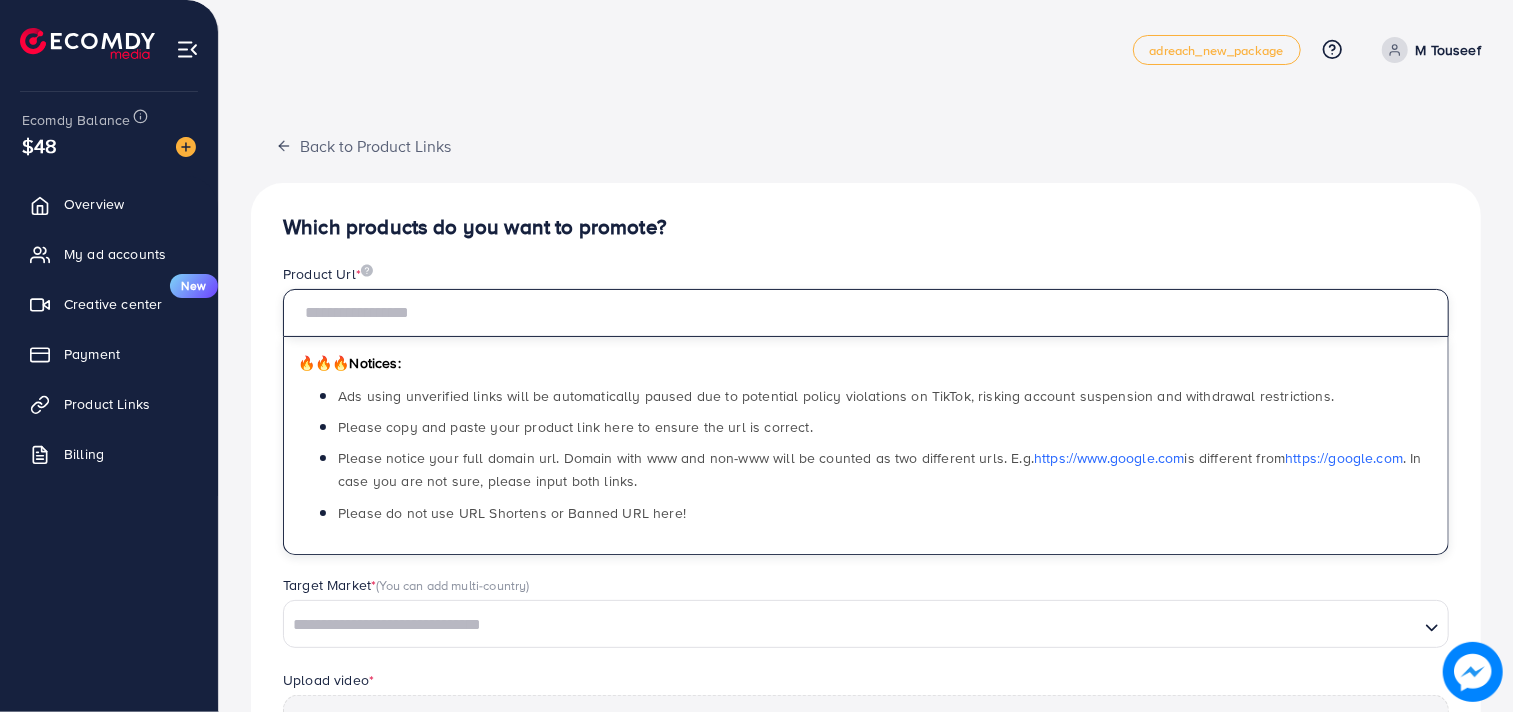 paste on "**********" 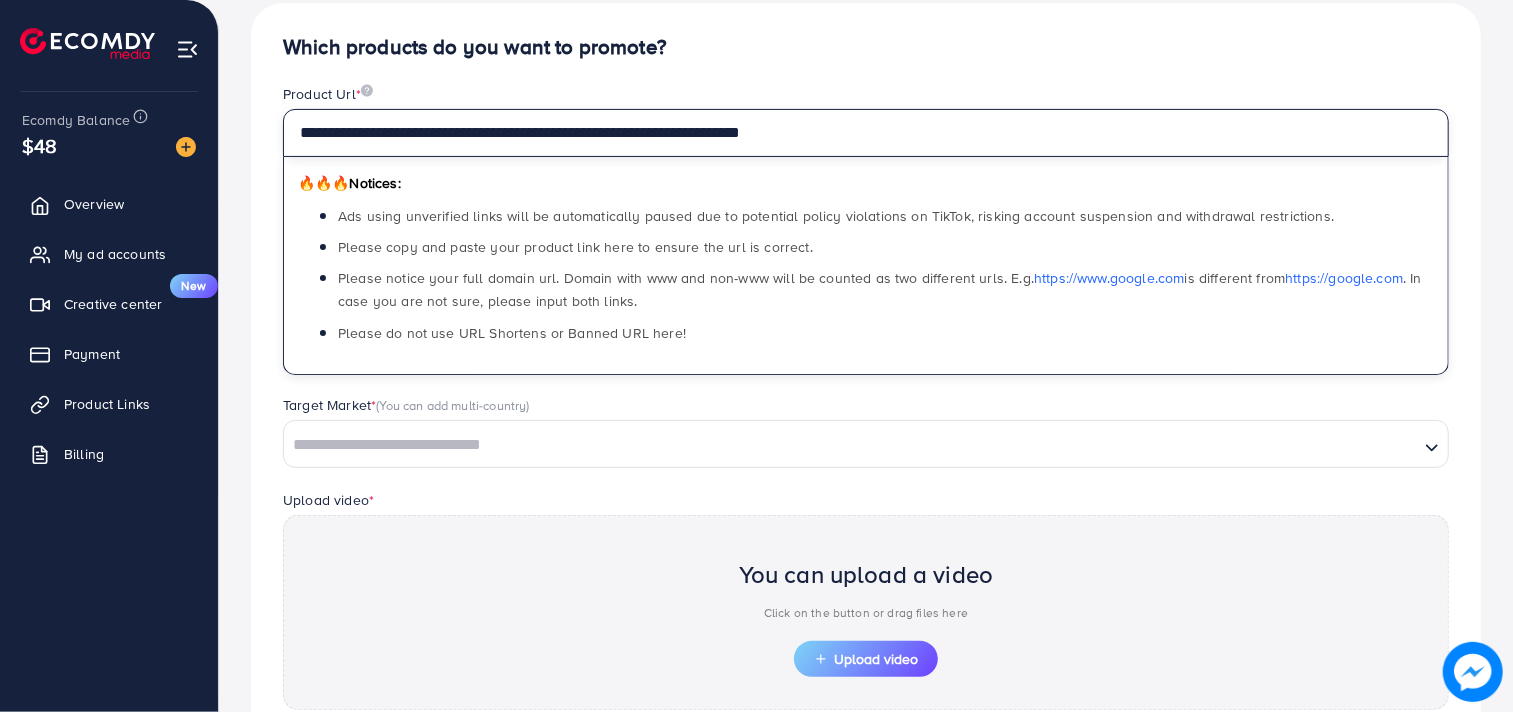 scroll, scrollTop: 192, scrollLeft: 0, axis: vertical 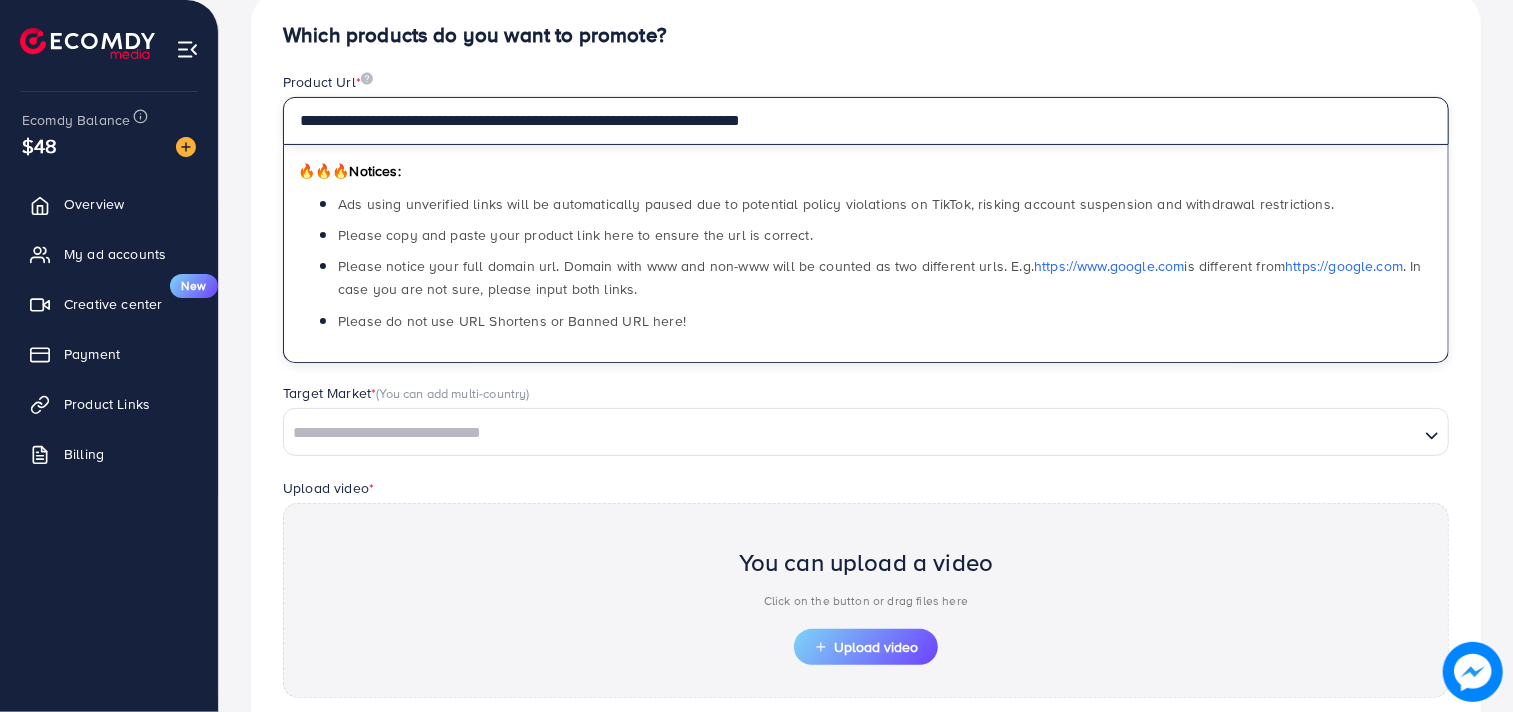 type on "**********" 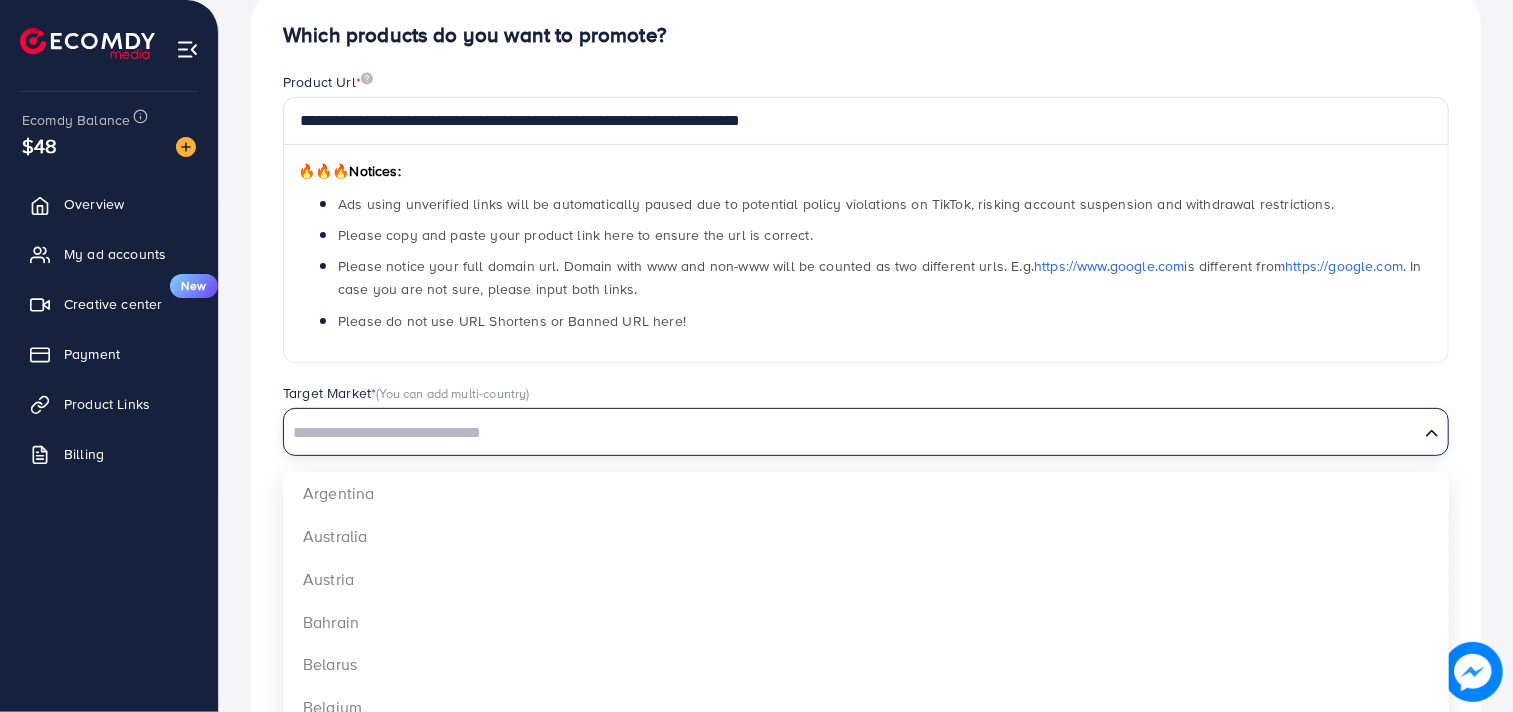 click at bounding box center [851, 433] 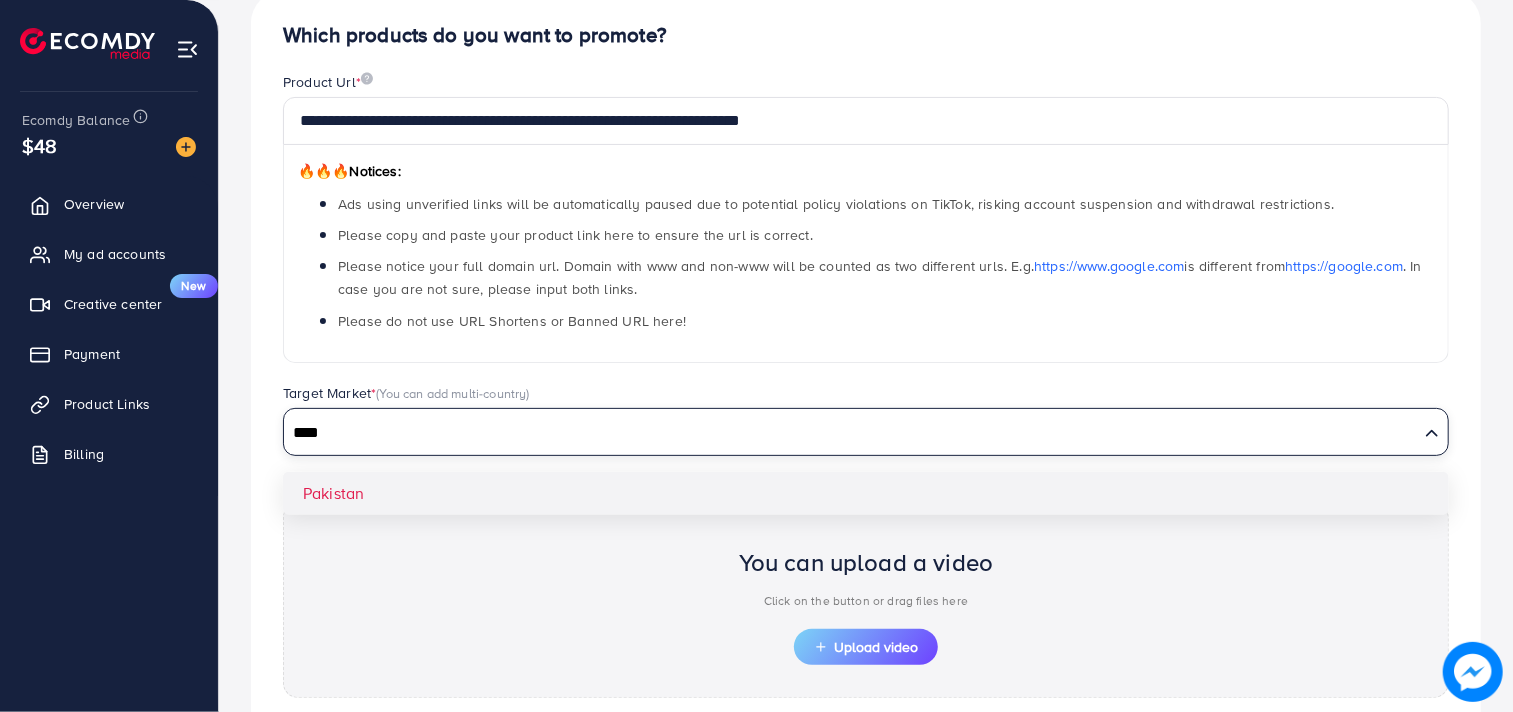 type on "****" 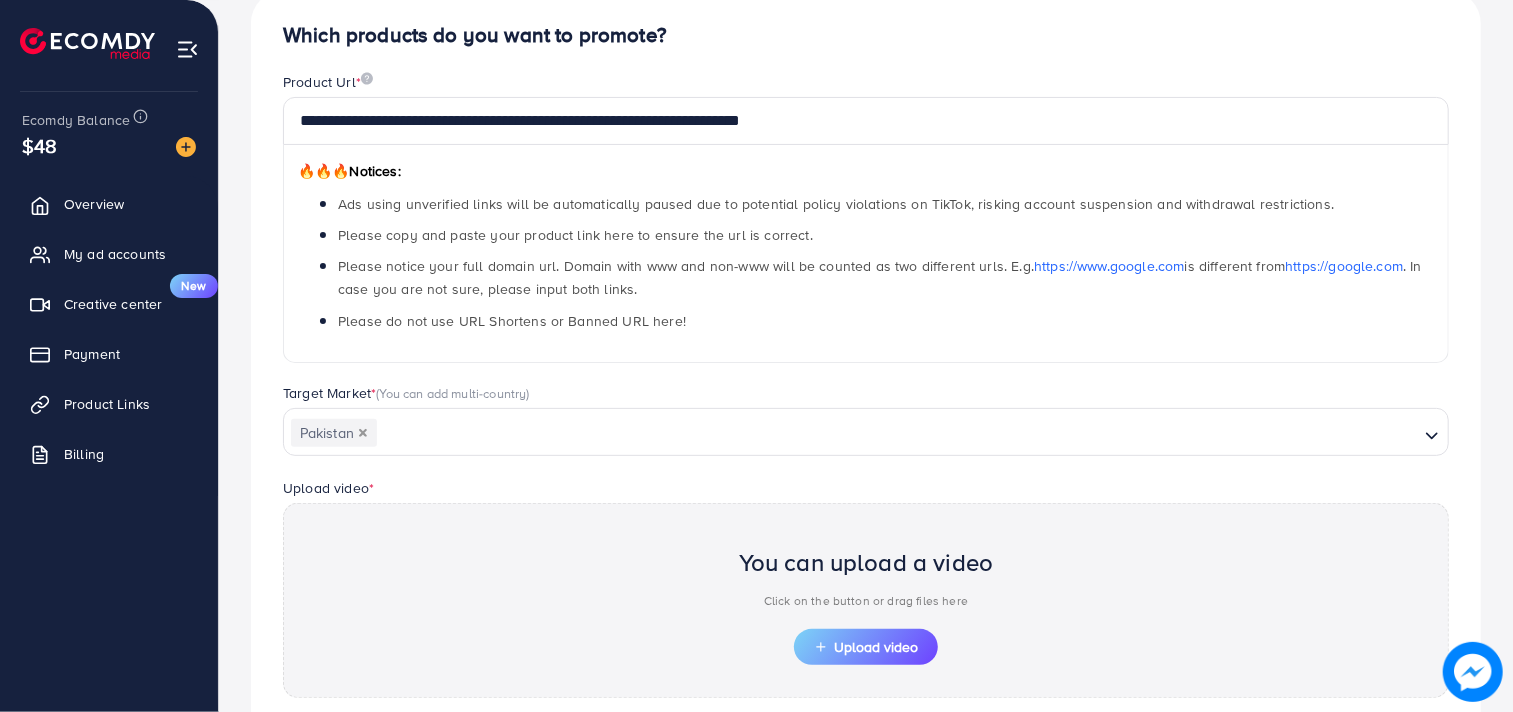 click on "**********" at bounding box center [866, 434] 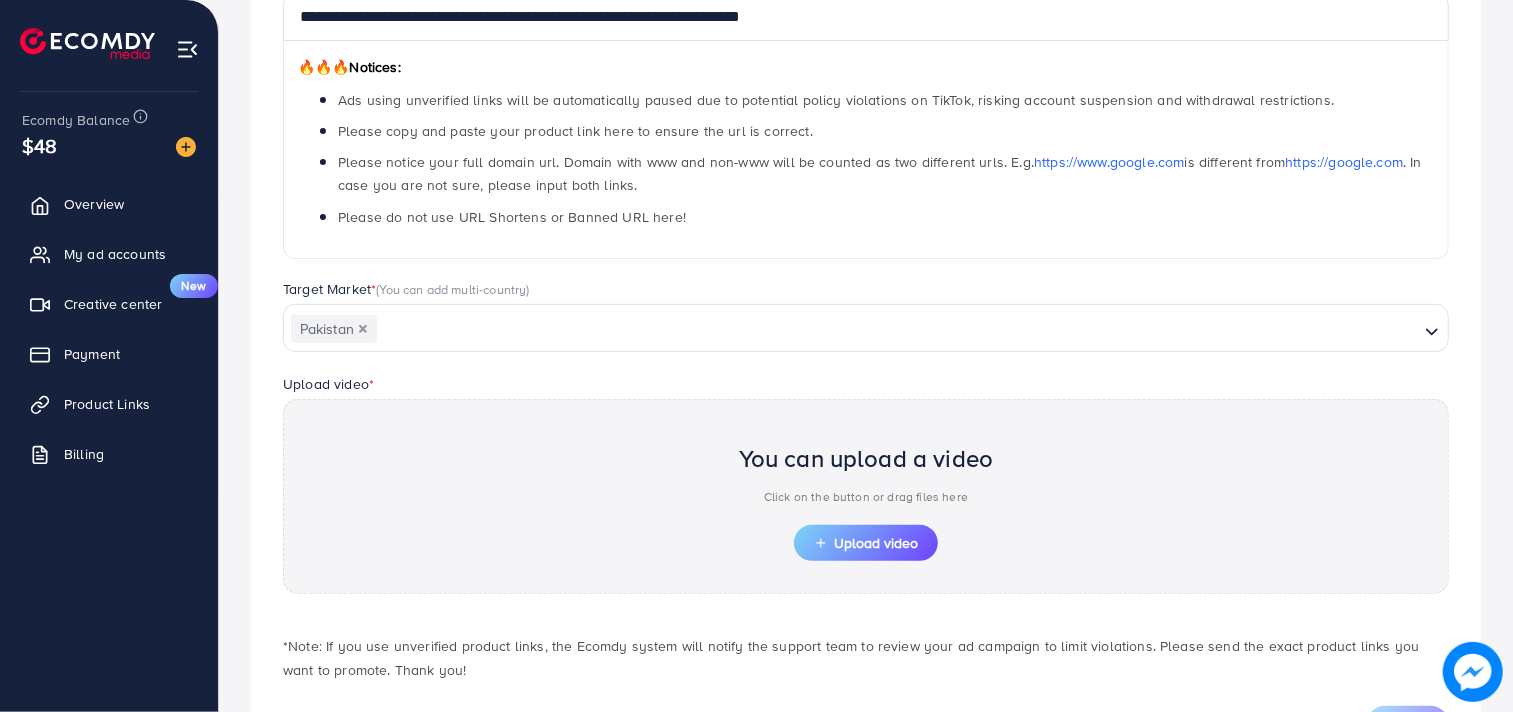 scroll, scrollTop: 390, scrollLeft: 0, axis: vertical 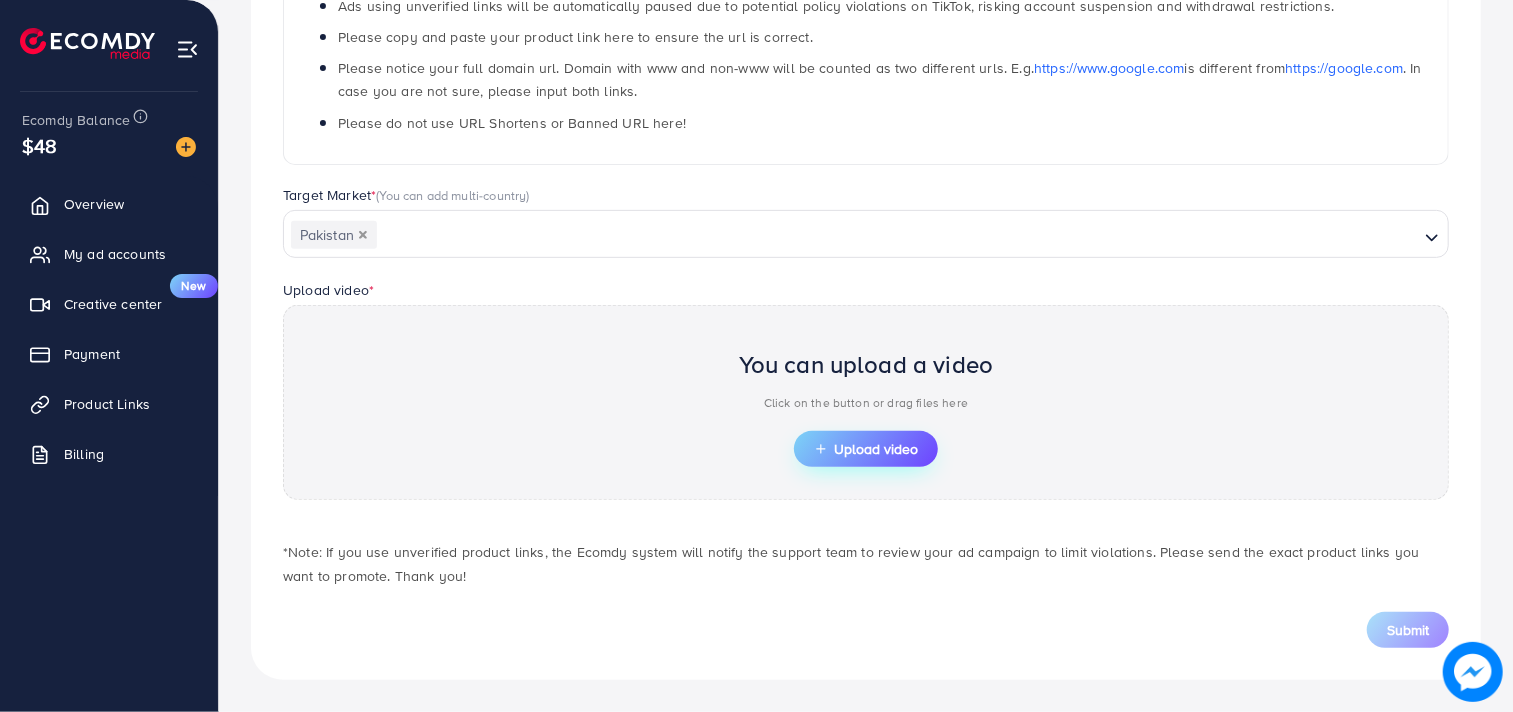 click on "Upload video" at bounding box center (866, 449) 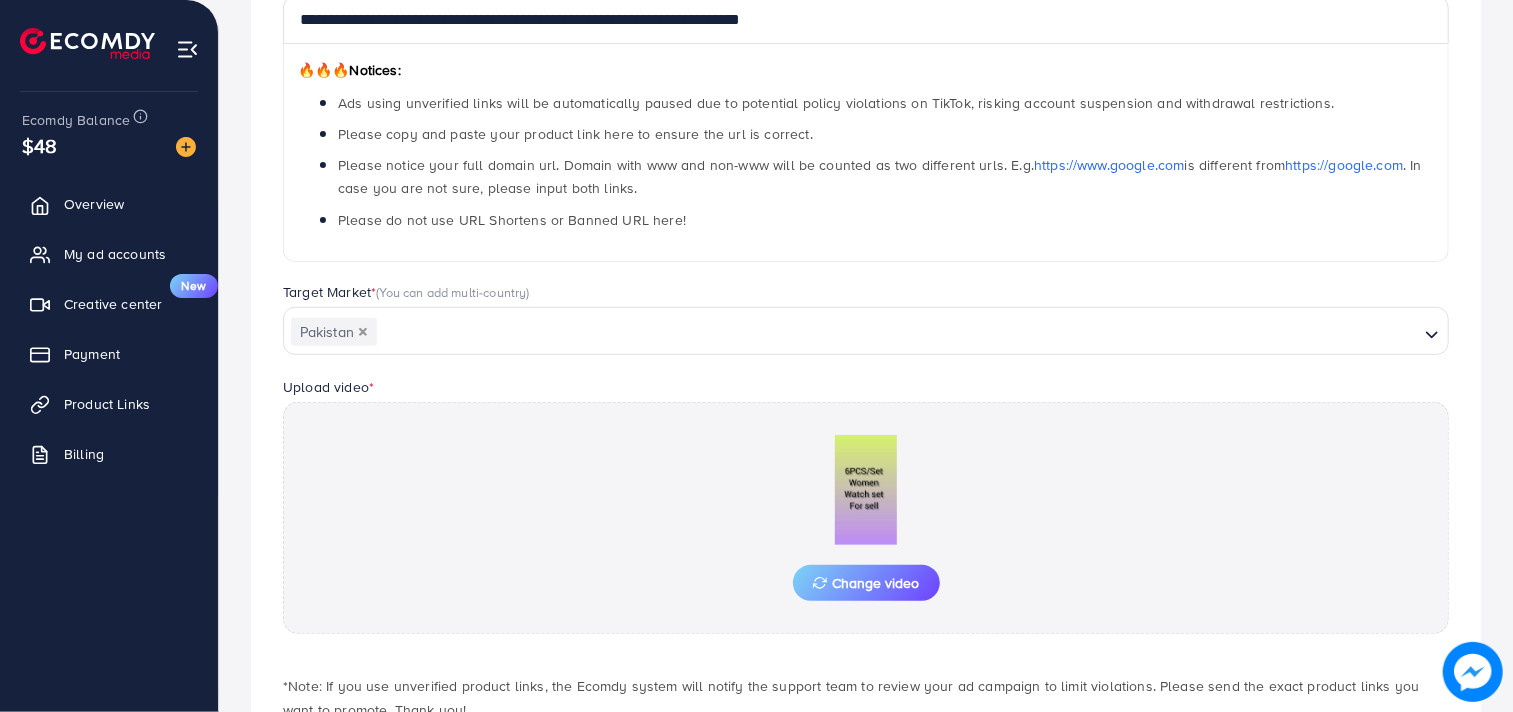 scroll, scrollTop: 390, scrollLeft: 0, axis: vertical 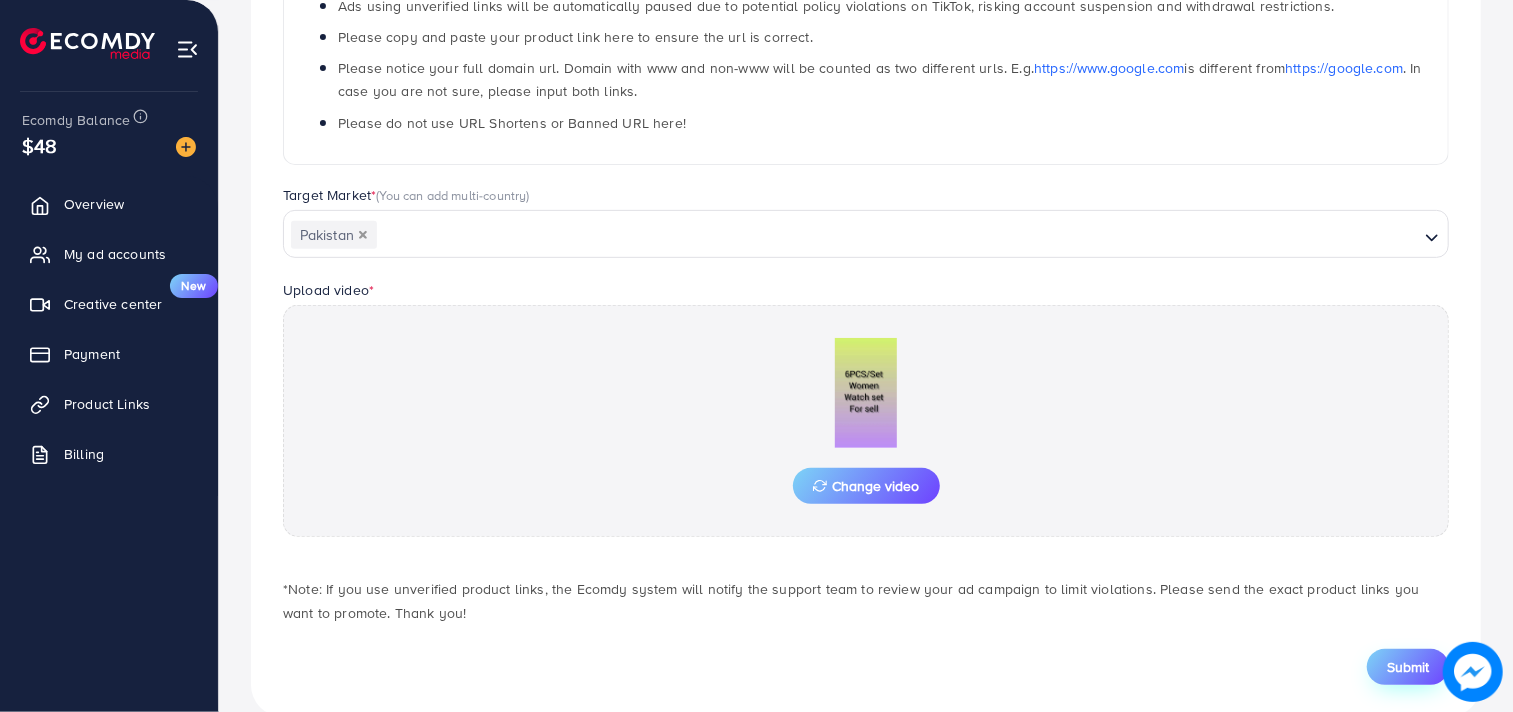 click on "Submit" at bounding box center [1408, 667] 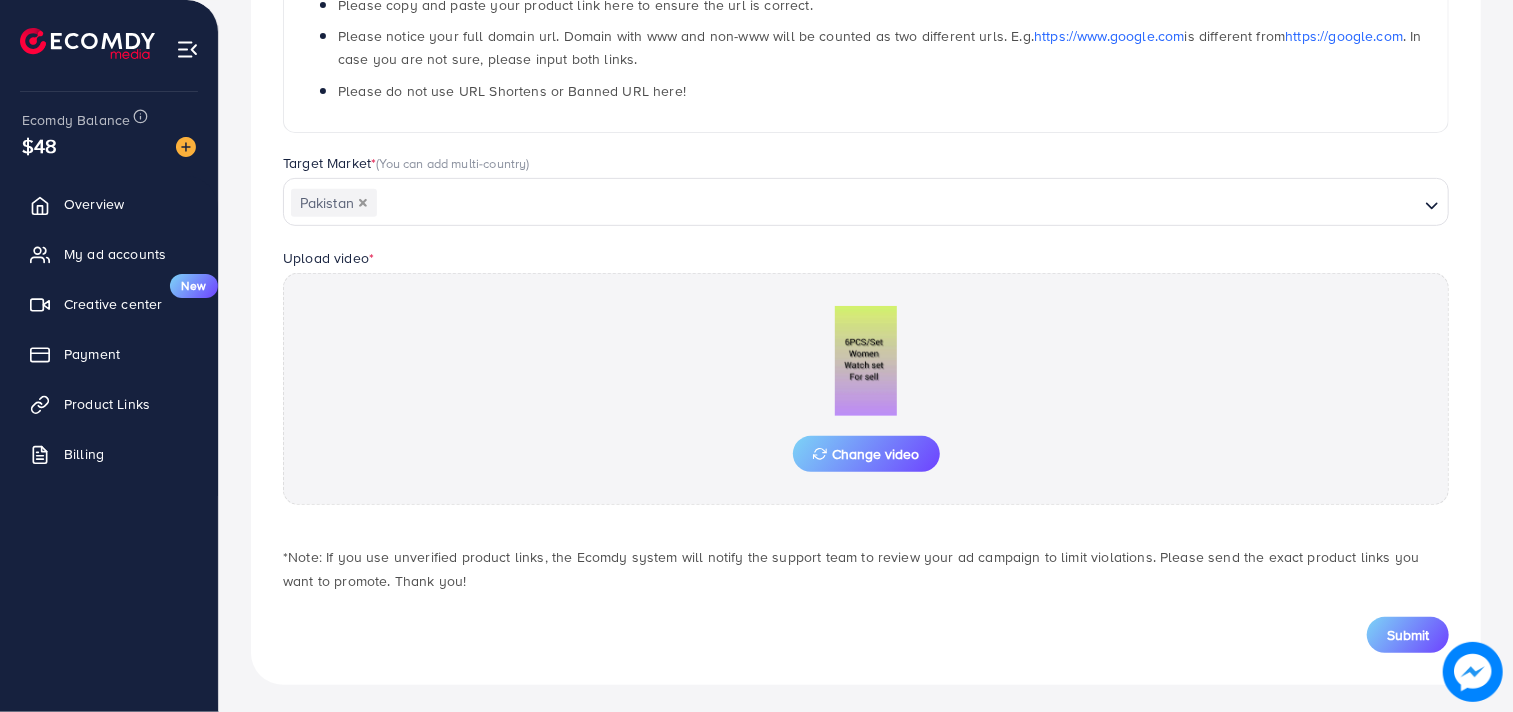 scroll, scrollTop: 426, scrollLeft: 0, axis: vertical 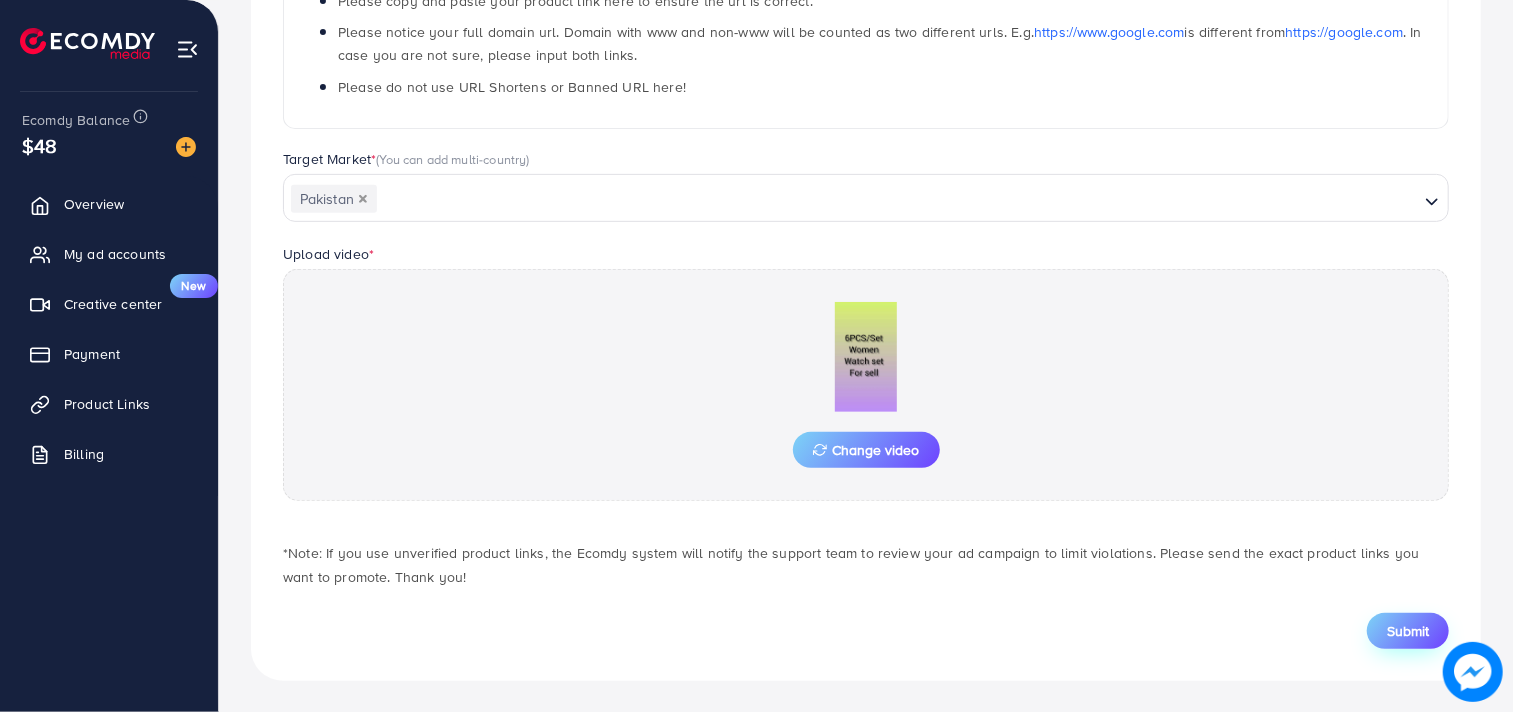 click on "Submit" at bounding box center (1408, 631) 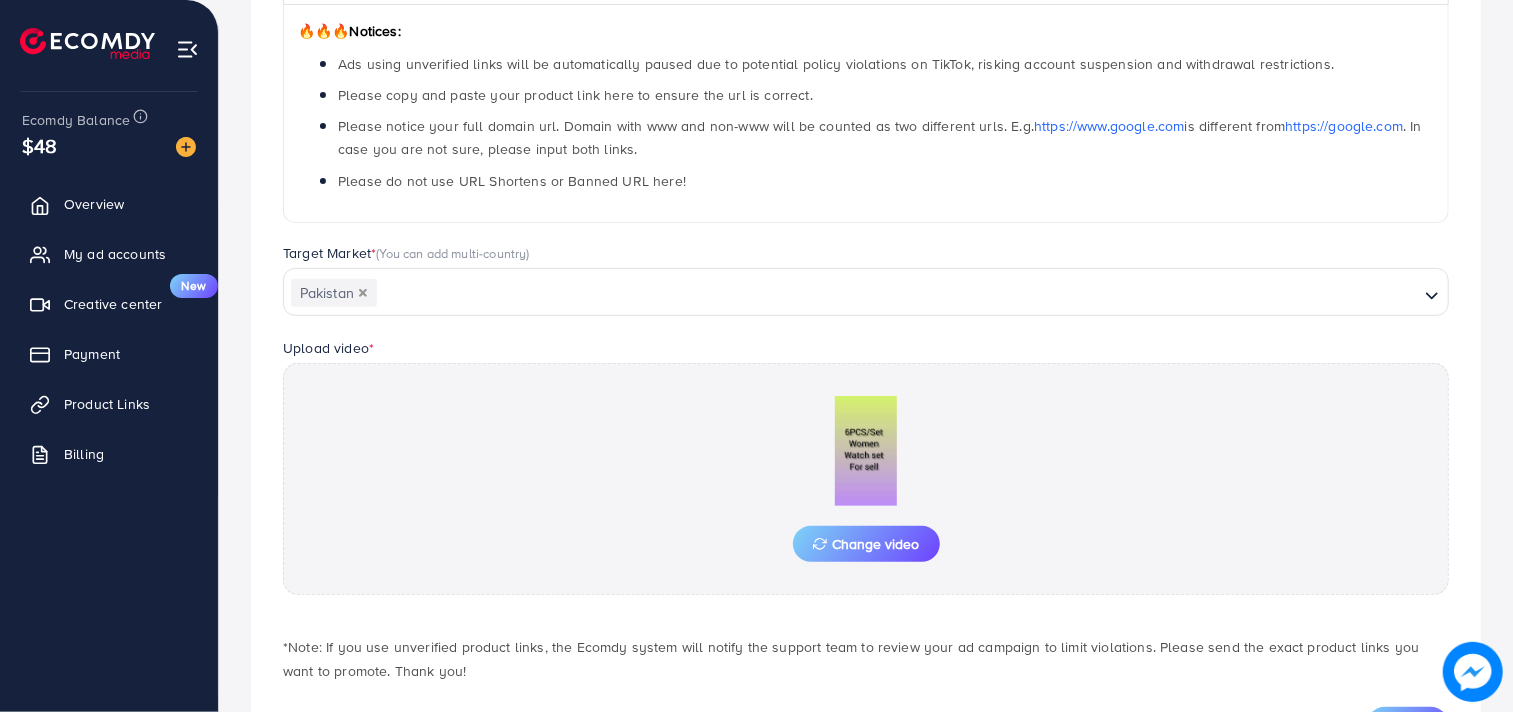 scroll, scrollTop: 426, scrollLeft: 0, axis: vertical 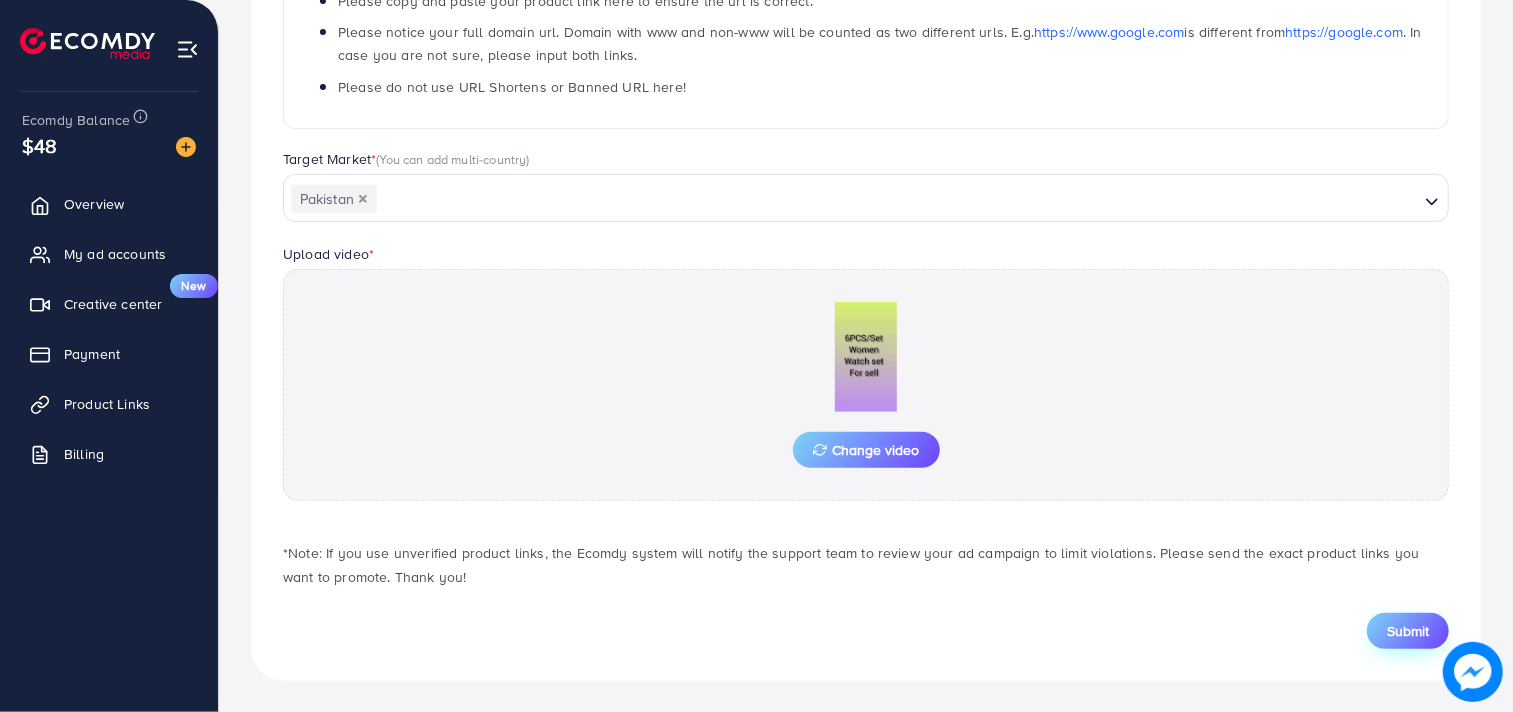 click on "Submit" at bounding box center (1408, 631) 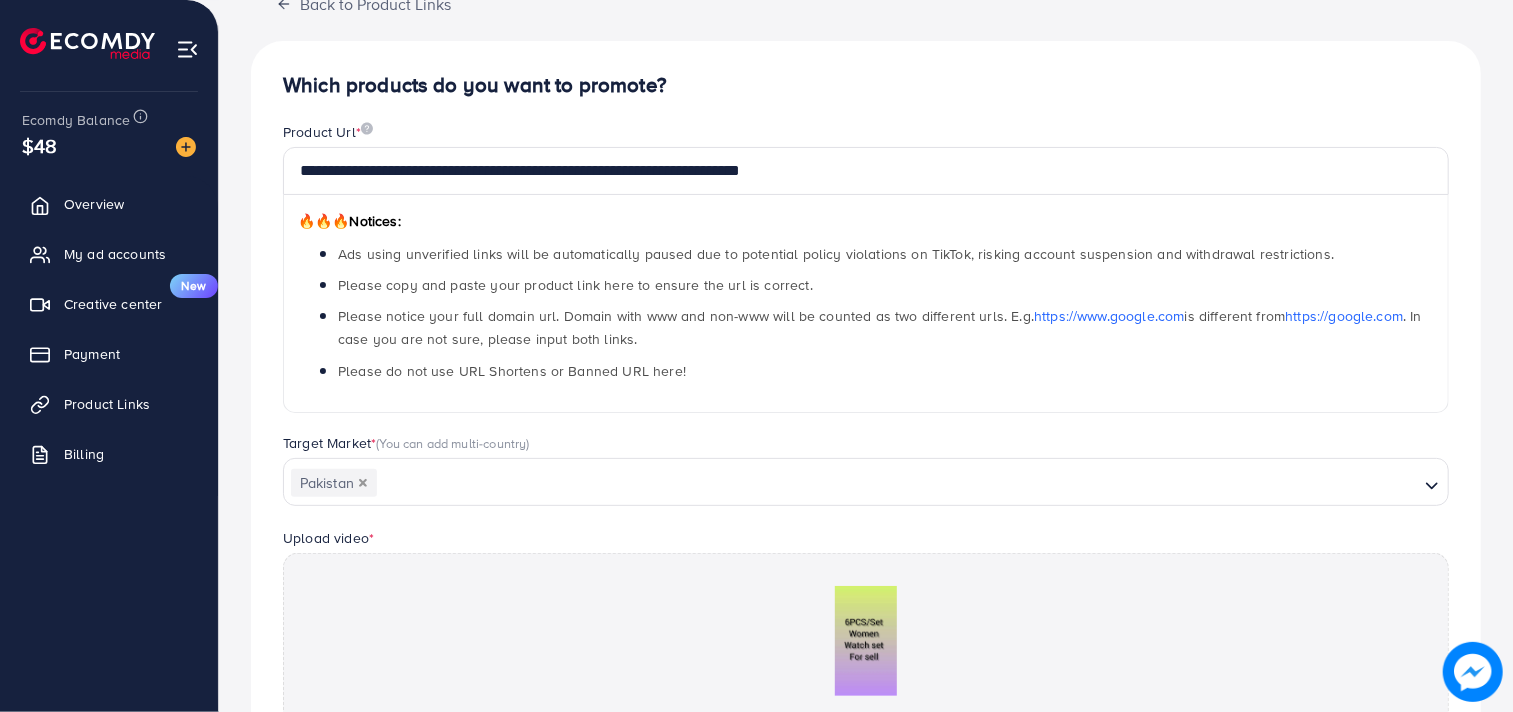 scroll, scrollTop: 0, scrollLeft: 0, axis: both 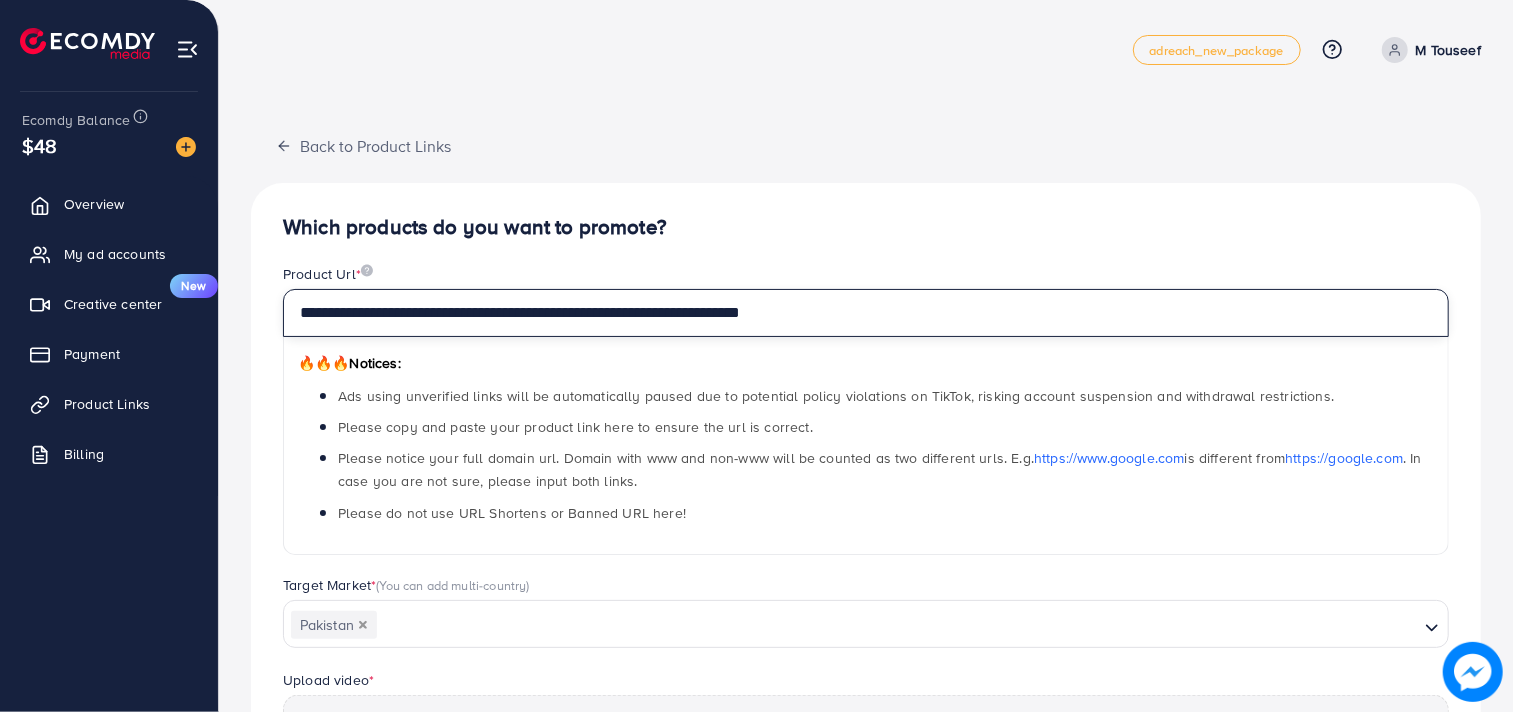 click on "**********" at bounding box center [866, 313] 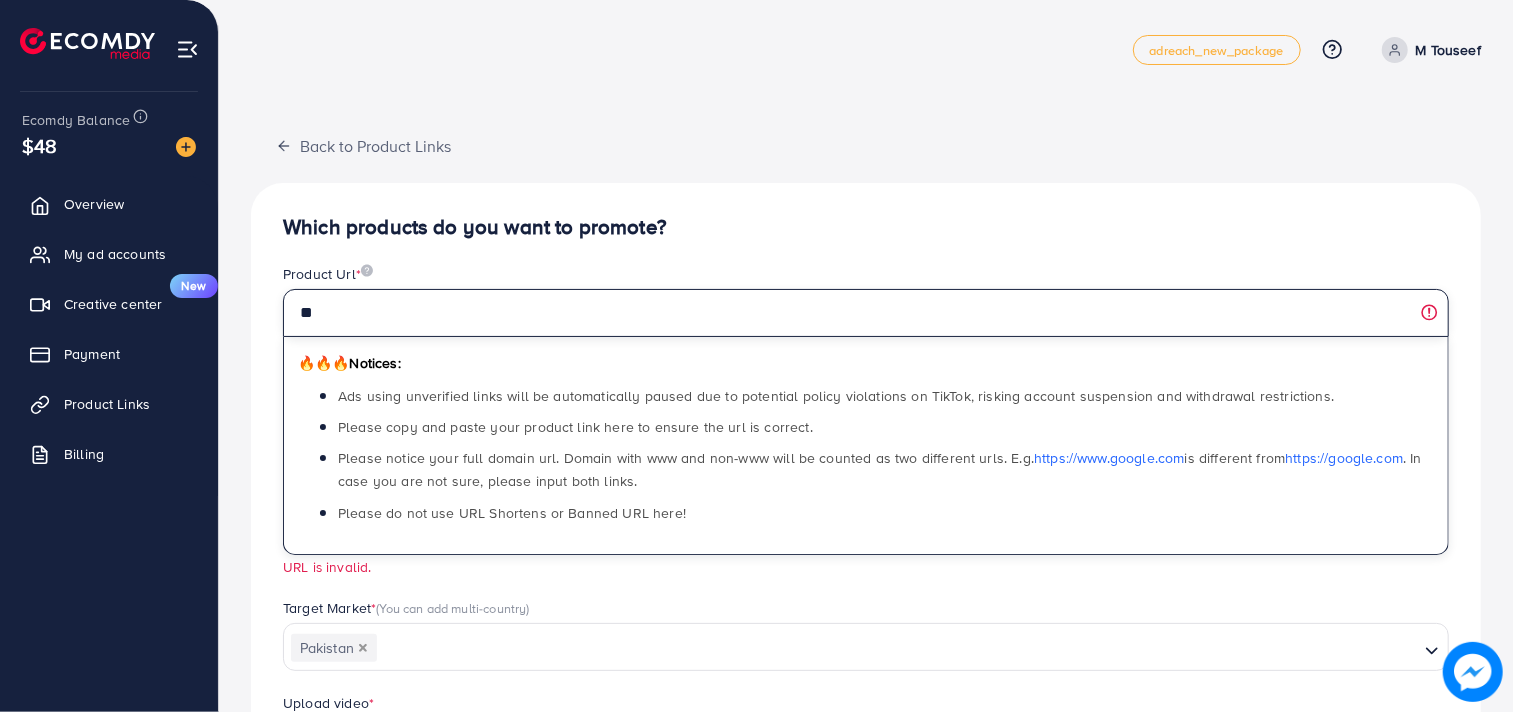 type on "*" 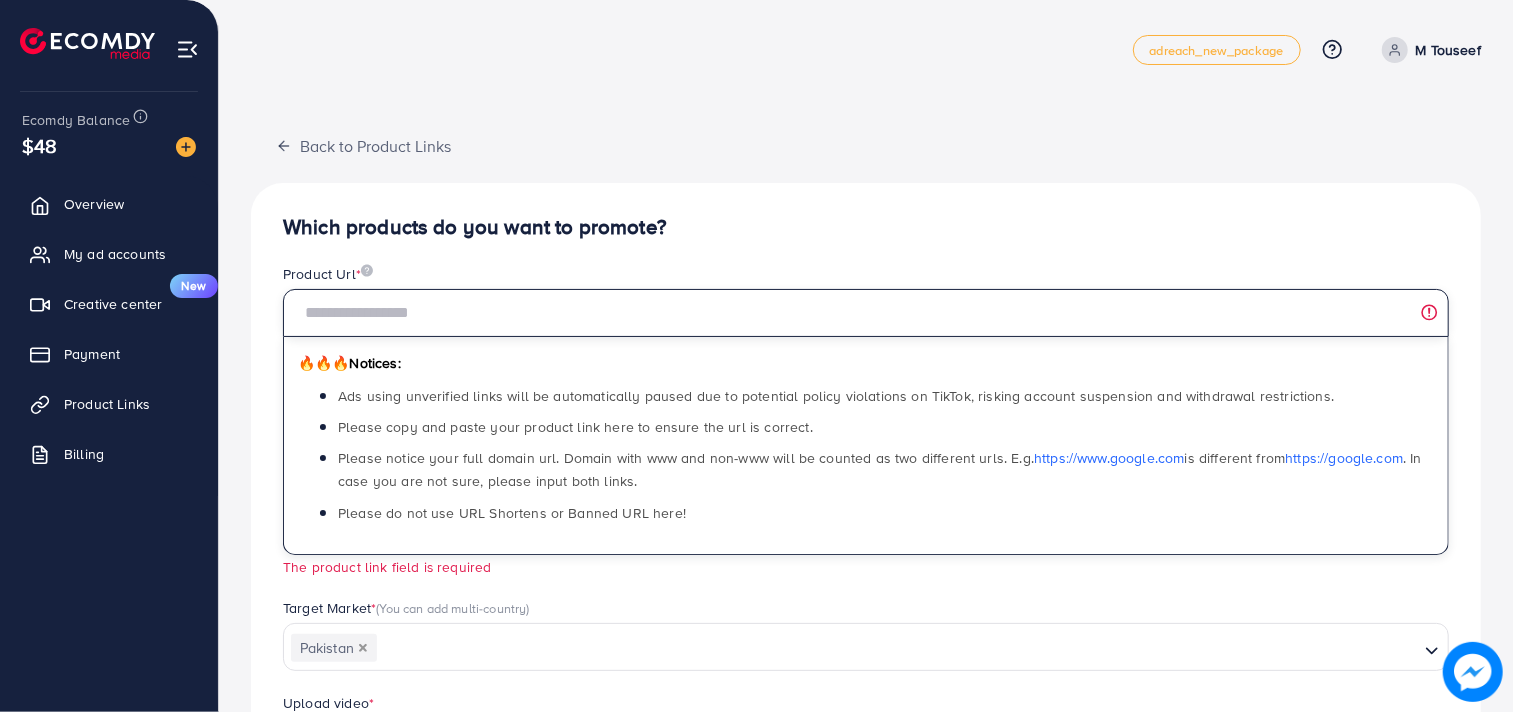 paste on "**********" 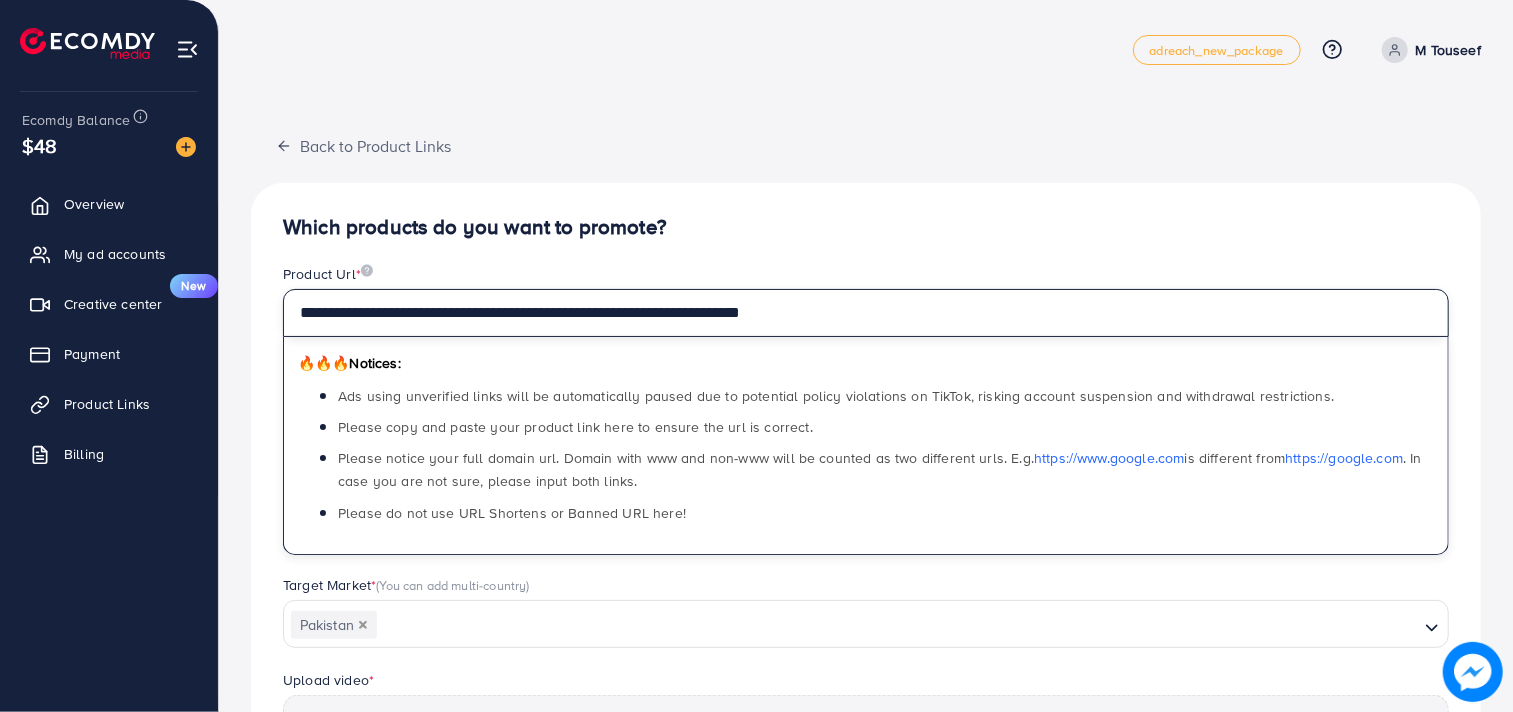 scroll, scrollTop: 426, scrollLeft: 0, axis: vertical 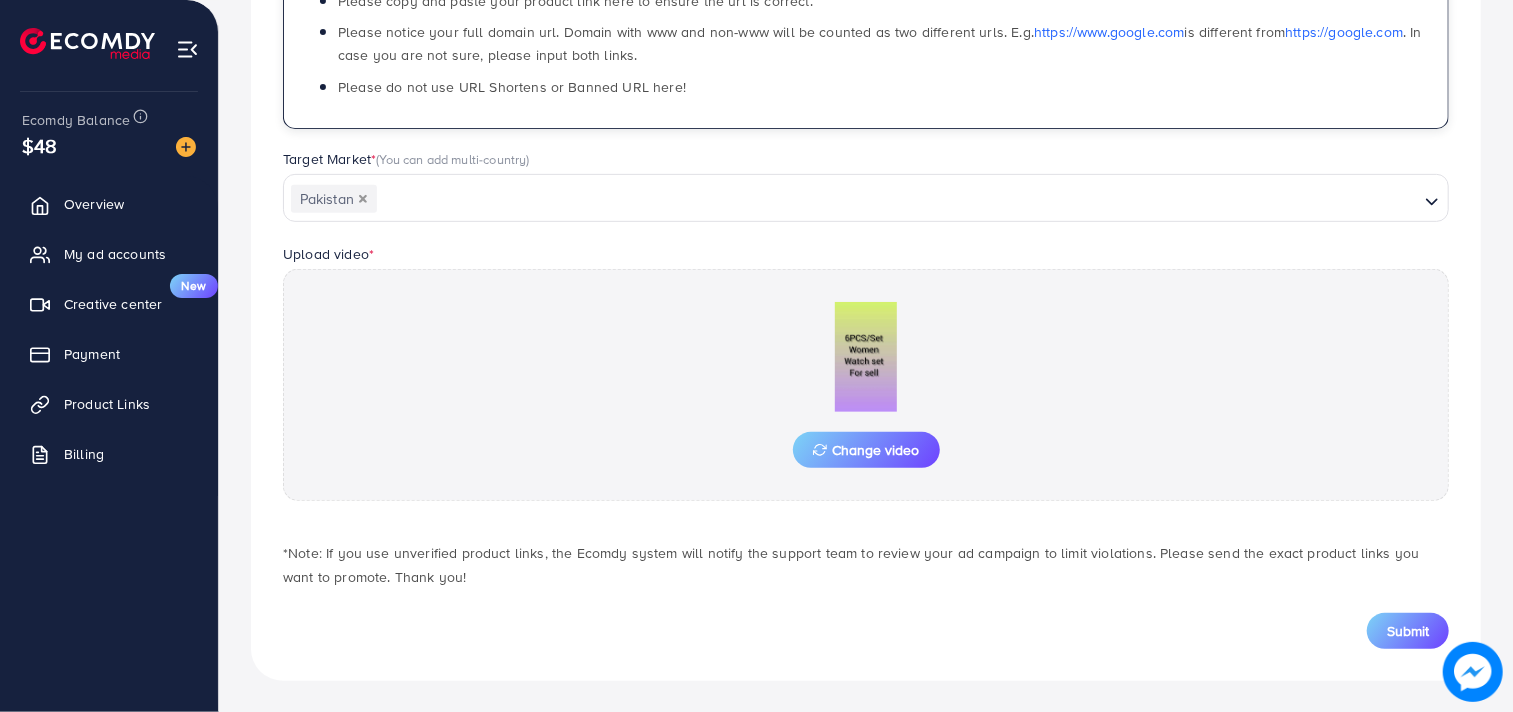 click on "Submit" at bounding box center [866, 631] 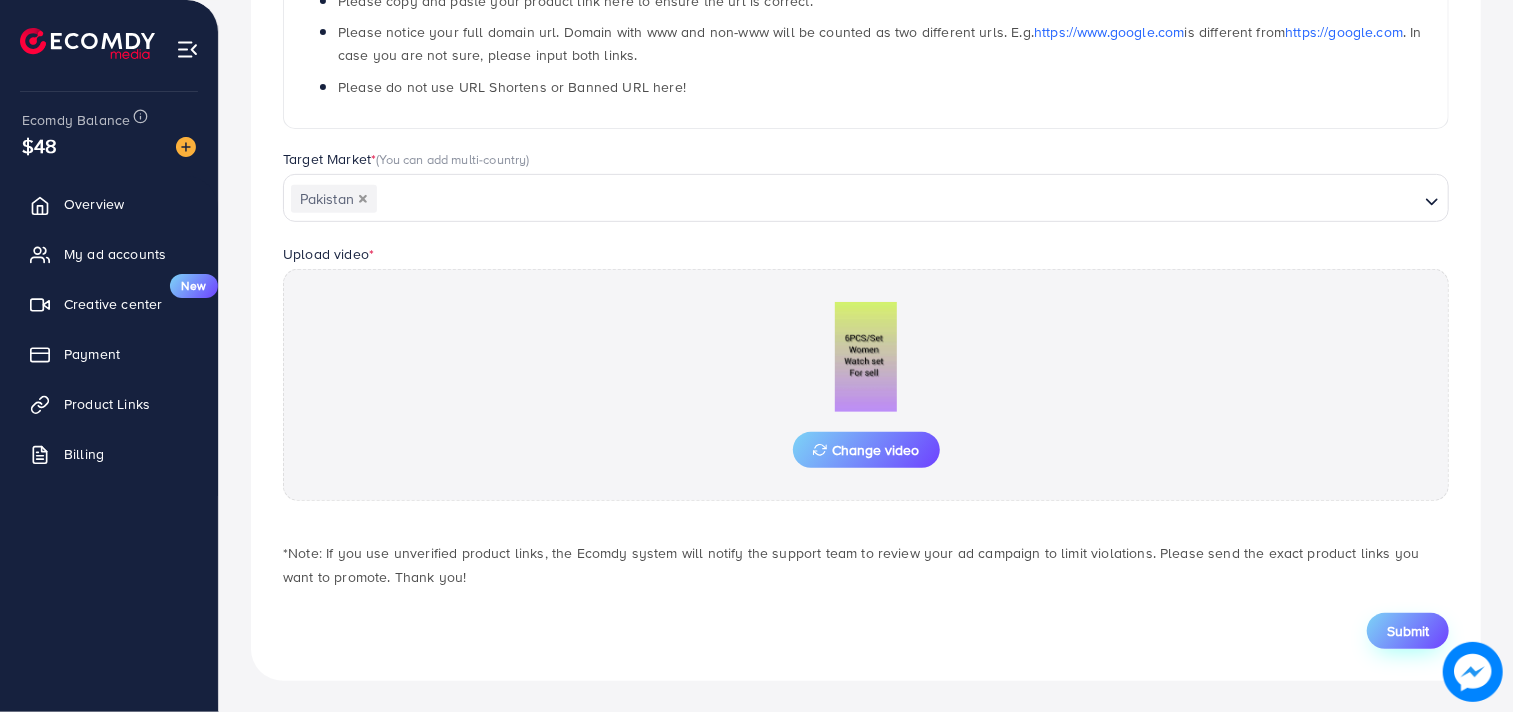 click on "Submit" at bounding box center (1408, 631) 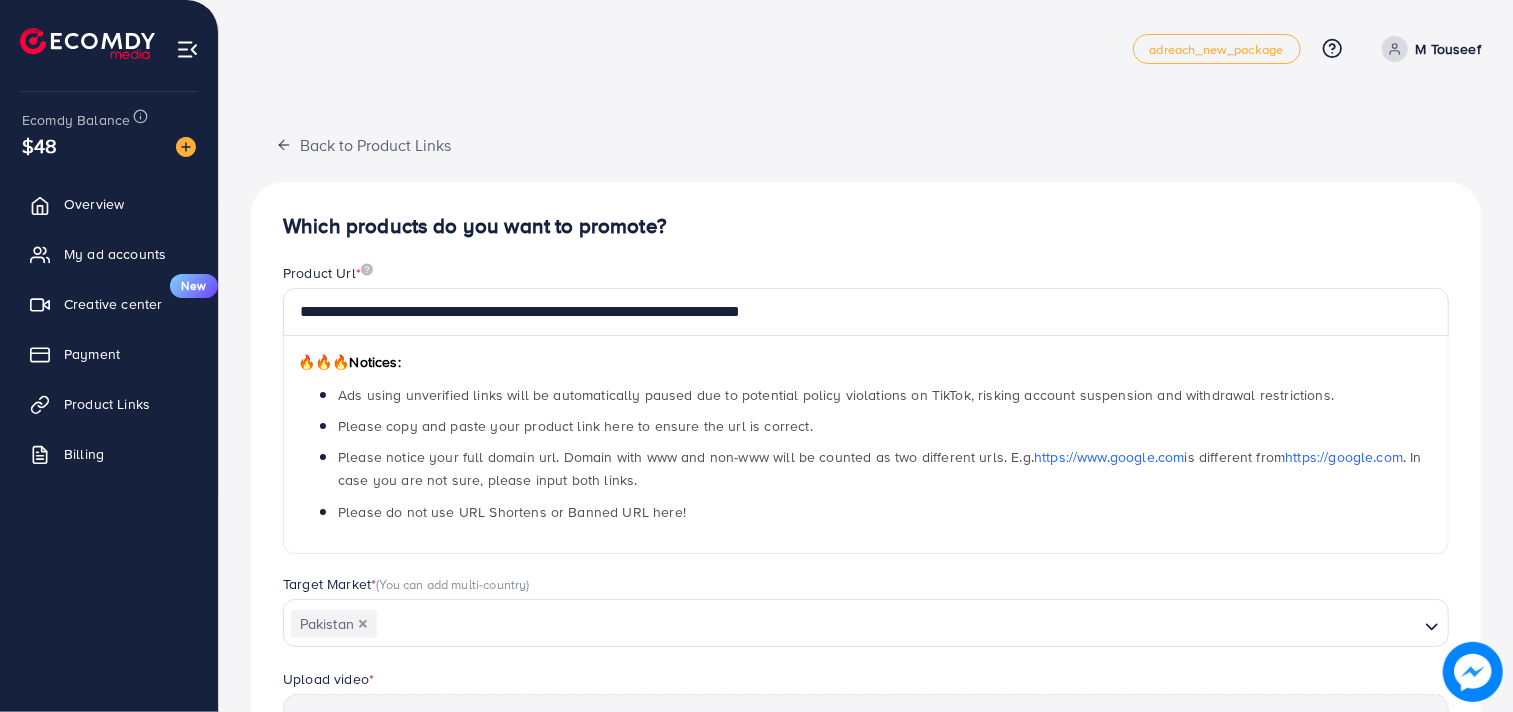 scroll, scrollTop: 0, scrollLeft: 0, axis: both 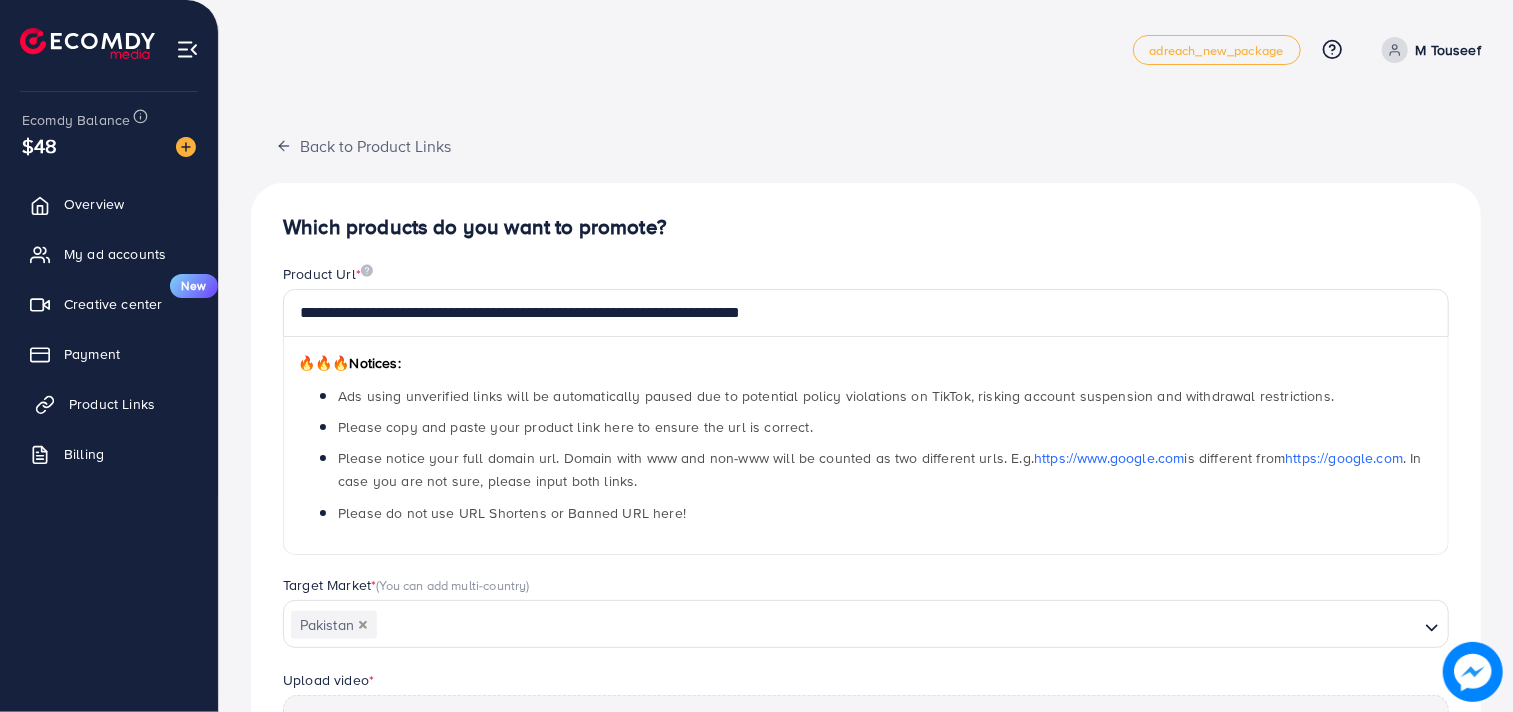 click on "Product Links" at bounding box center (109, 404) 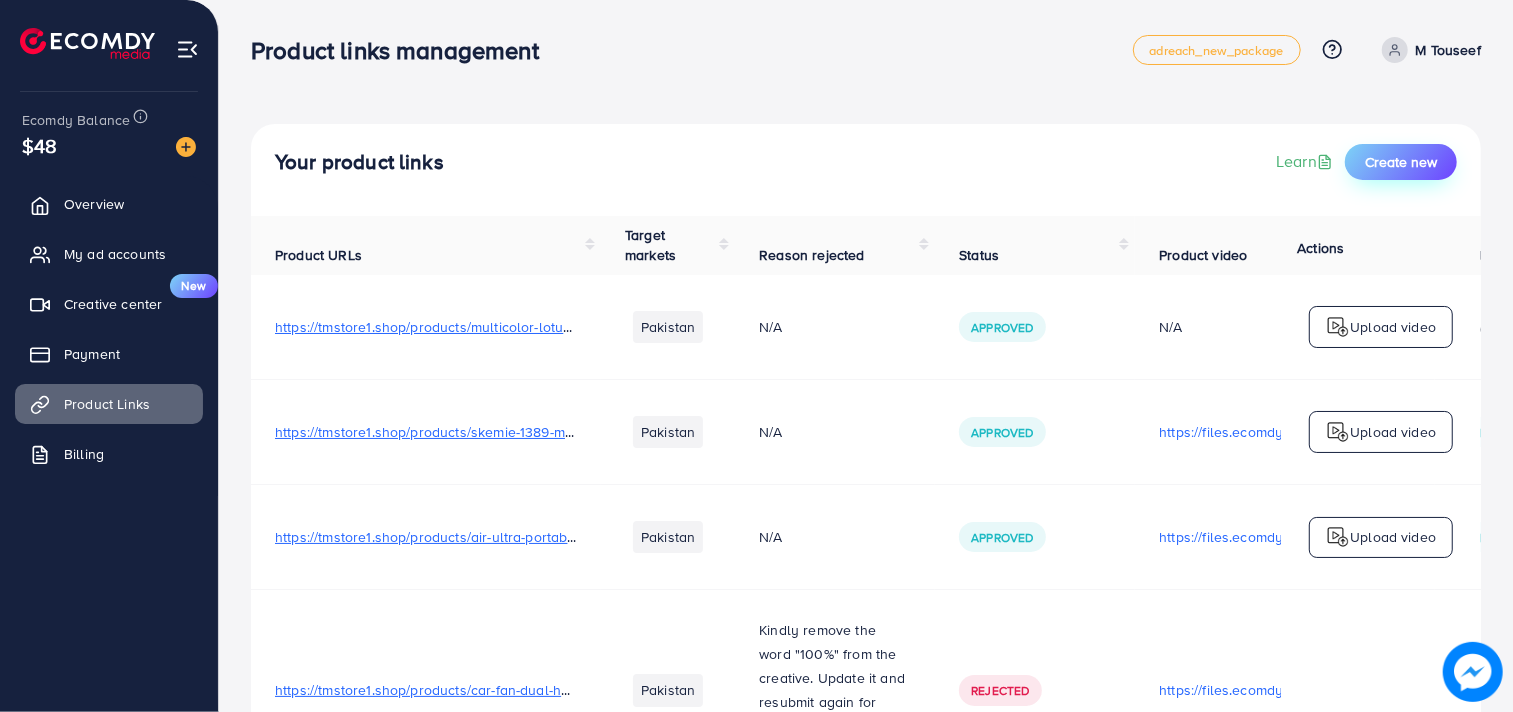 click on "Create new" at bounding box center (1401, 162) 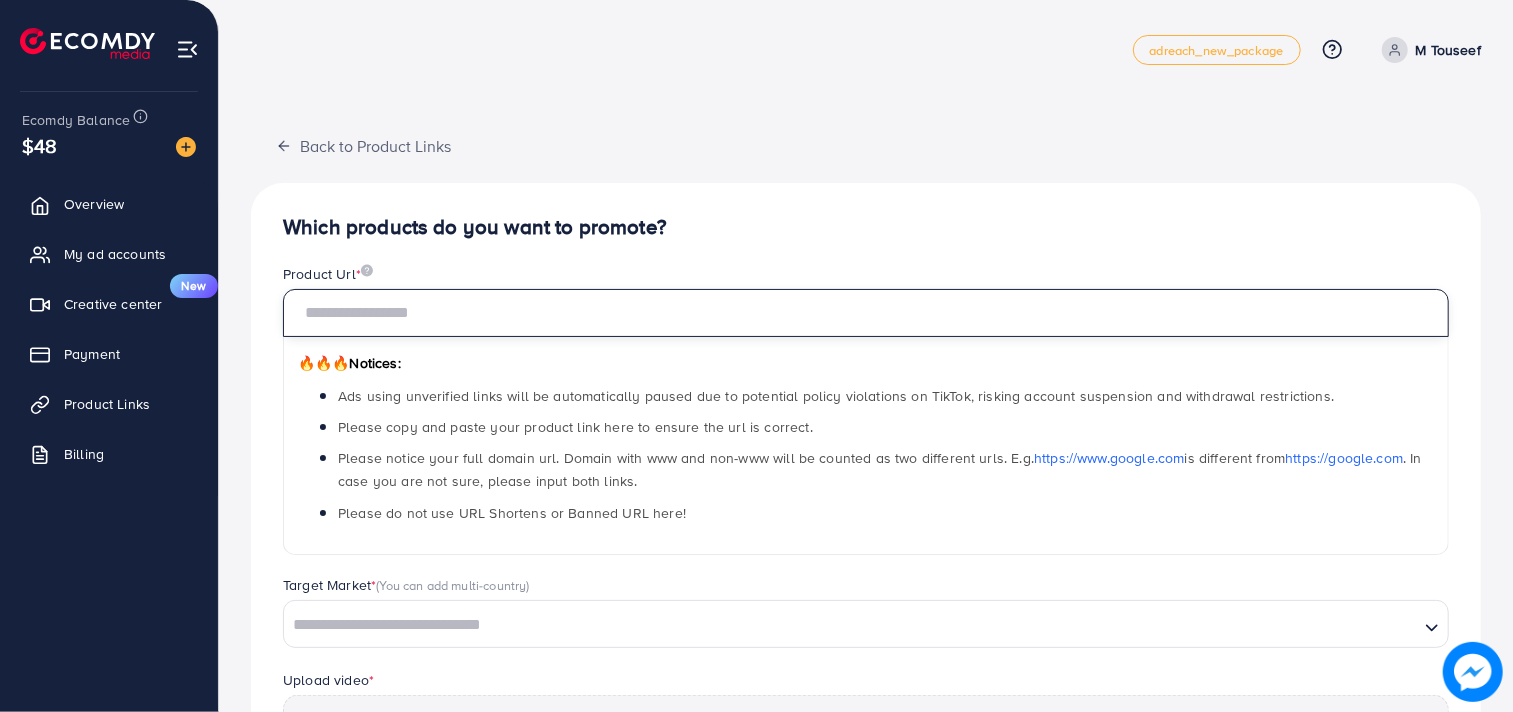 click at bounding box center (866, 313) 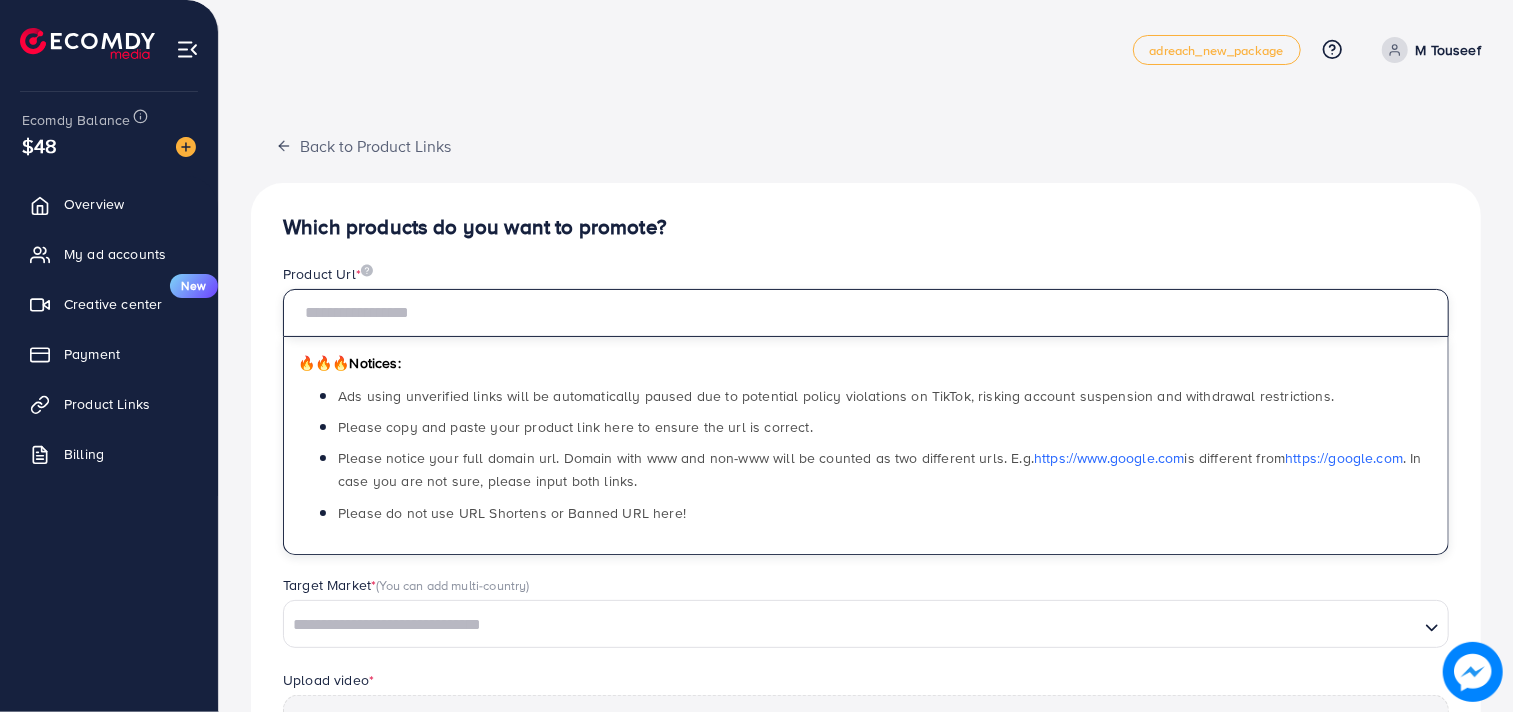 paste on "**********" 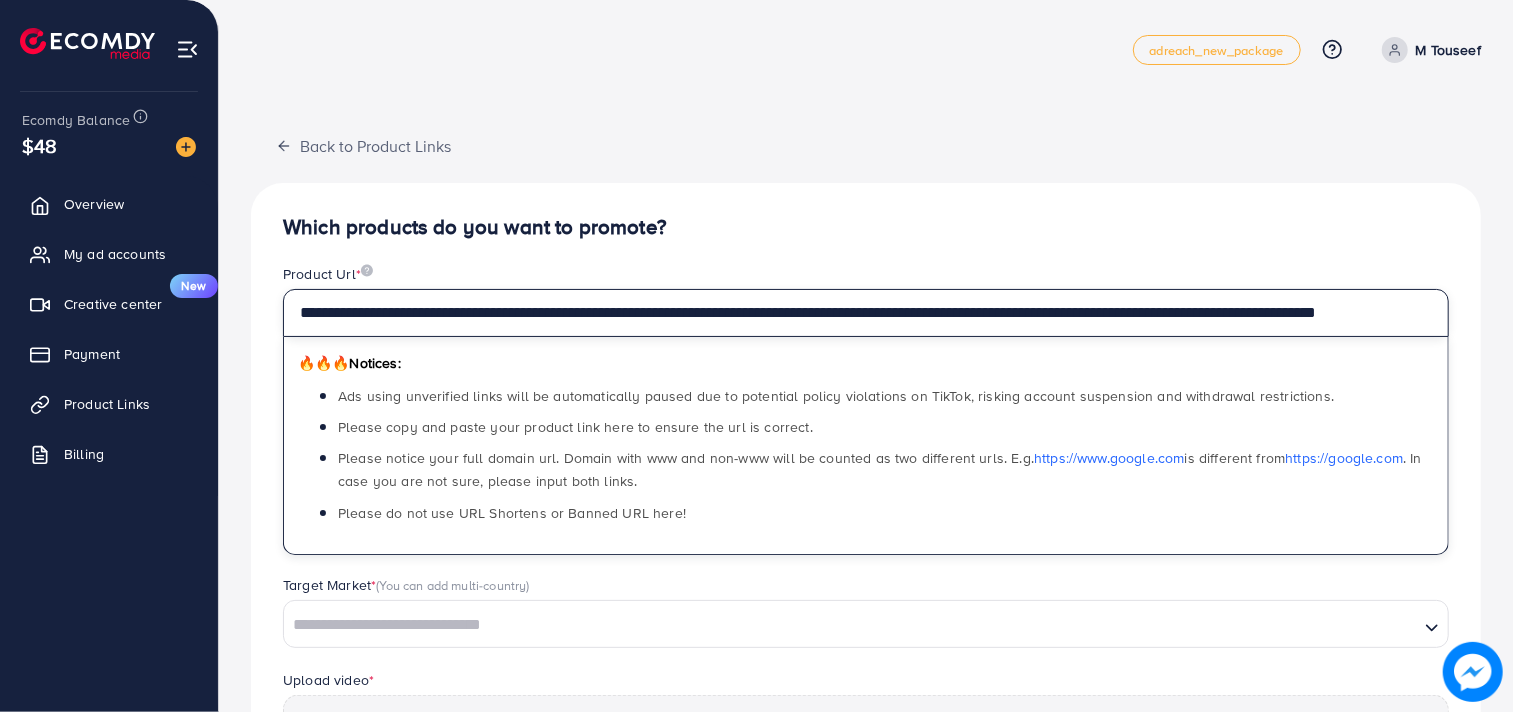 scroll, scrollTop: 0, scrollLeft: 60, axis: horizontal 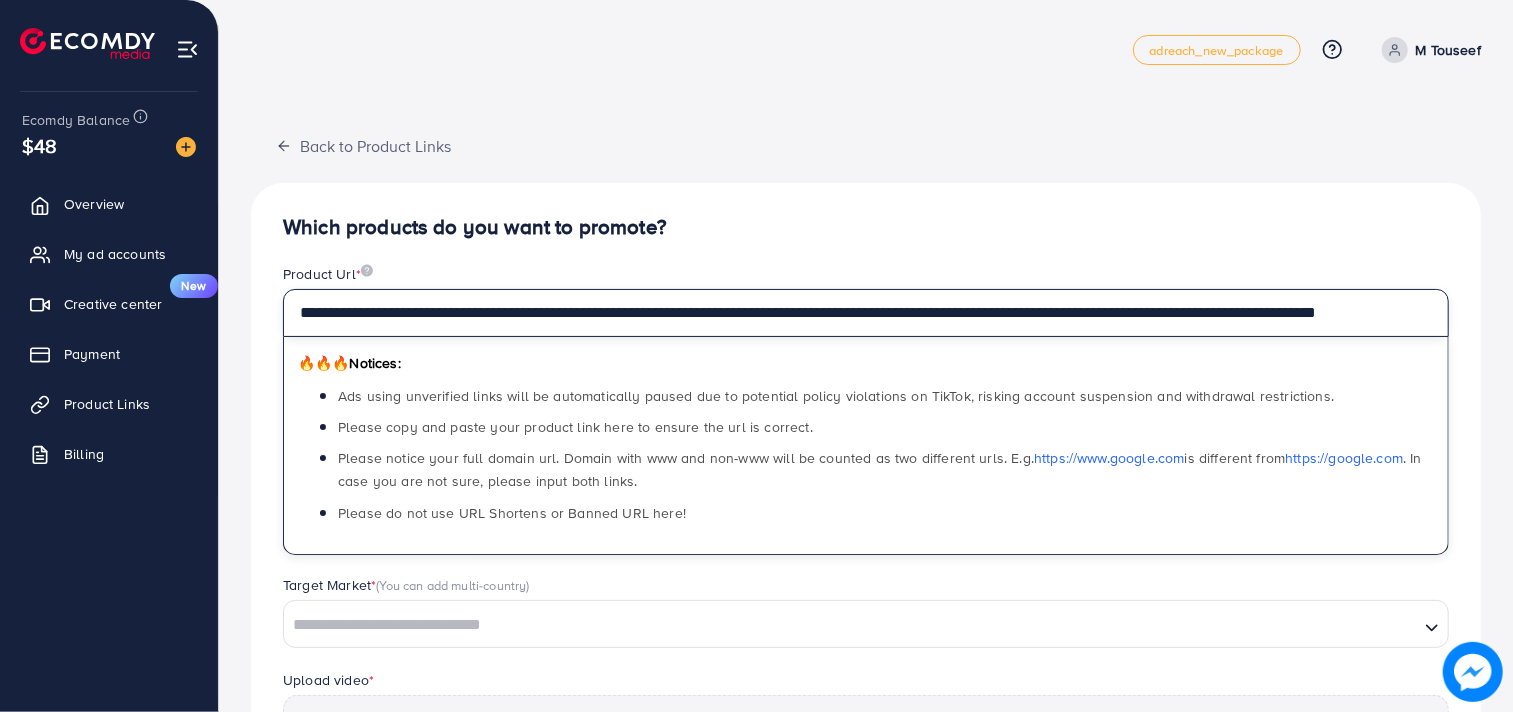 type on "**********" 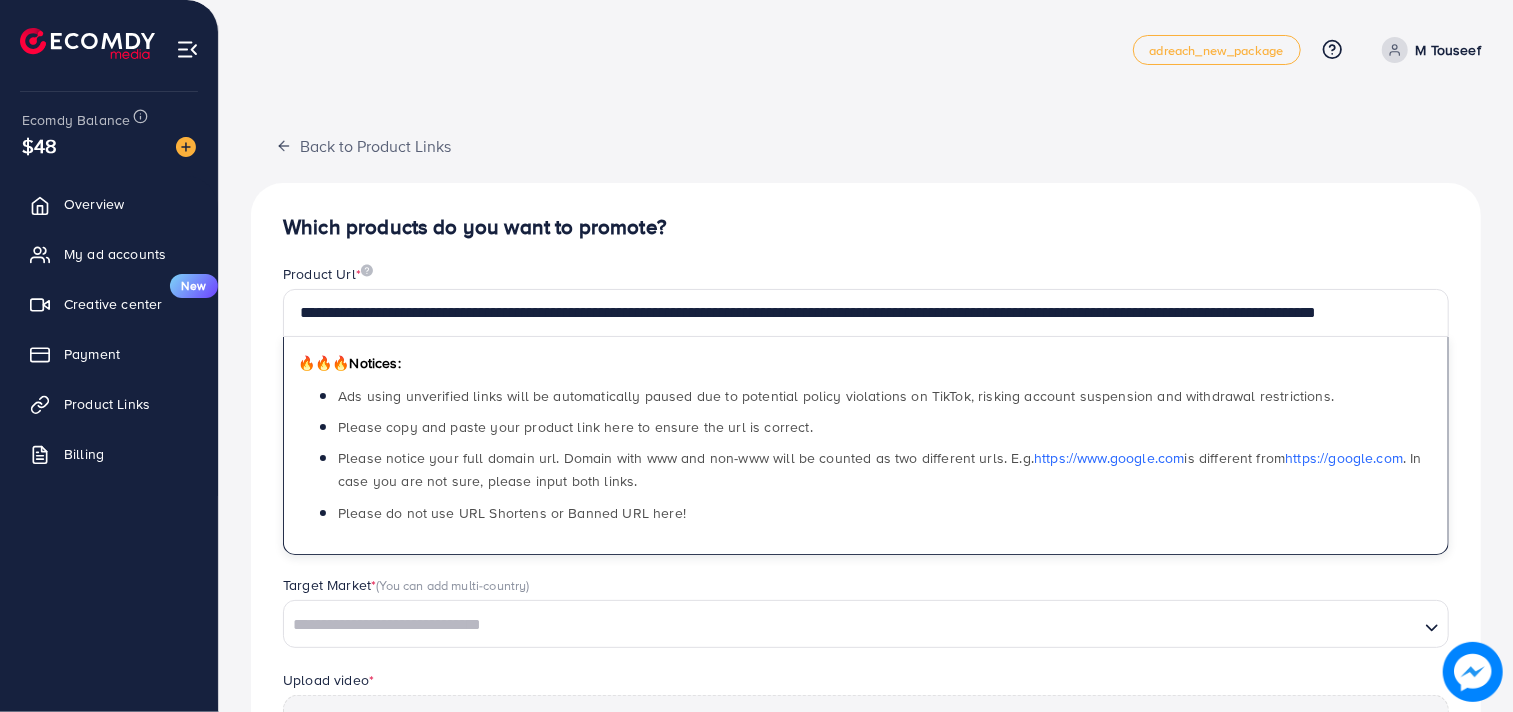 scroll, scrollTop: 0, scrollLeft: 0, axis: both 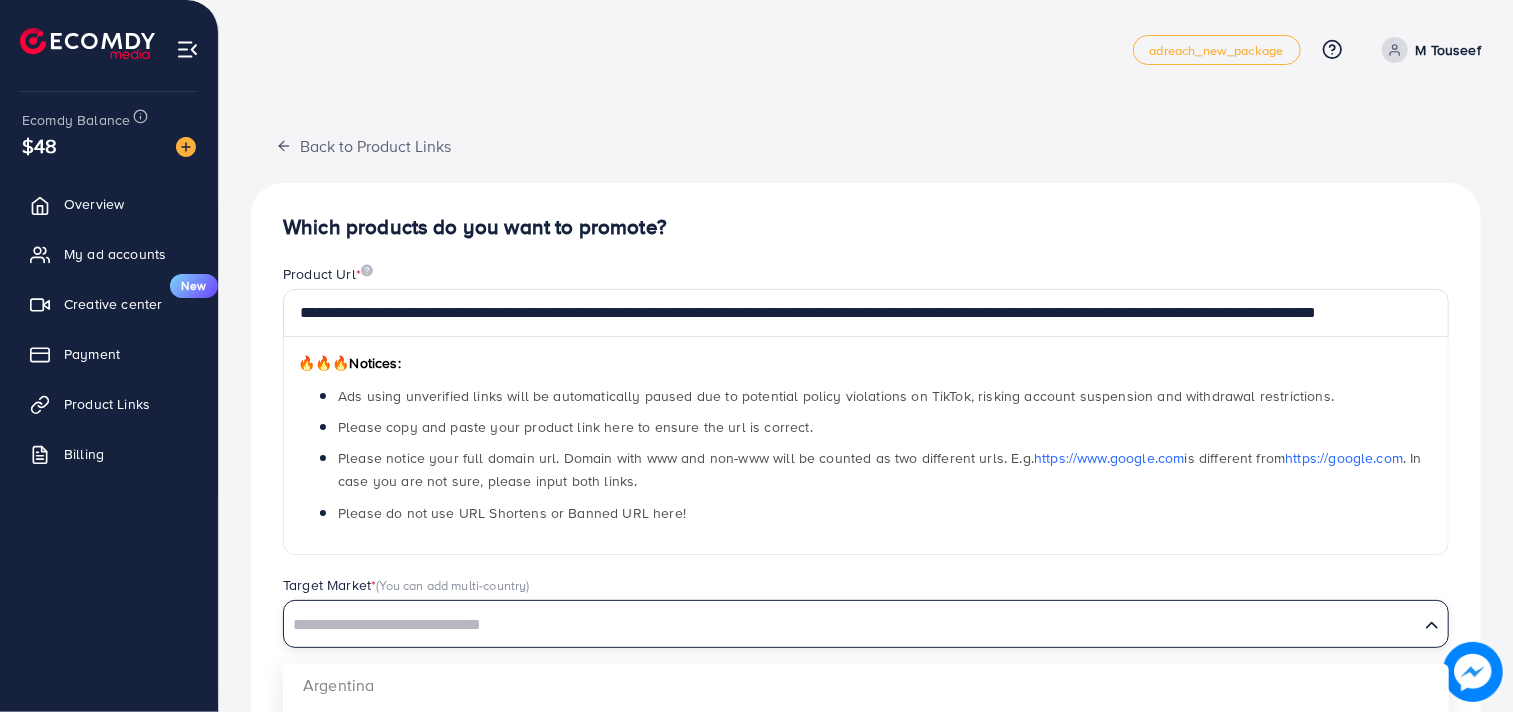 click at bounding box center (851, 625) 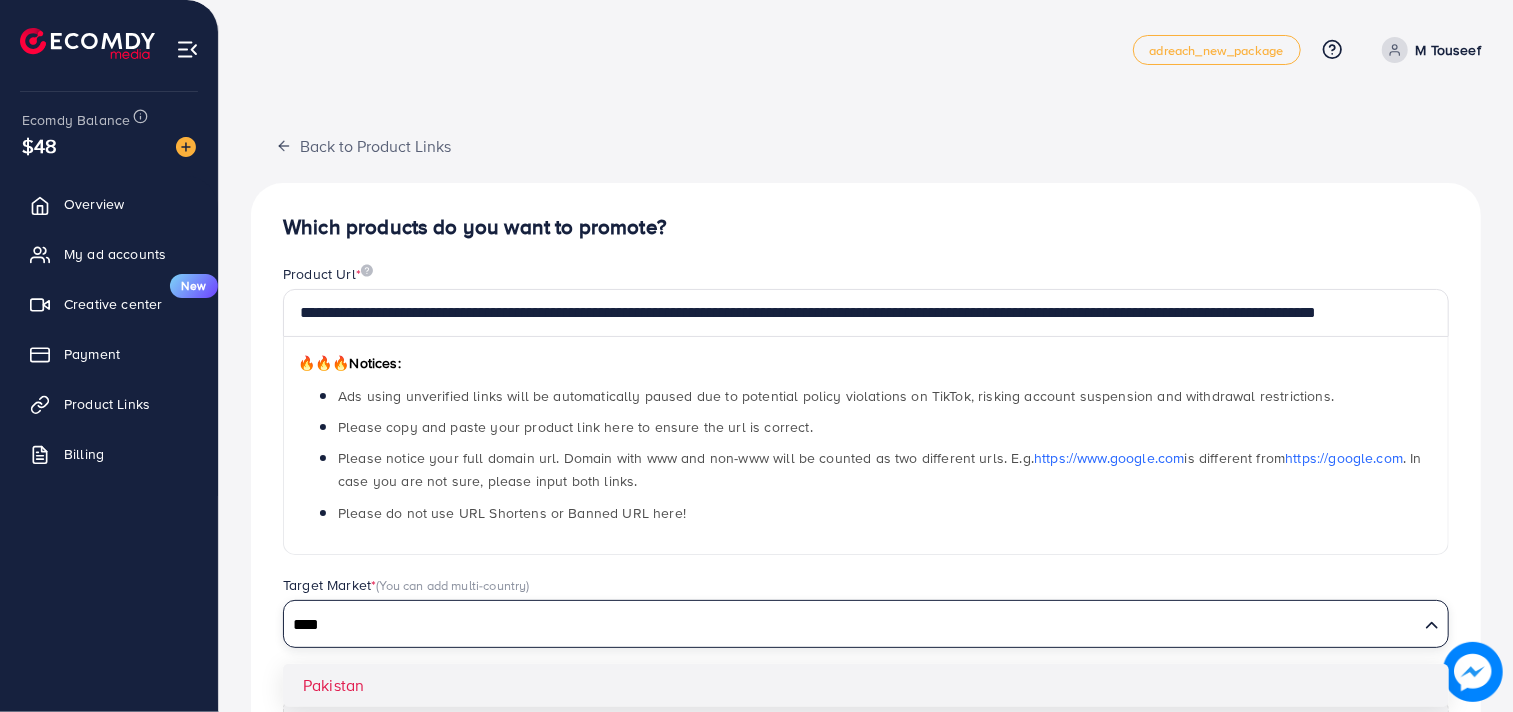 type on "****" 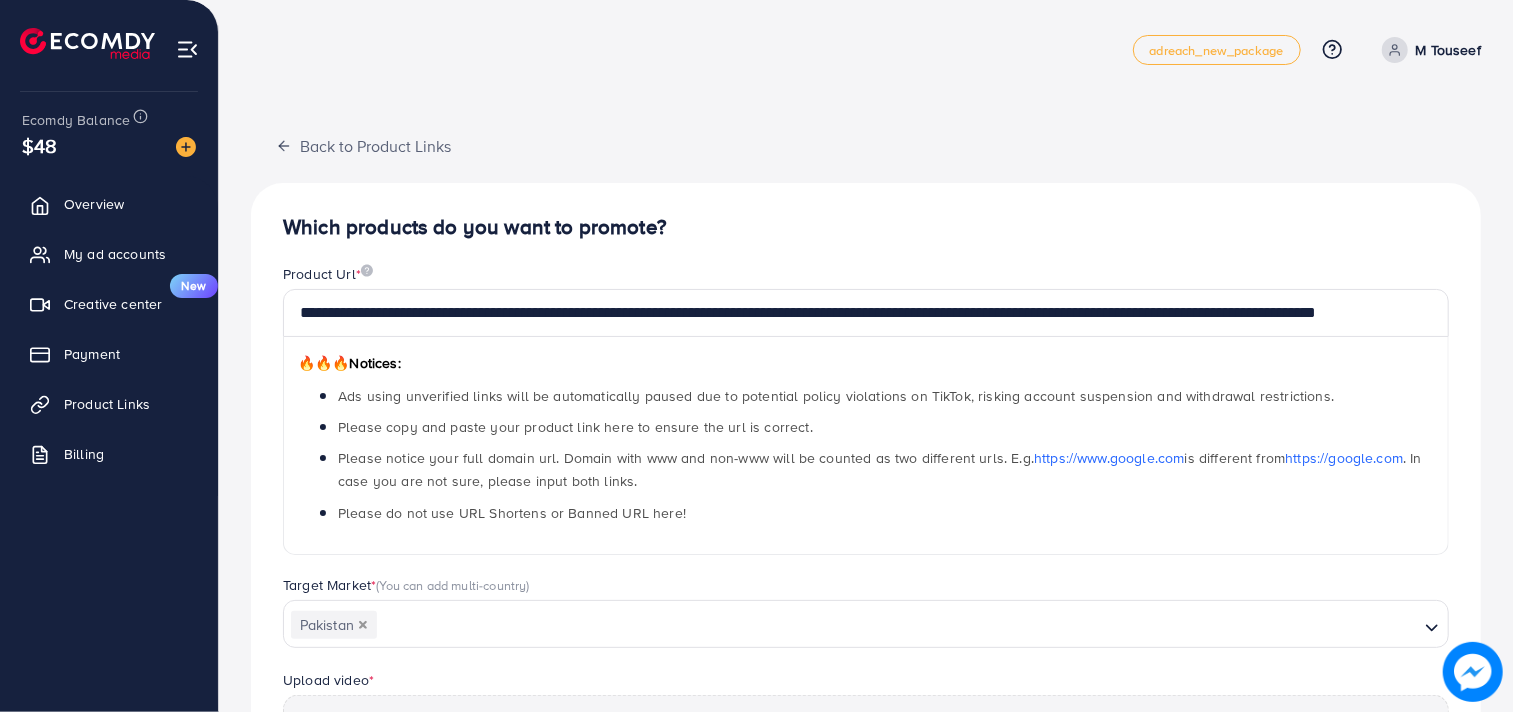 click on "**********" at bounding box center [866, 626] 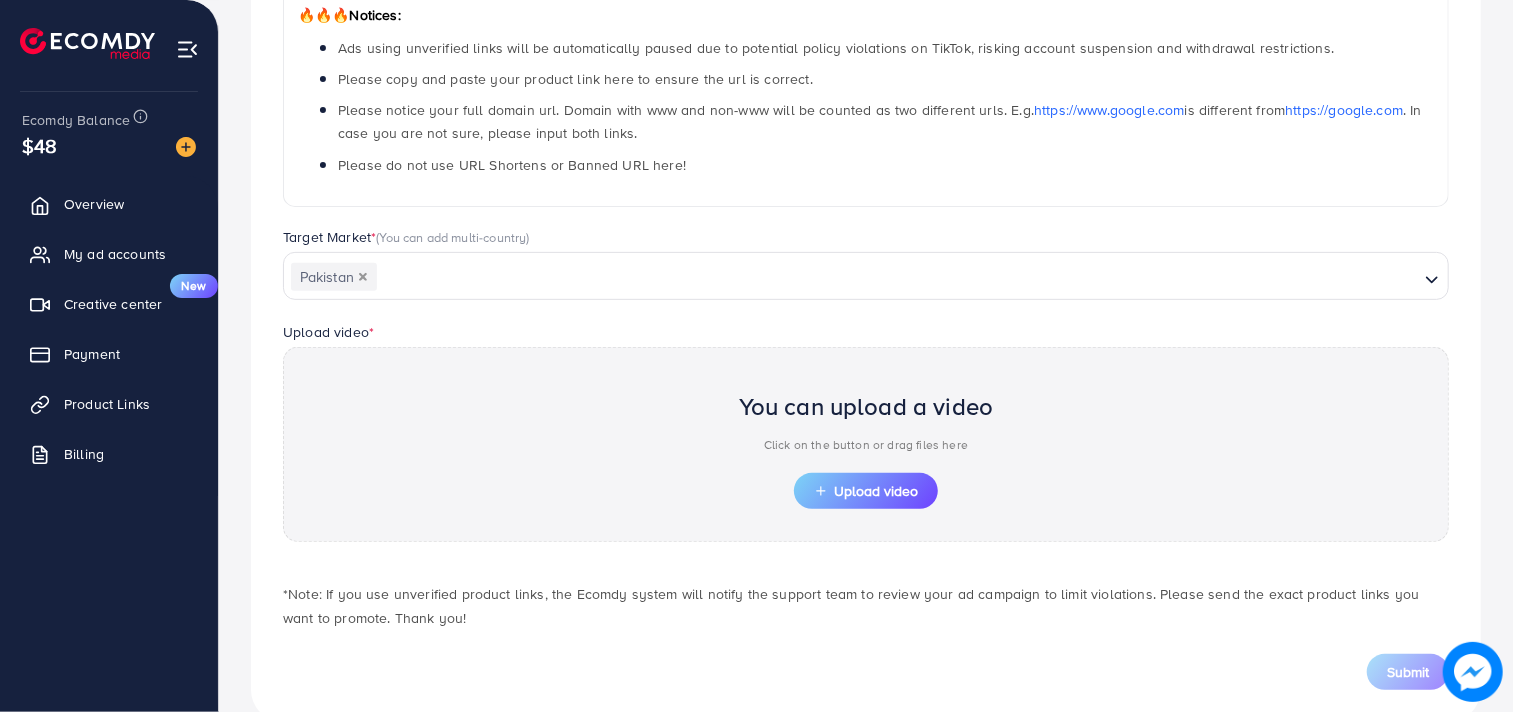 scroll, scrollTop: 390, scrollLeft: 0, axis: vertical 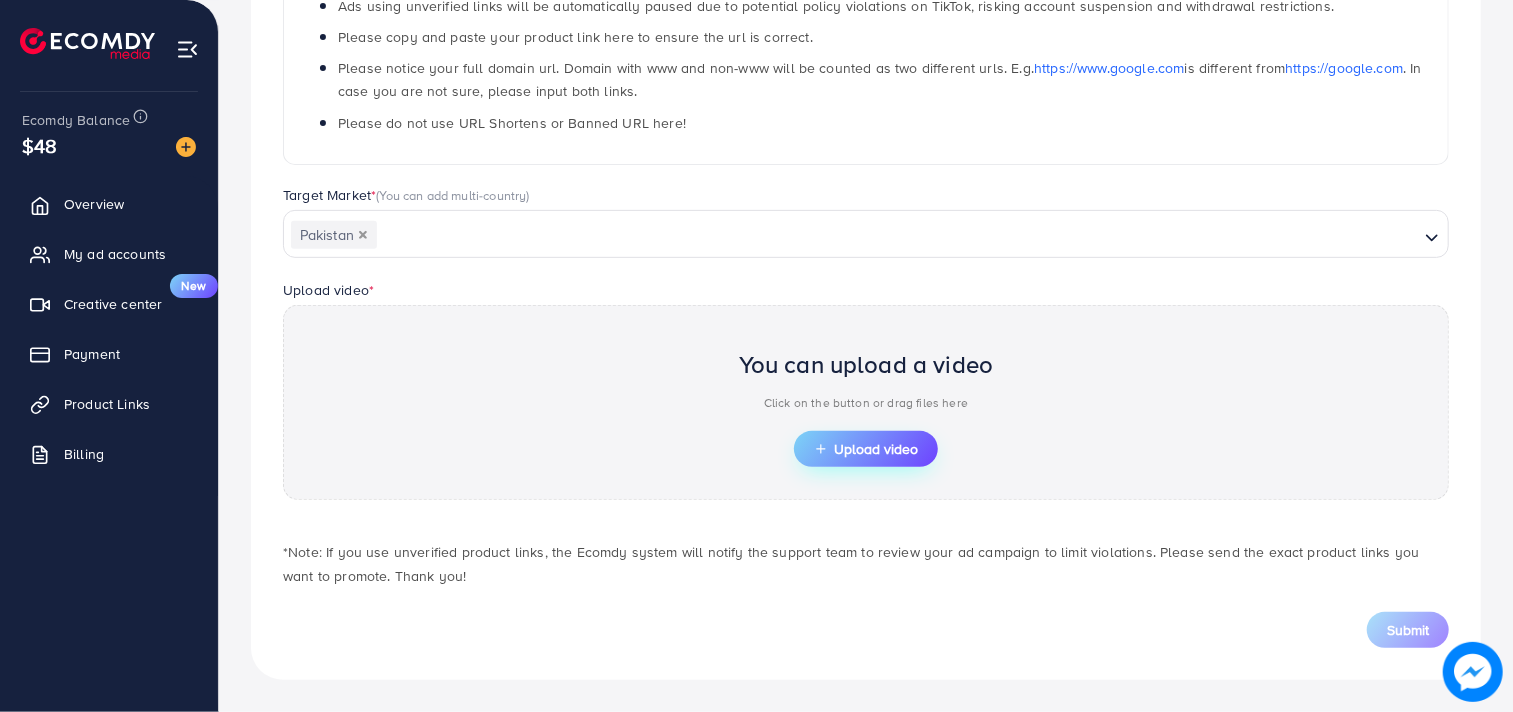 click on "Upload video" at bounding box center (866, 449) 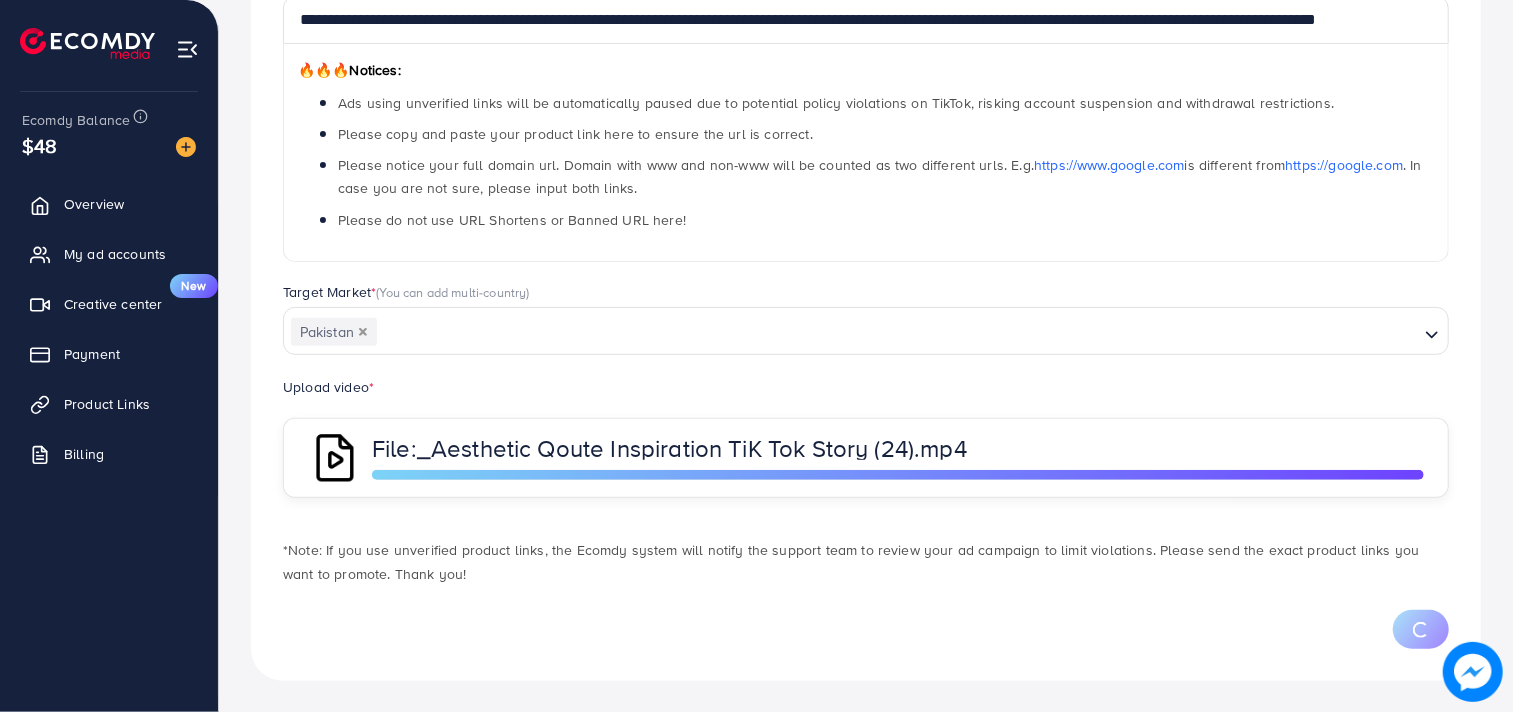 scroll, scrollTop: 390, scrollLeft: 0, axis: vertical 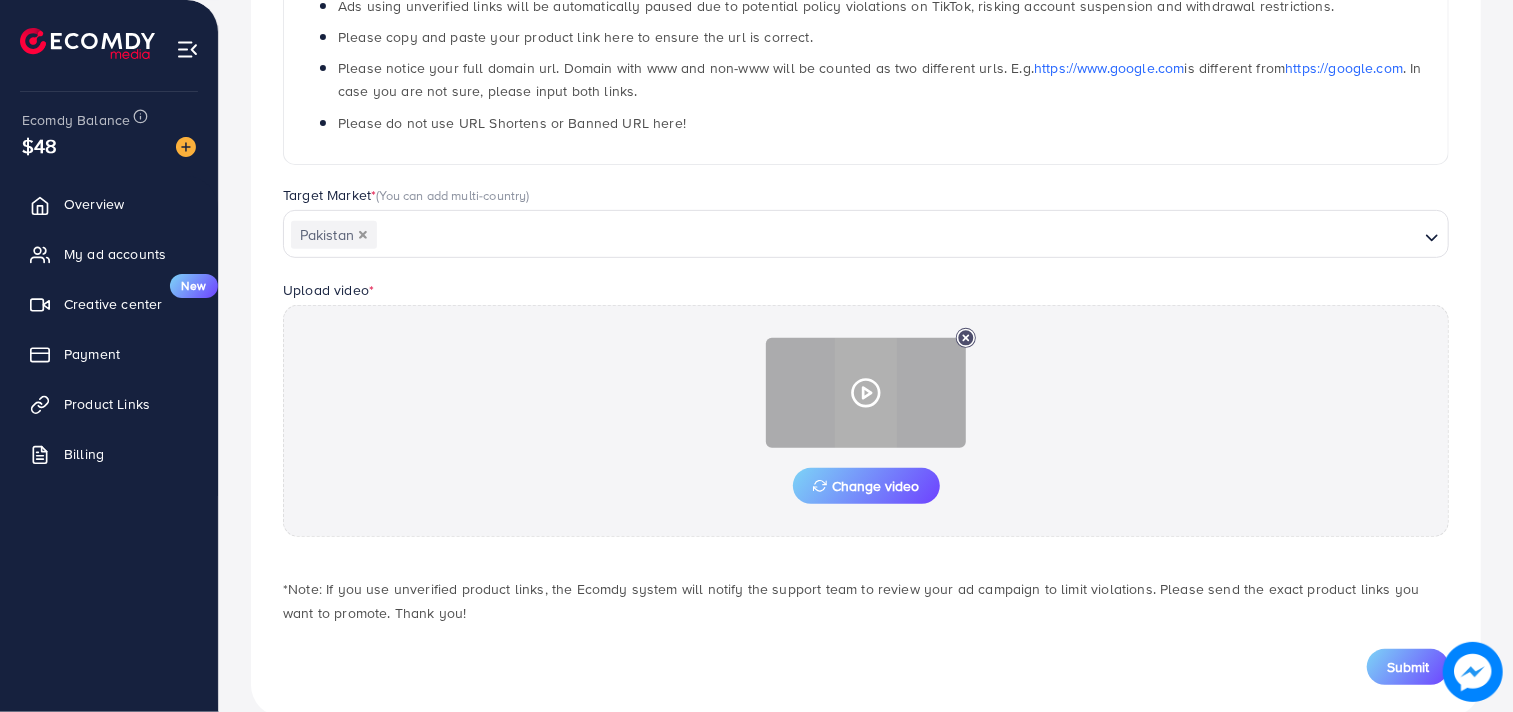 click 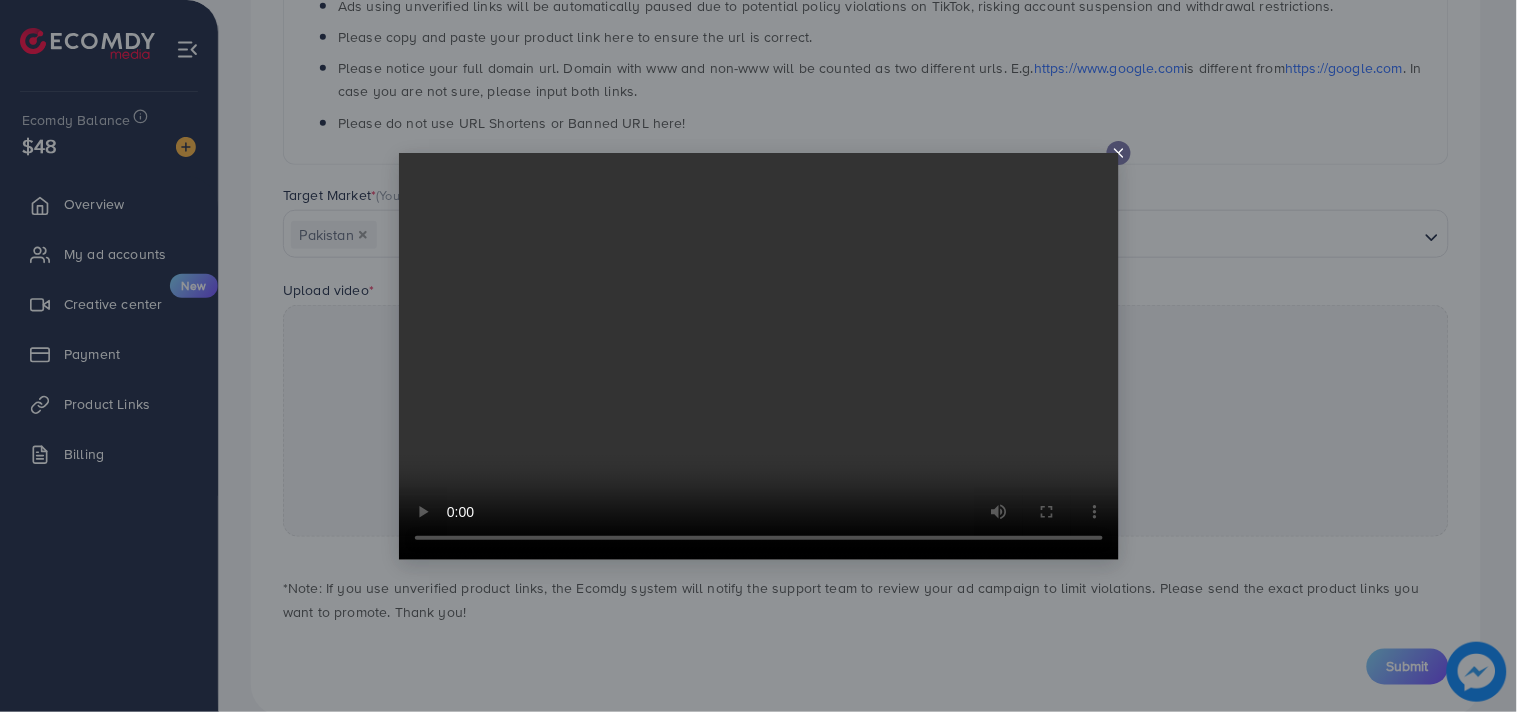 click 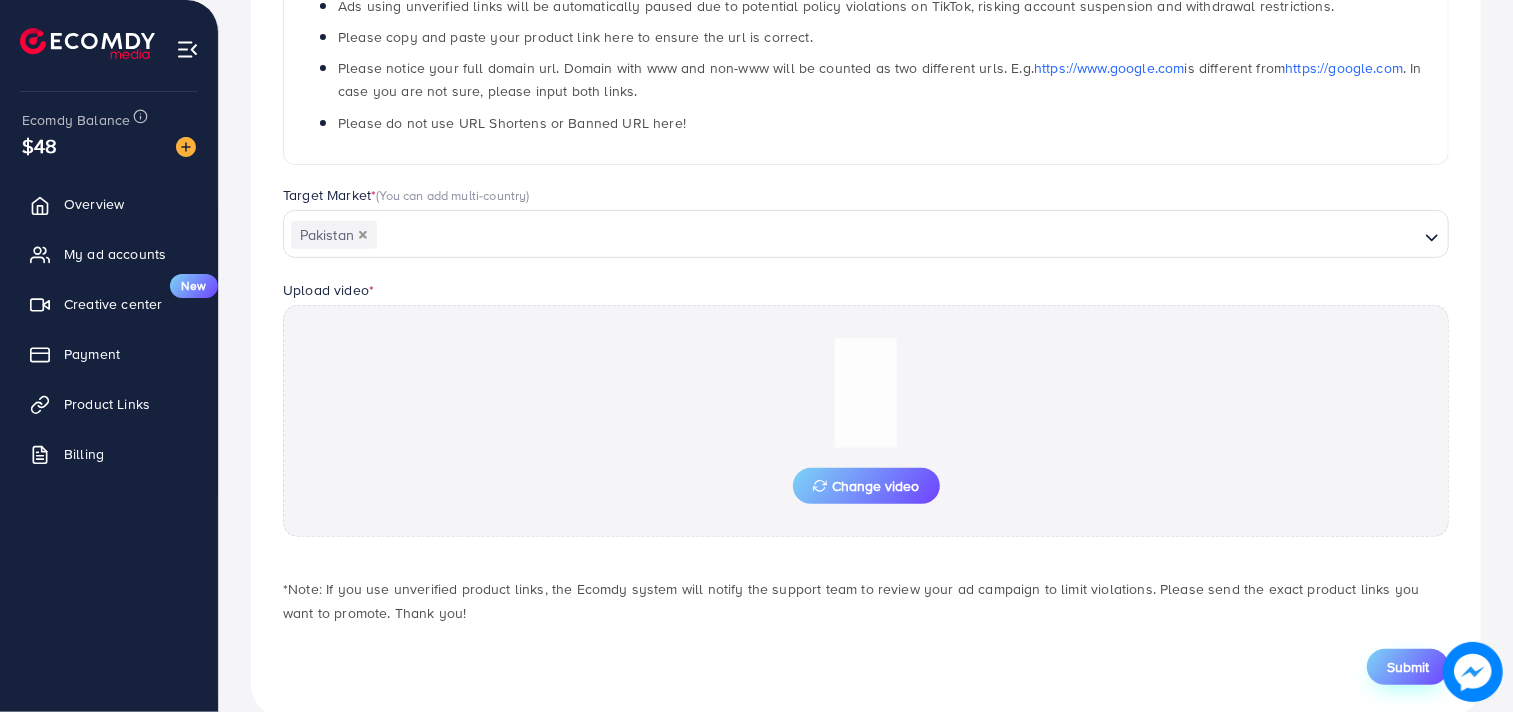 click on "Submit" at bounding box center (1408, 667) 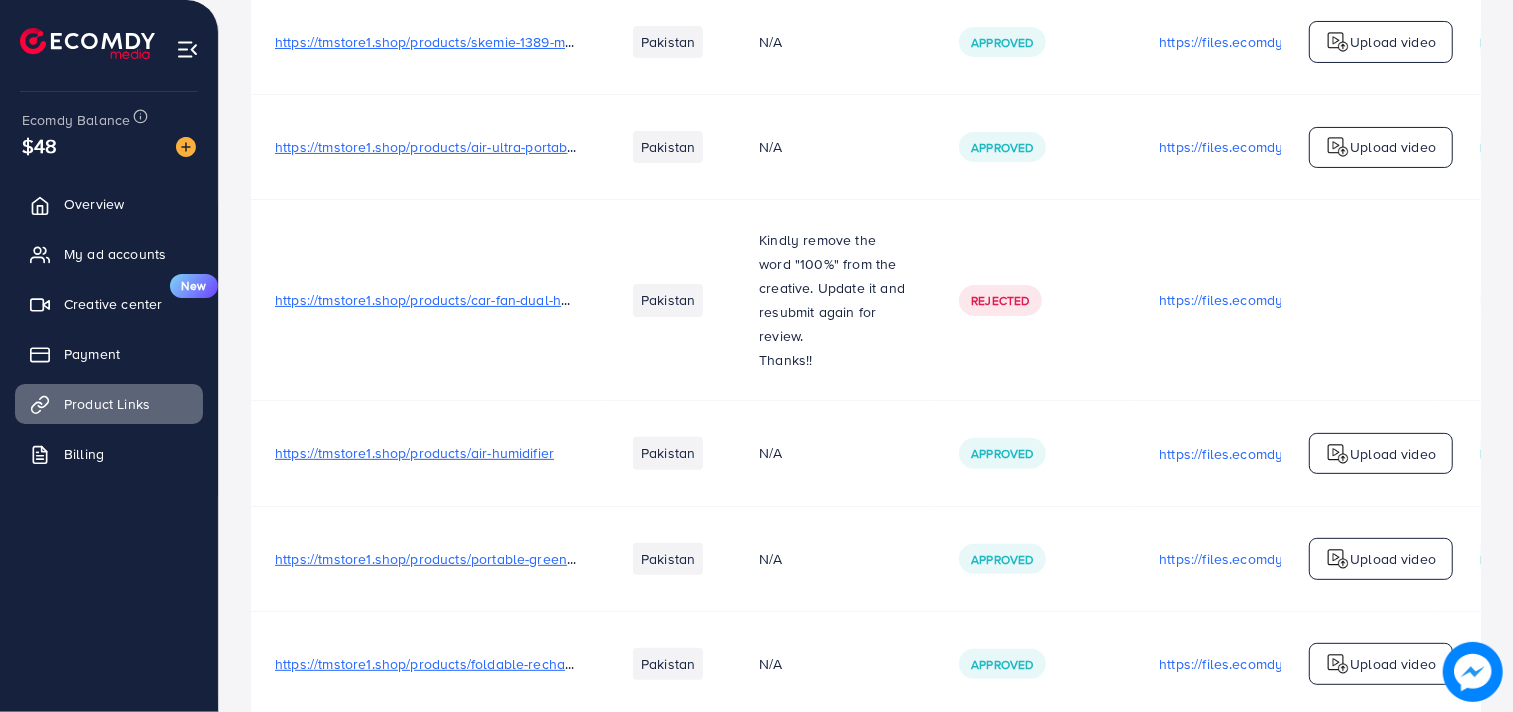 scroll, scrollTop: 0, scrollLeft: 0, axis: both 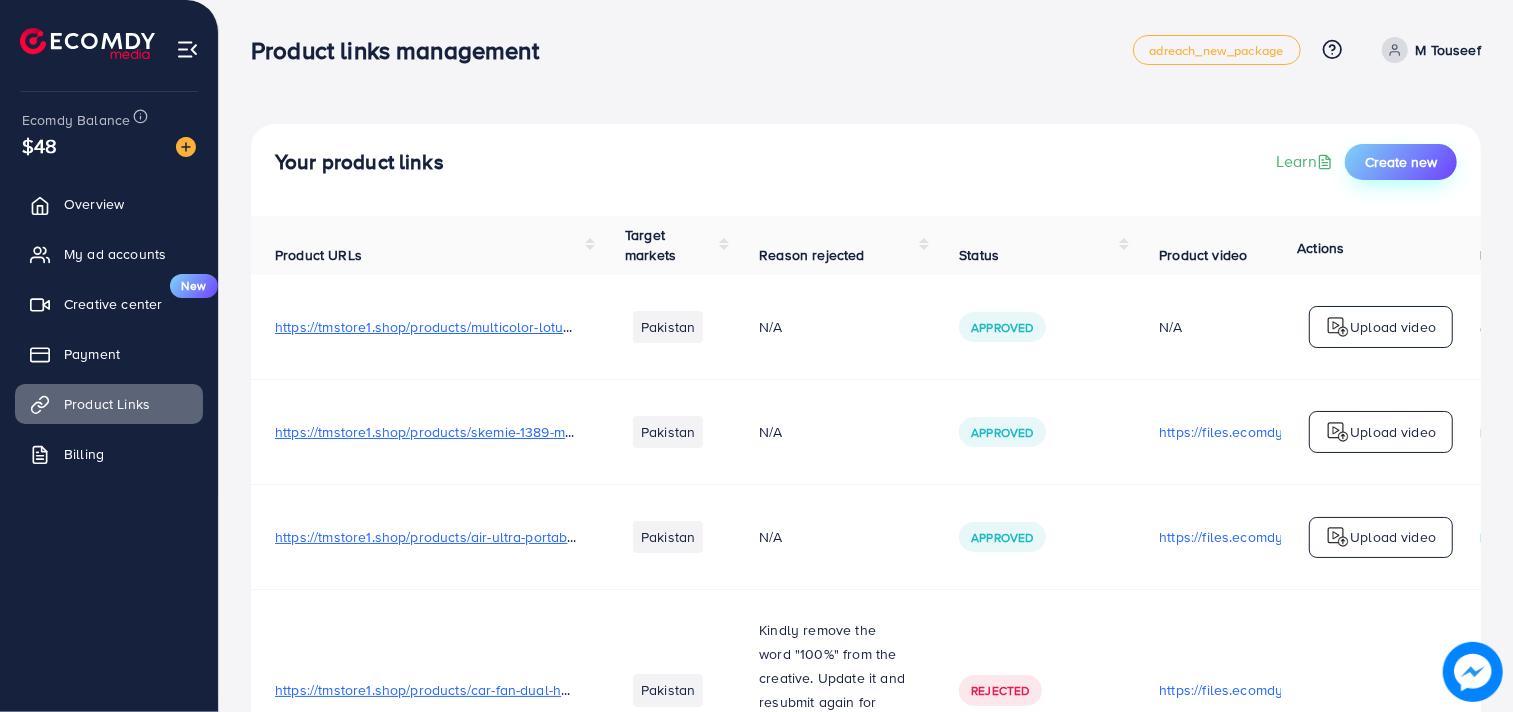 click on "Create new" at bounding box center (1401, 162) 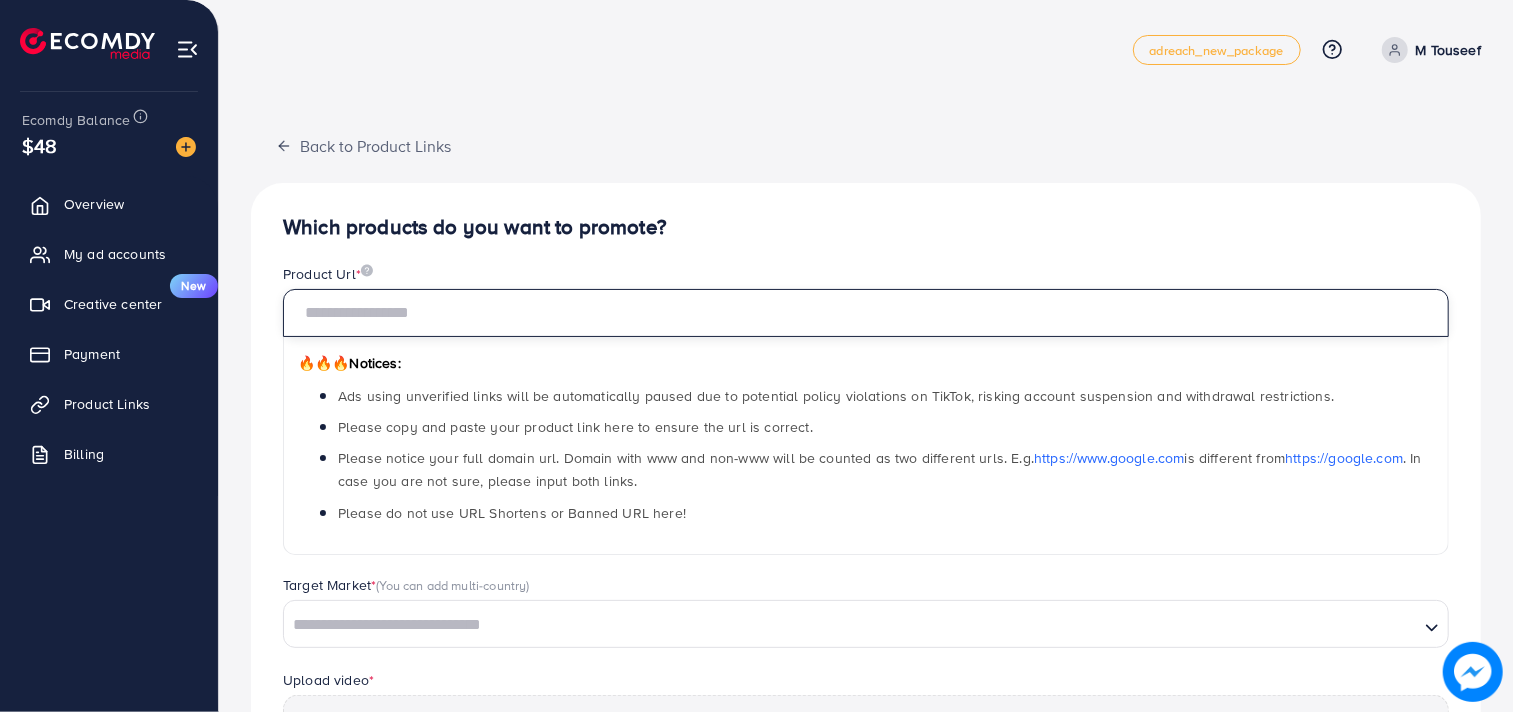 click at bounding box center [866, 313] 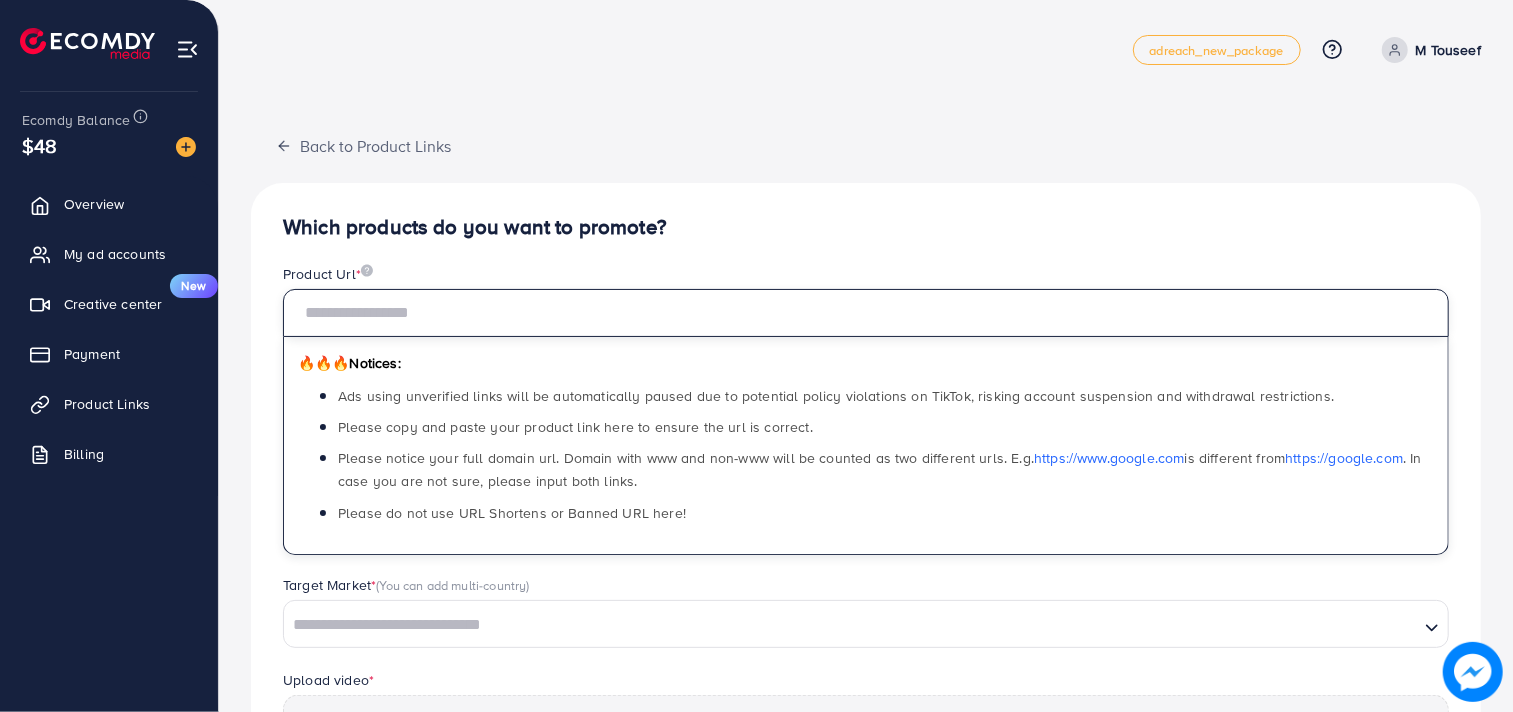 paste on "**********" 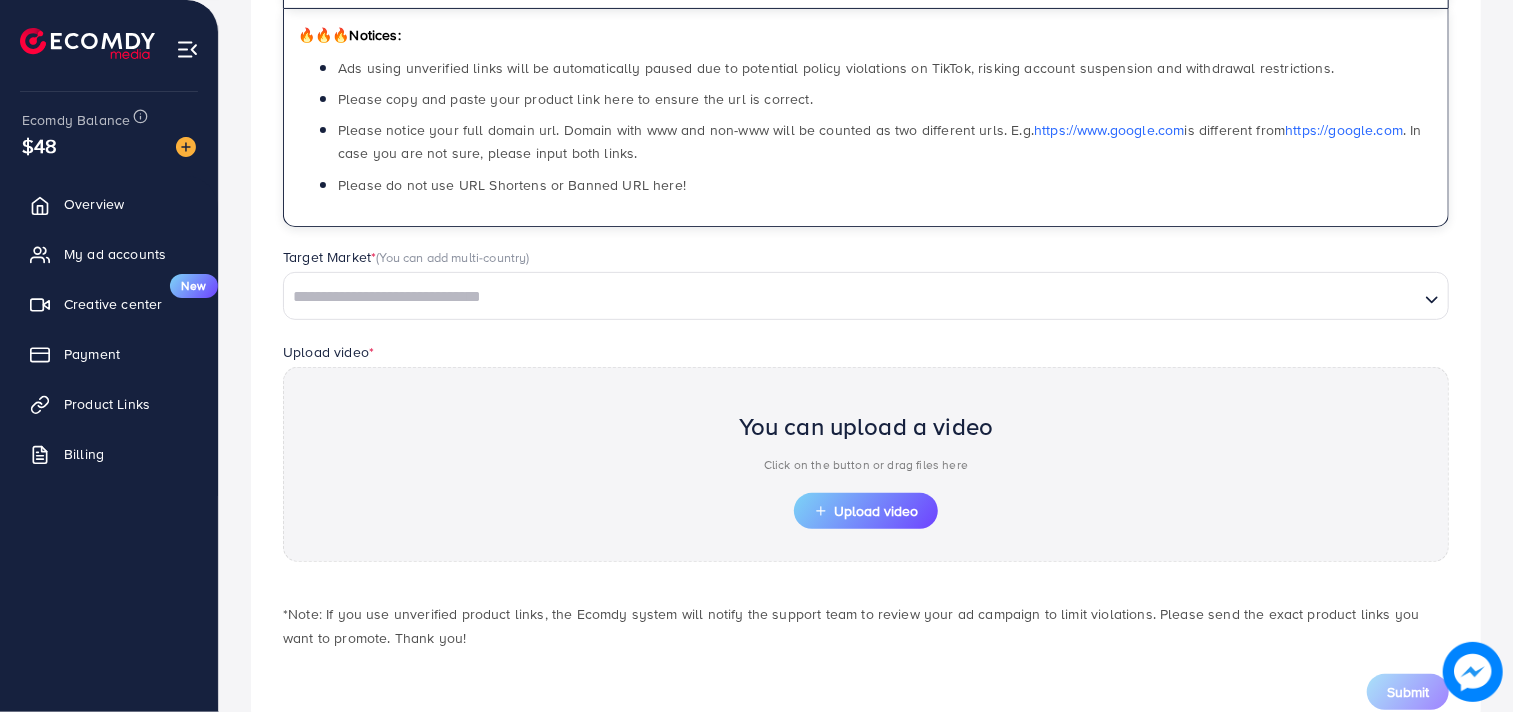 scroll, scrollTop: 390, scrollLeft: 0, axis: vertical 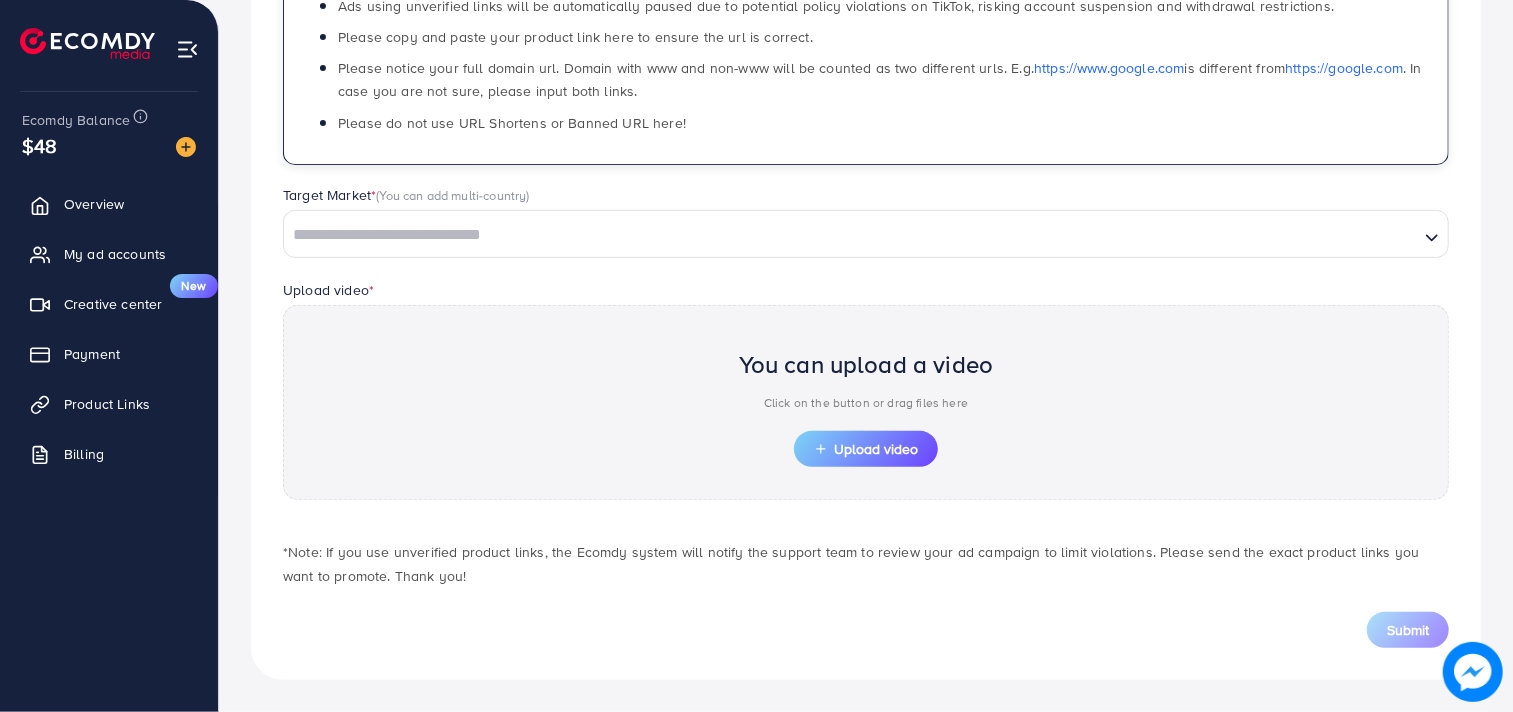 type on "**********" 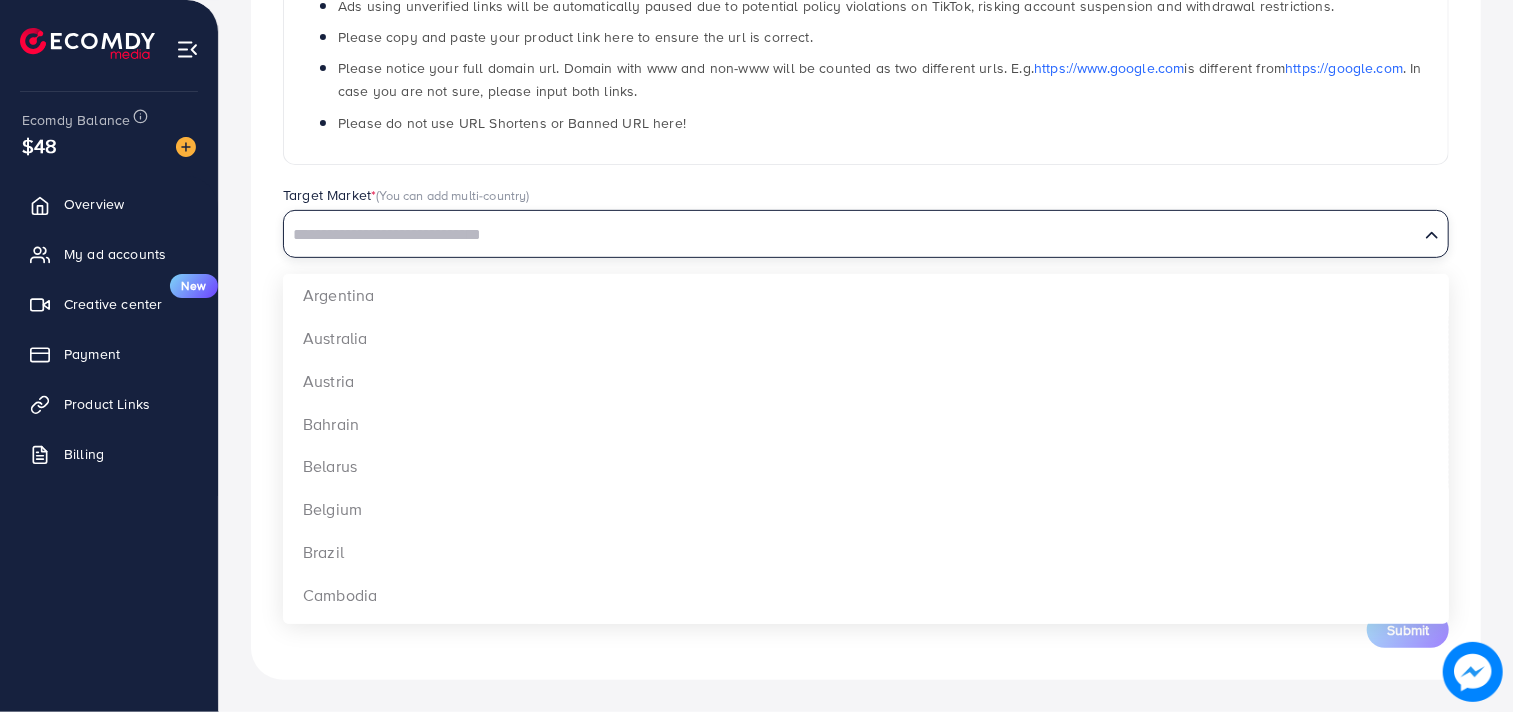 click at bounding box center (851, 235) 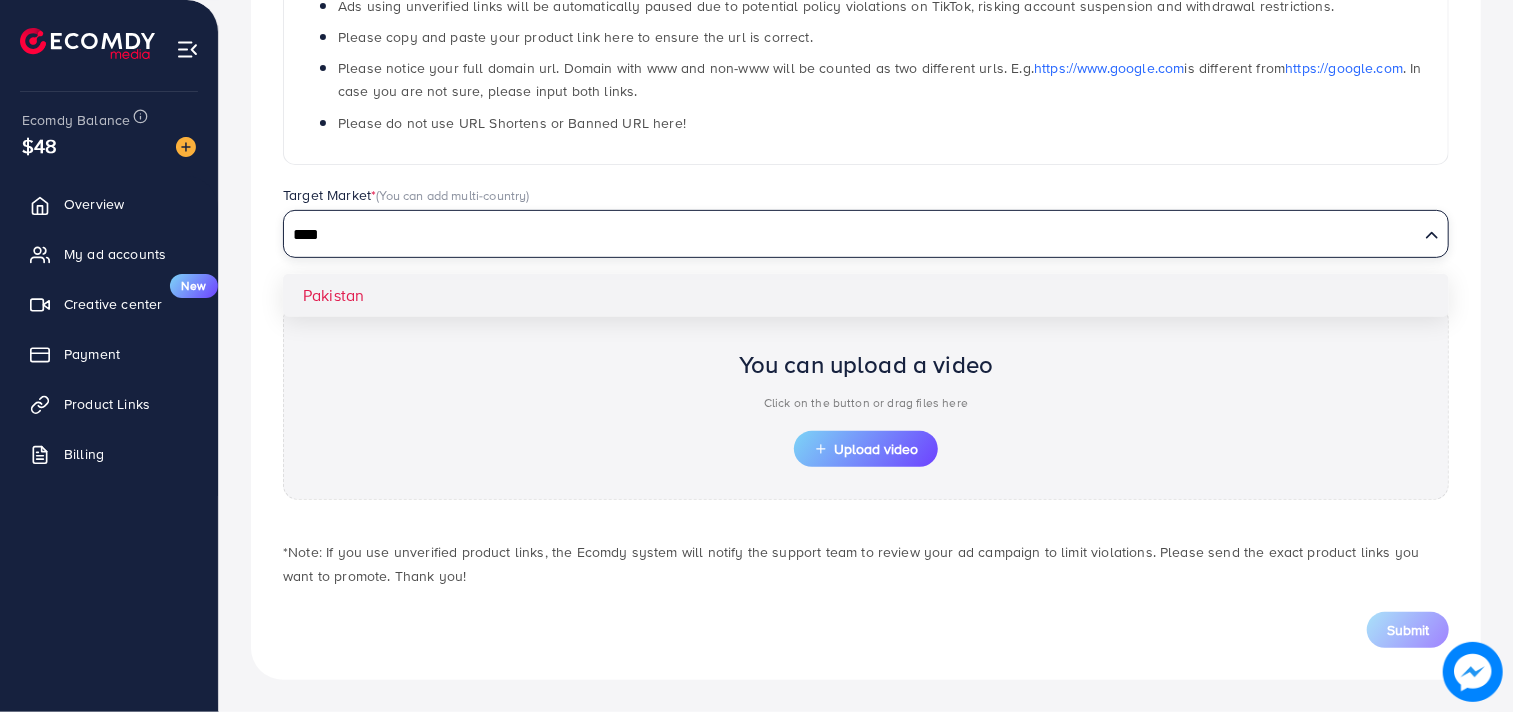 type on "****" 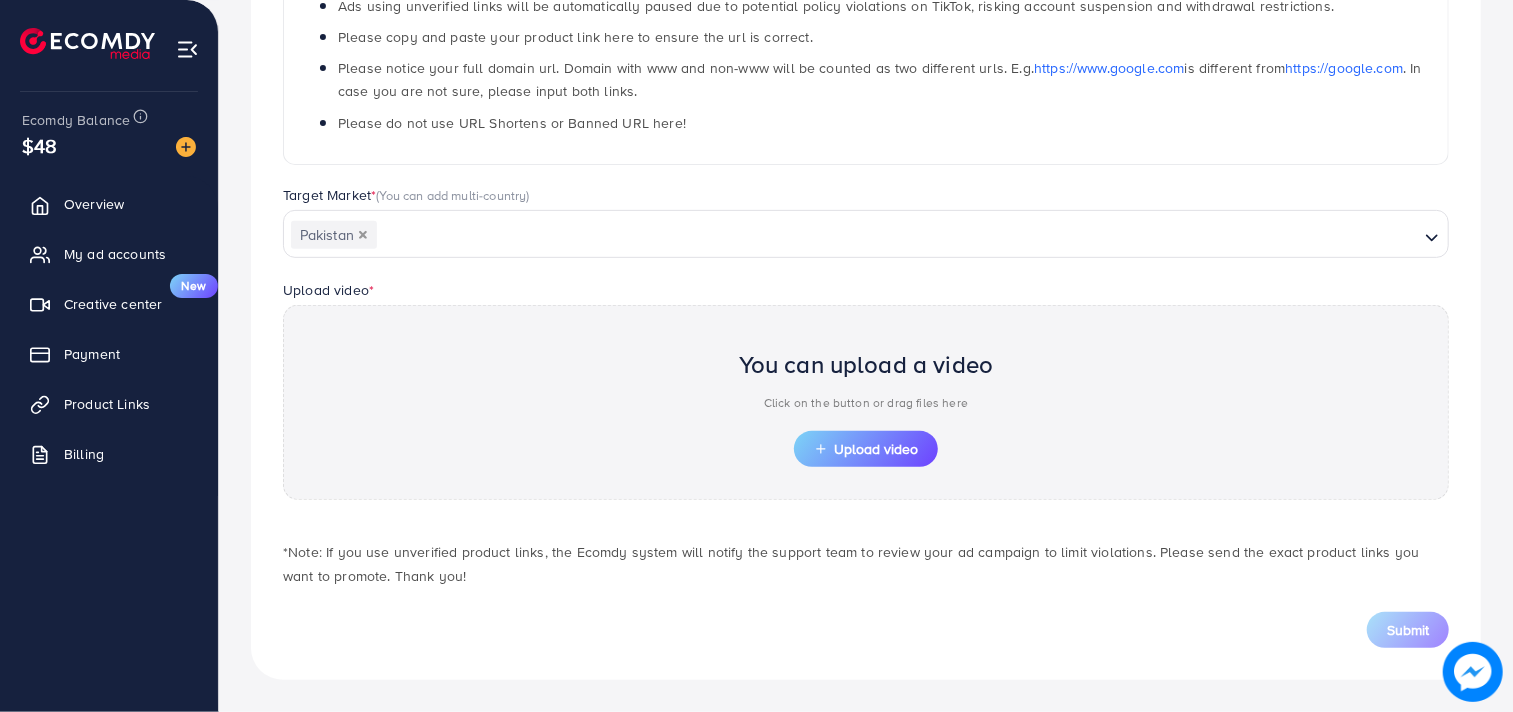 click on "**********" at bounding box center (866, 236) 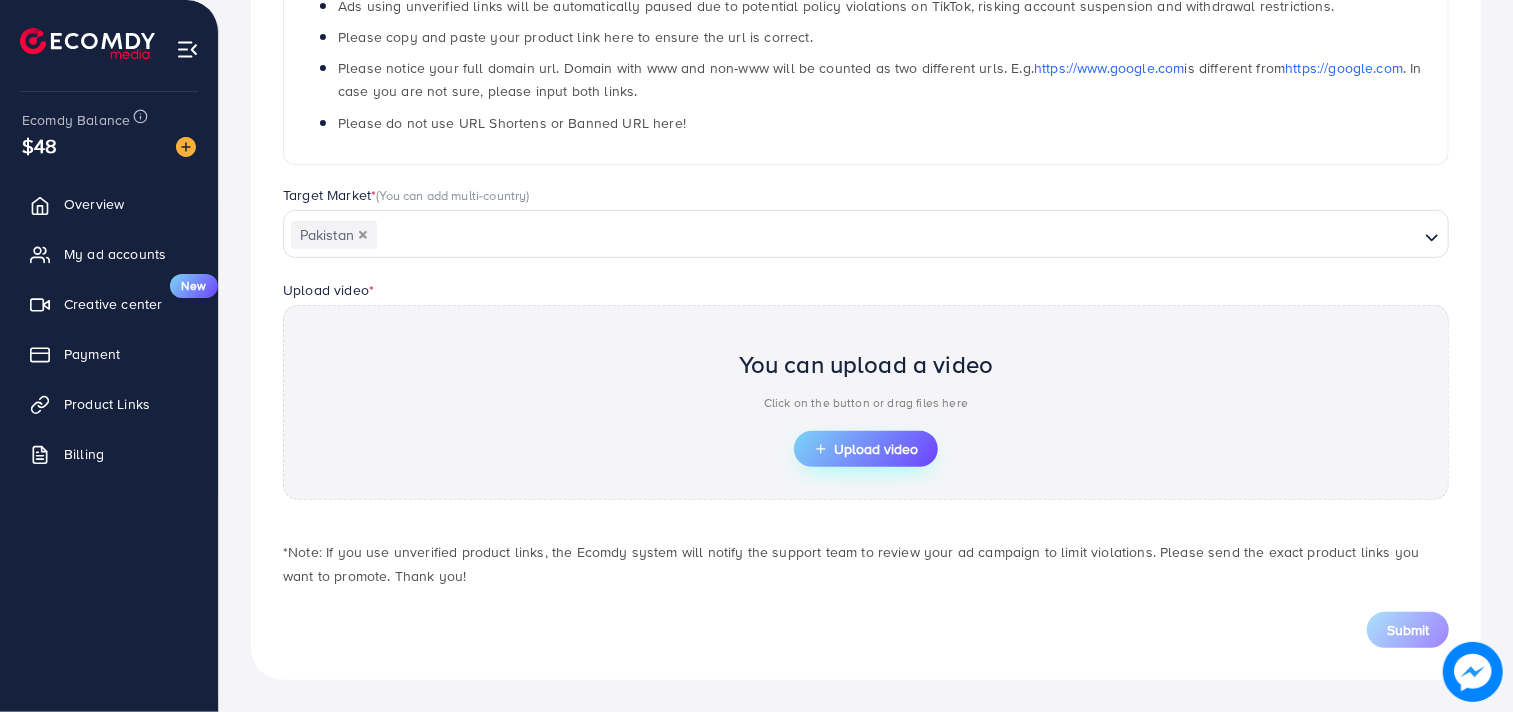 click on "Upload video" at bounding box center [866, 449] 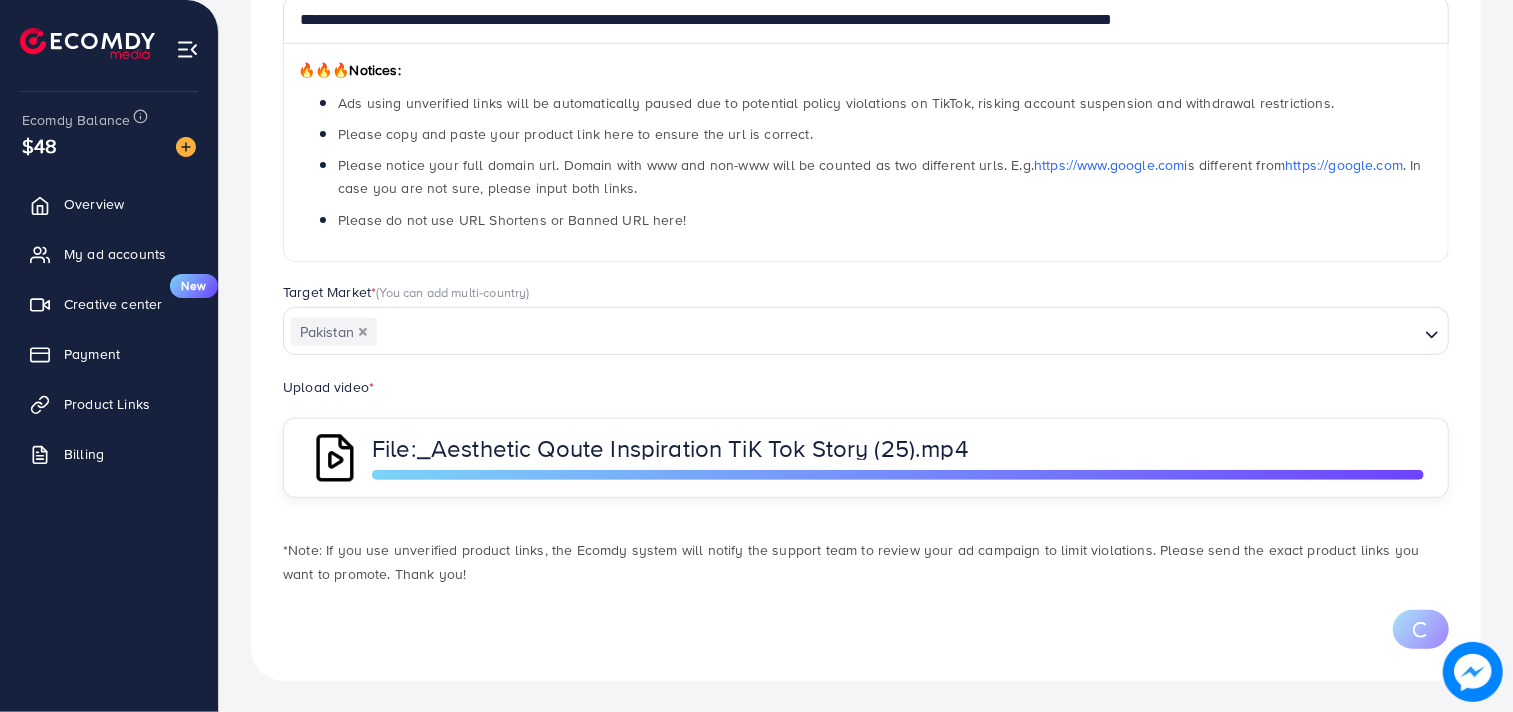 scroll, scrollTop: 390, scrollLeft: 0, axis: vertical 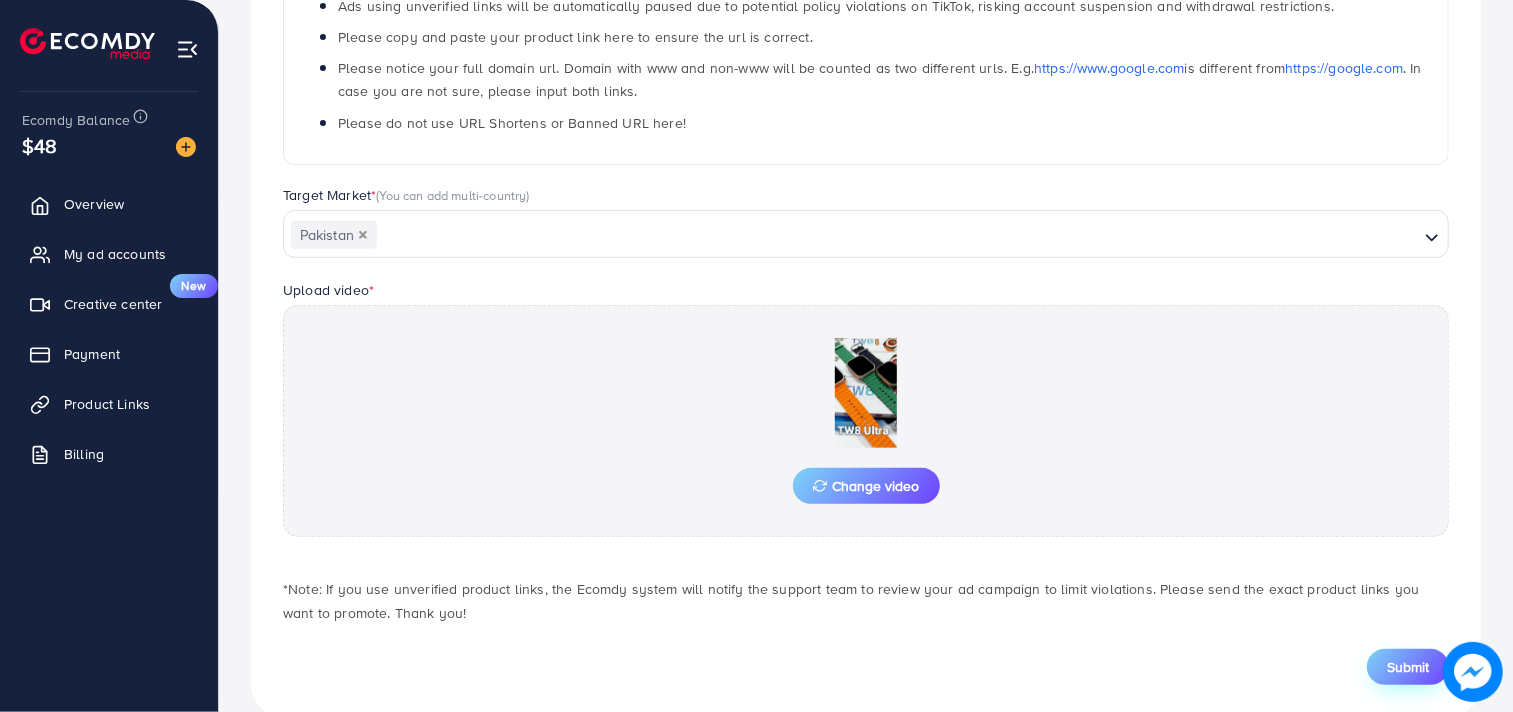click on "Submit" at bounding box center [1408, 667] 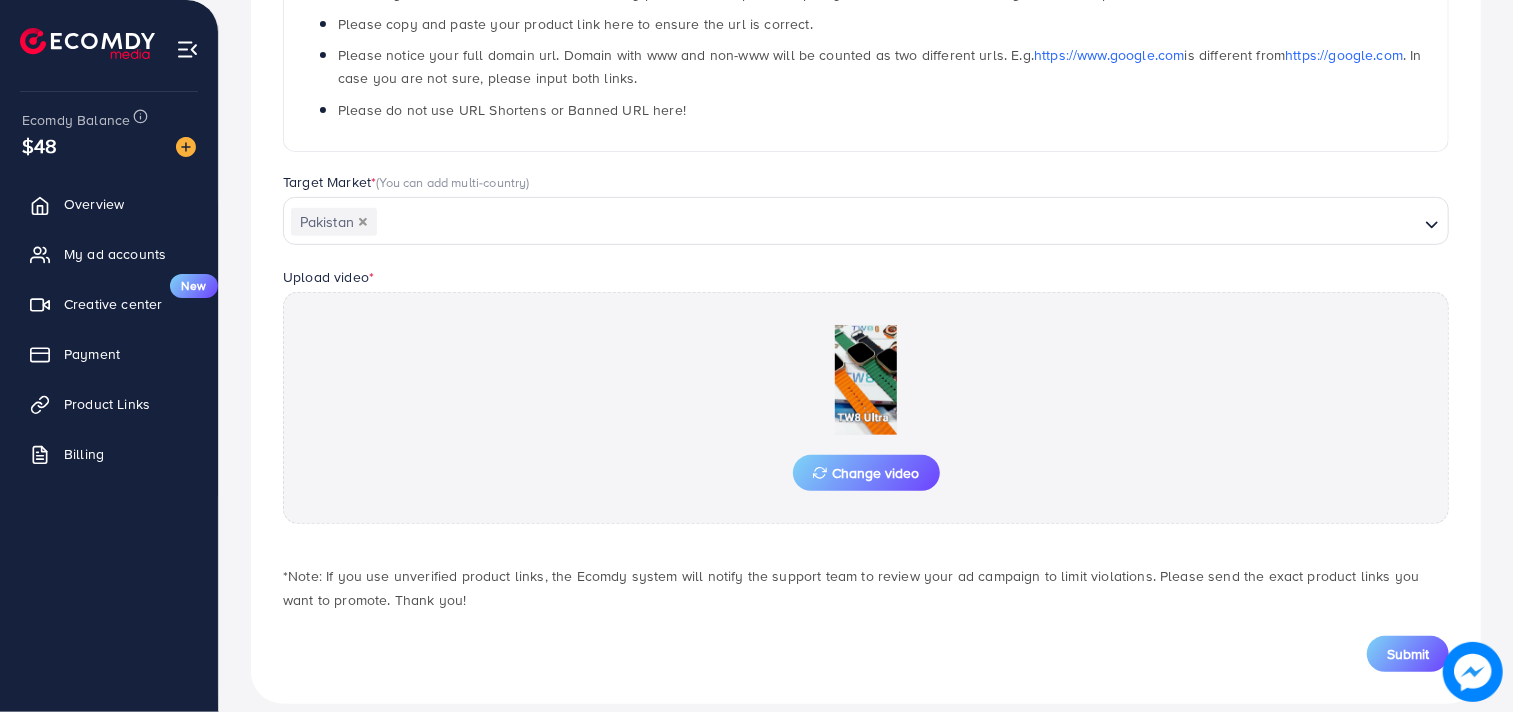 scroll, scrollTop: 426, scrollLeft: 0, axis: vertical 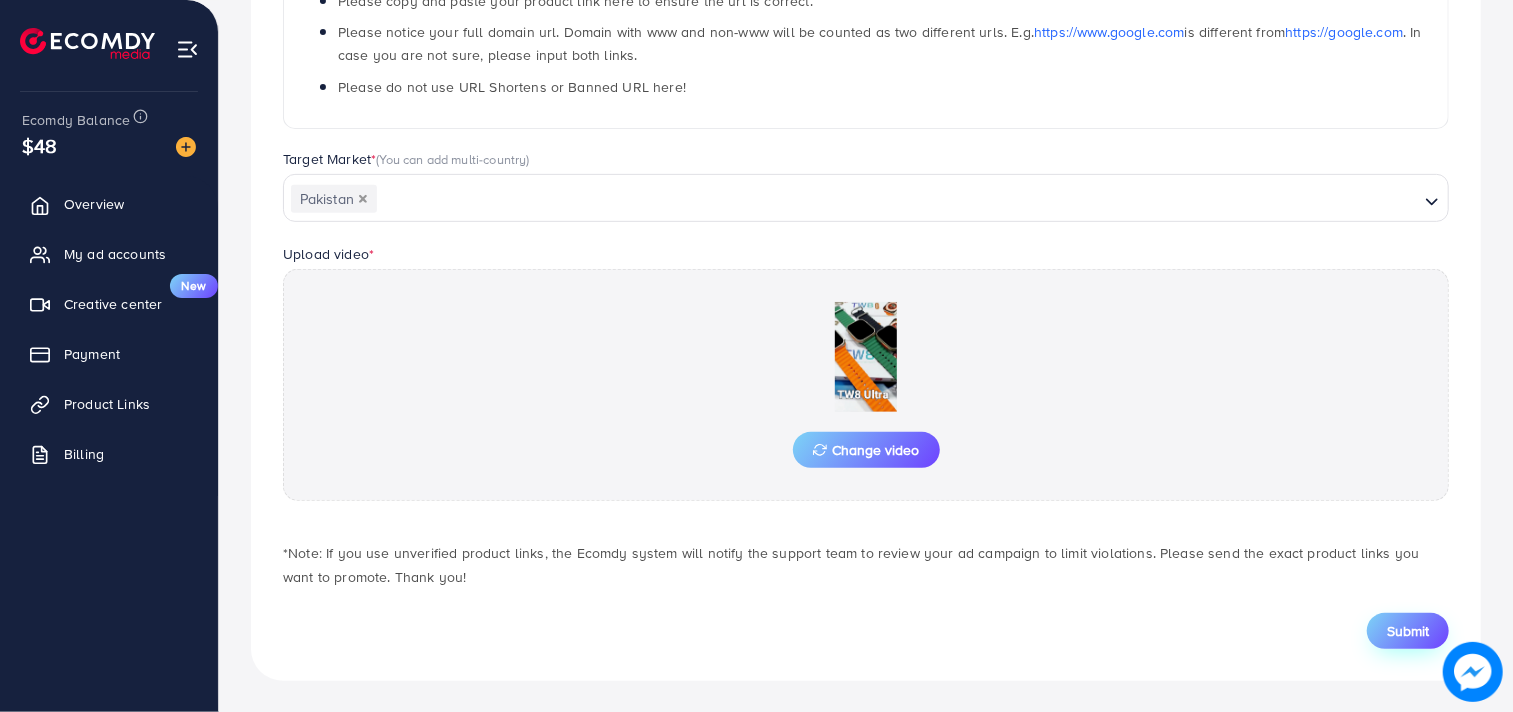 click on "Submit" at bounding box center (1408, 631) 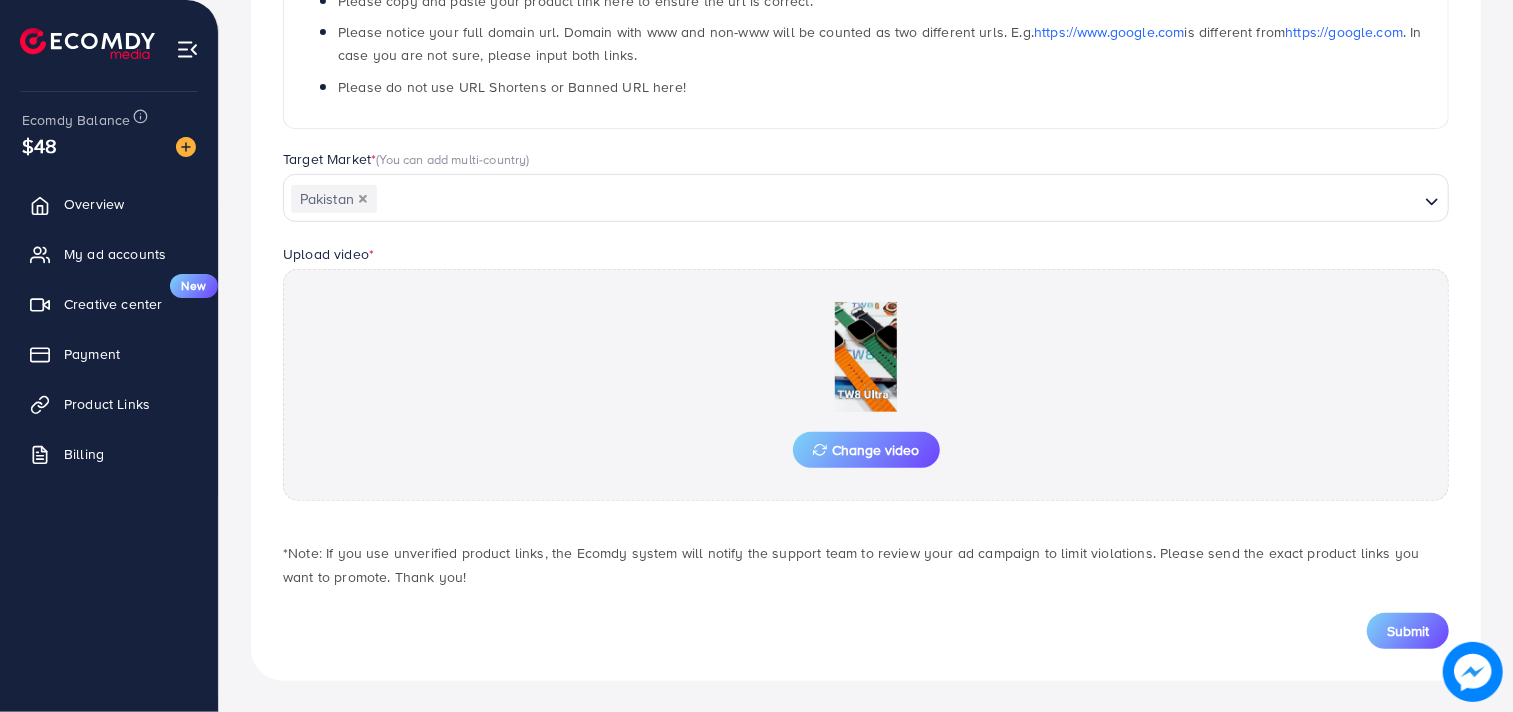 click on "Change video" at bounding box center [866, 385] 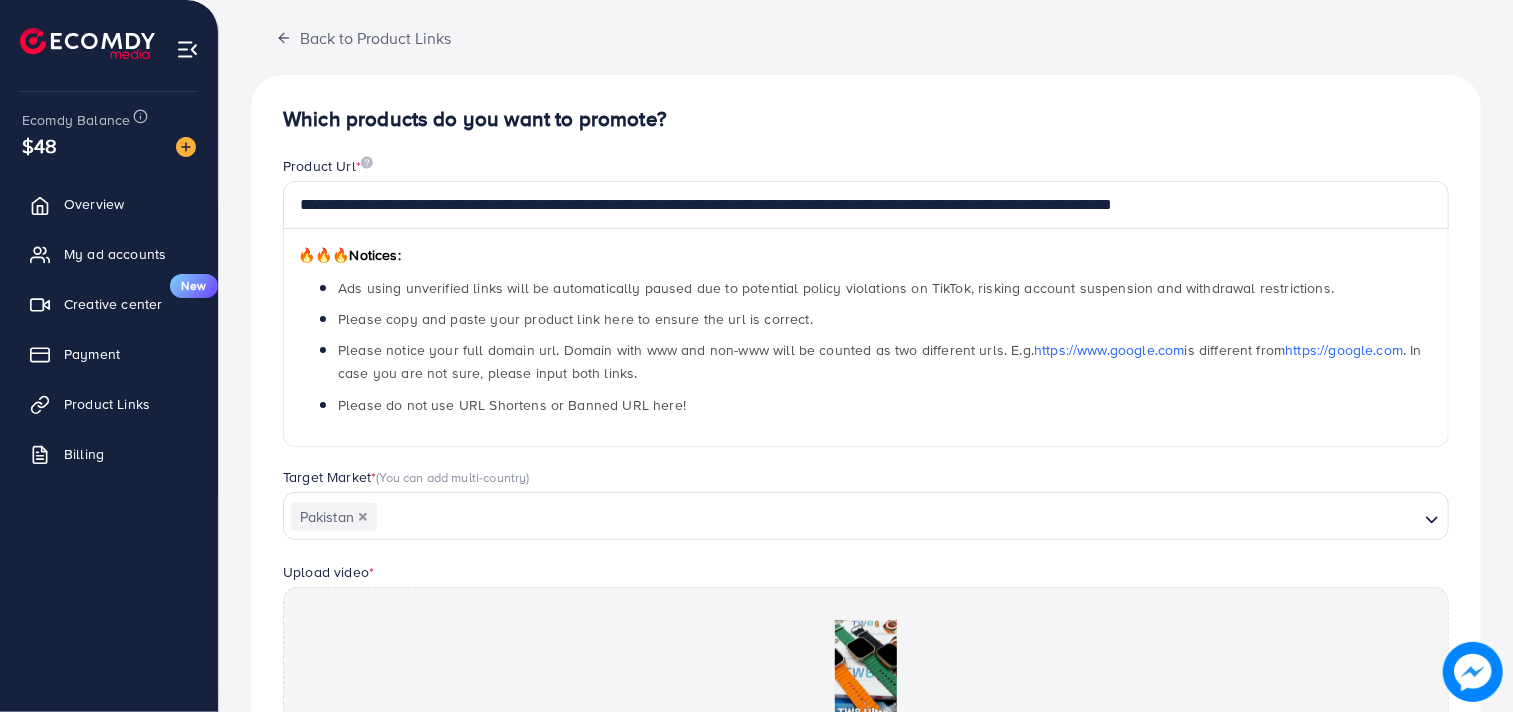 scroll, scrollTop: 0, scrollLeft: 0, axis: both 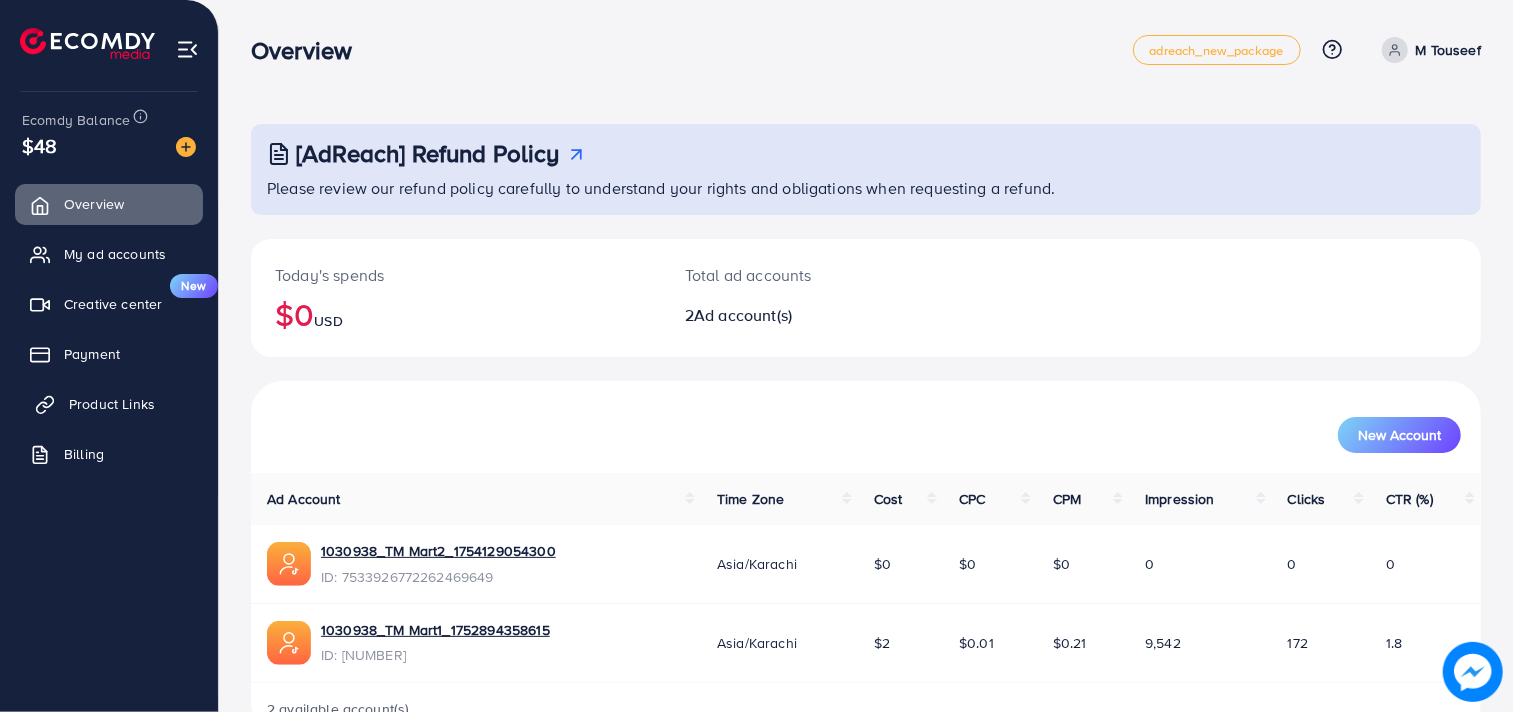 click on "Product Links" at bounding box center (112, 404) 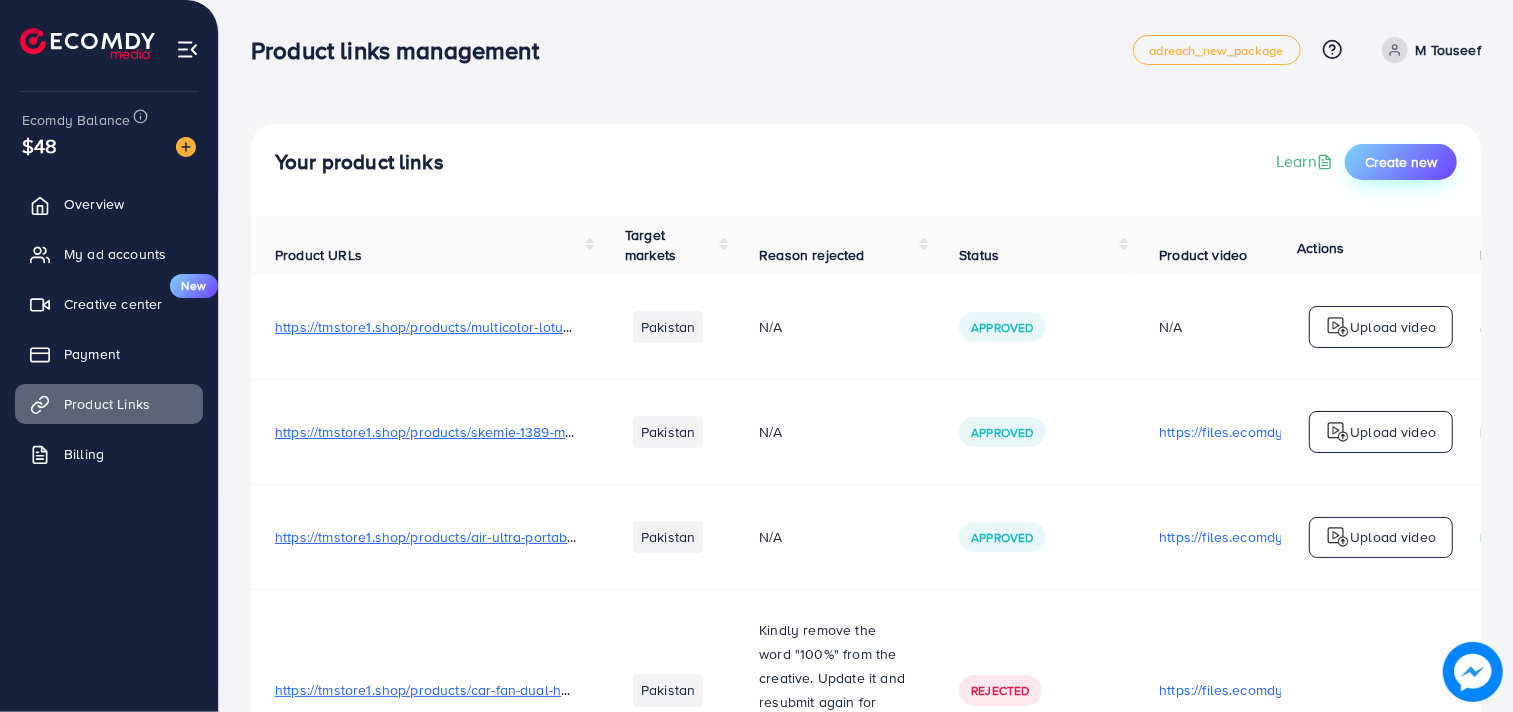 click on "Create new" at bounding box center [1401, 162] 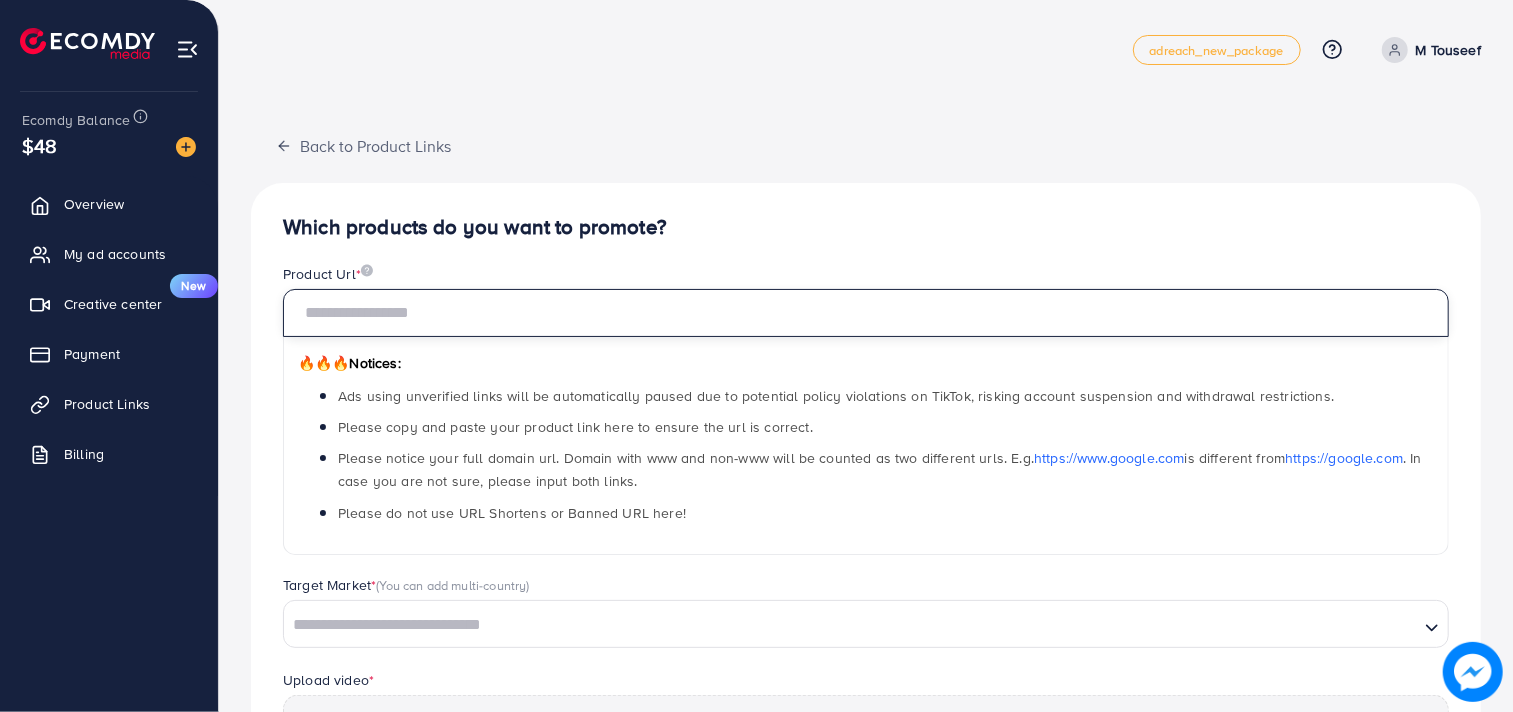 click at bounding box center (866, 313) 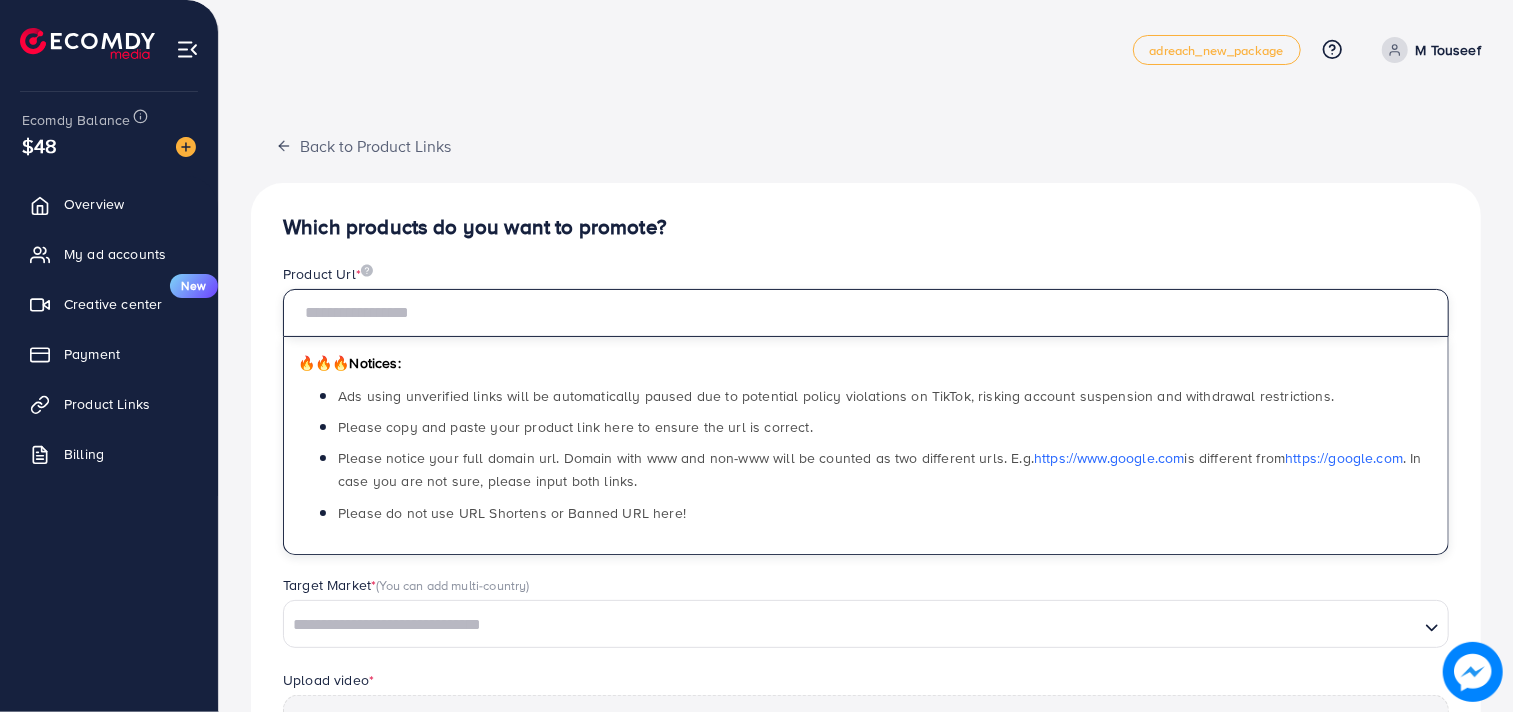 paste on "**********" 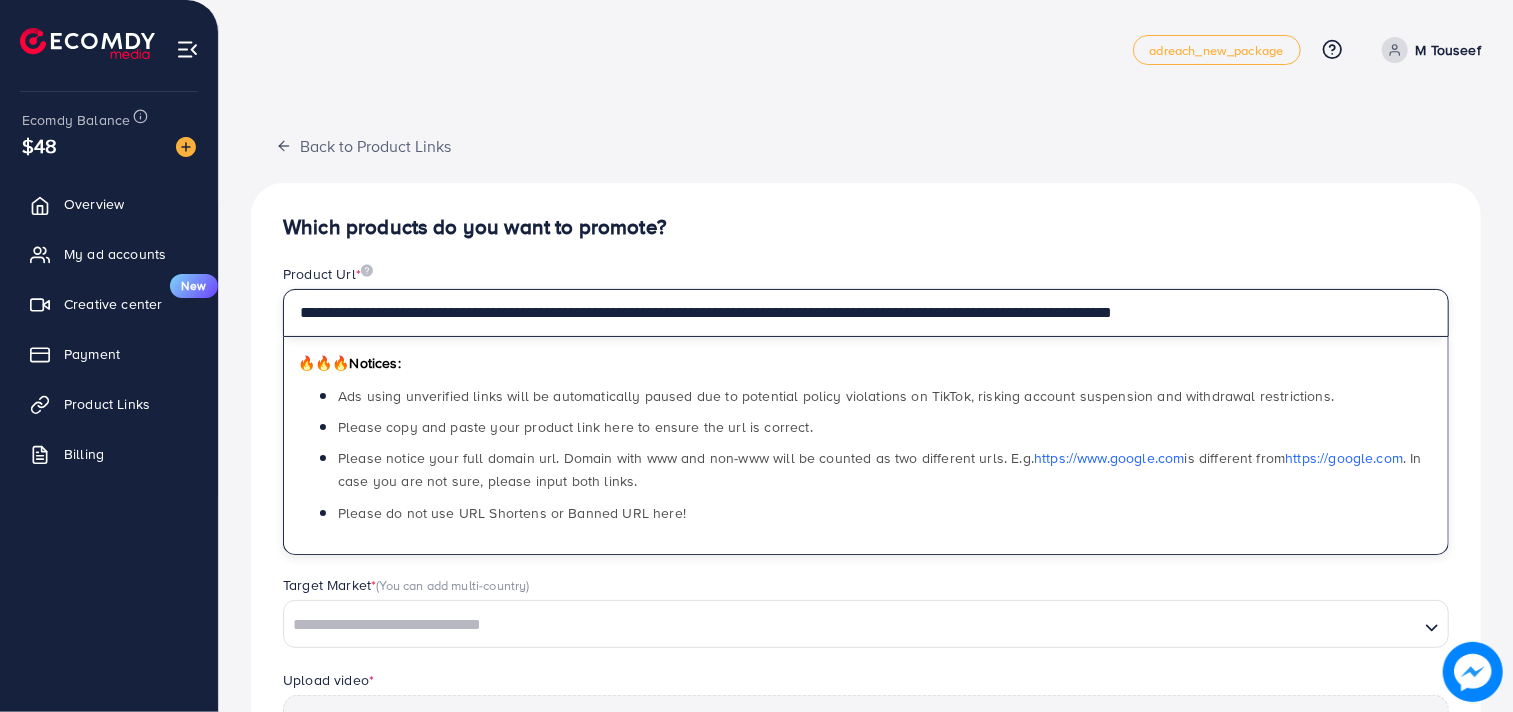 type on "**********" 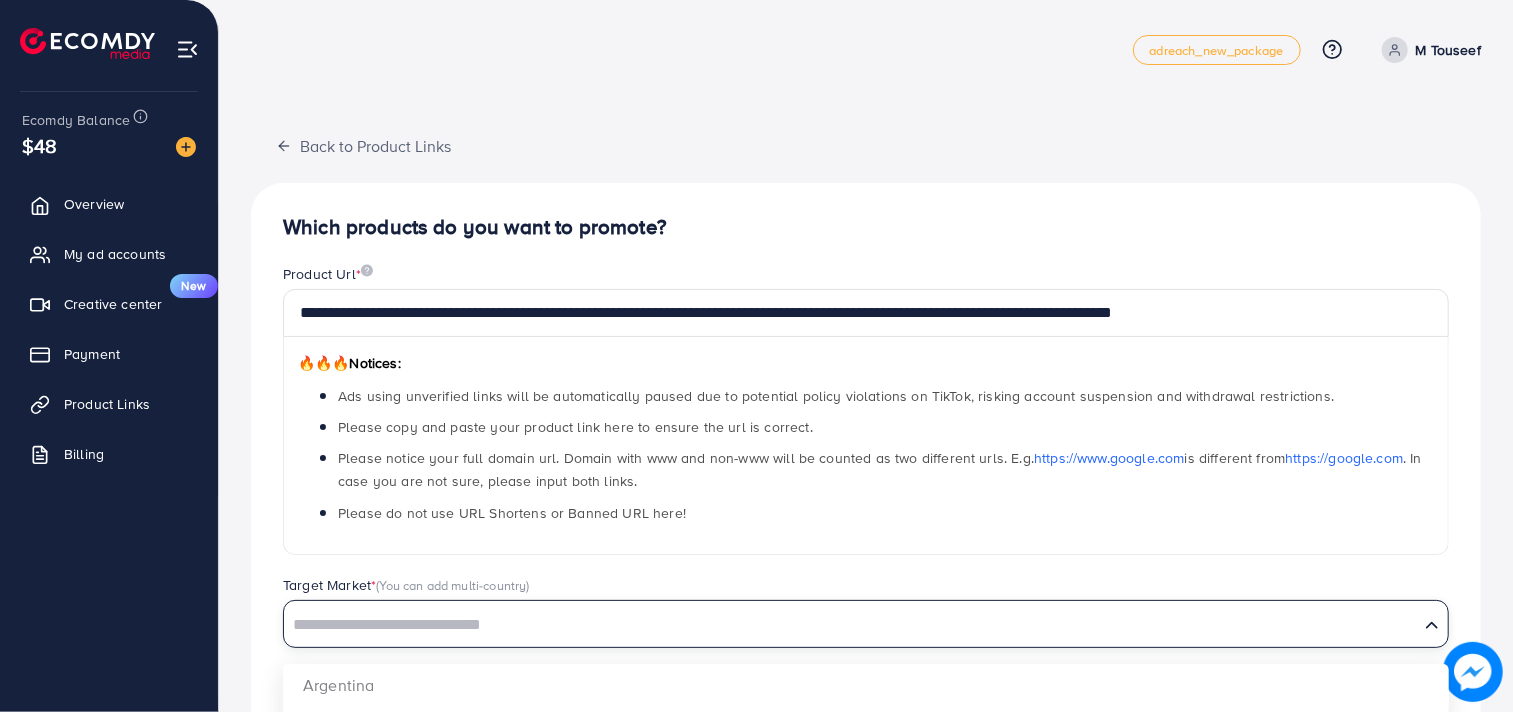 click at bounding box center (851, 625) 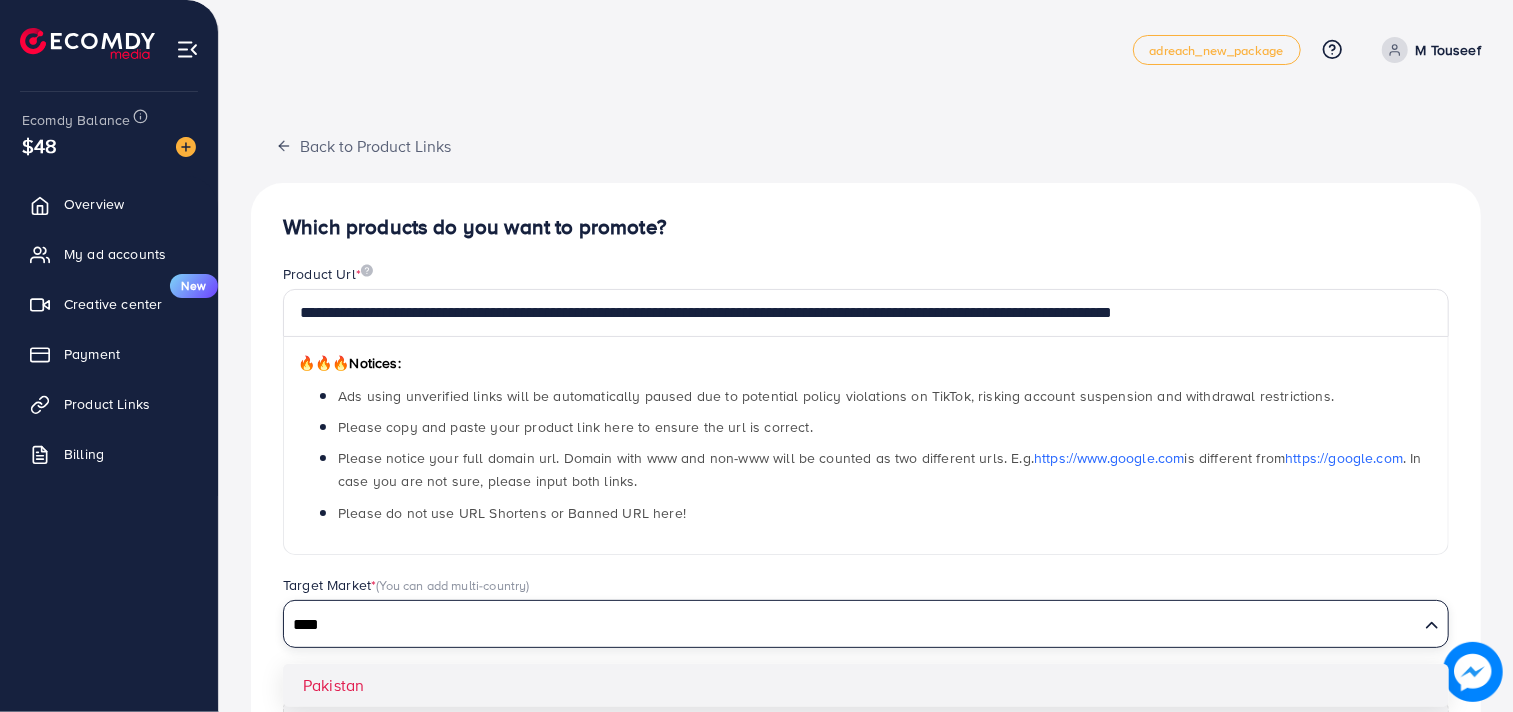 type on "****" 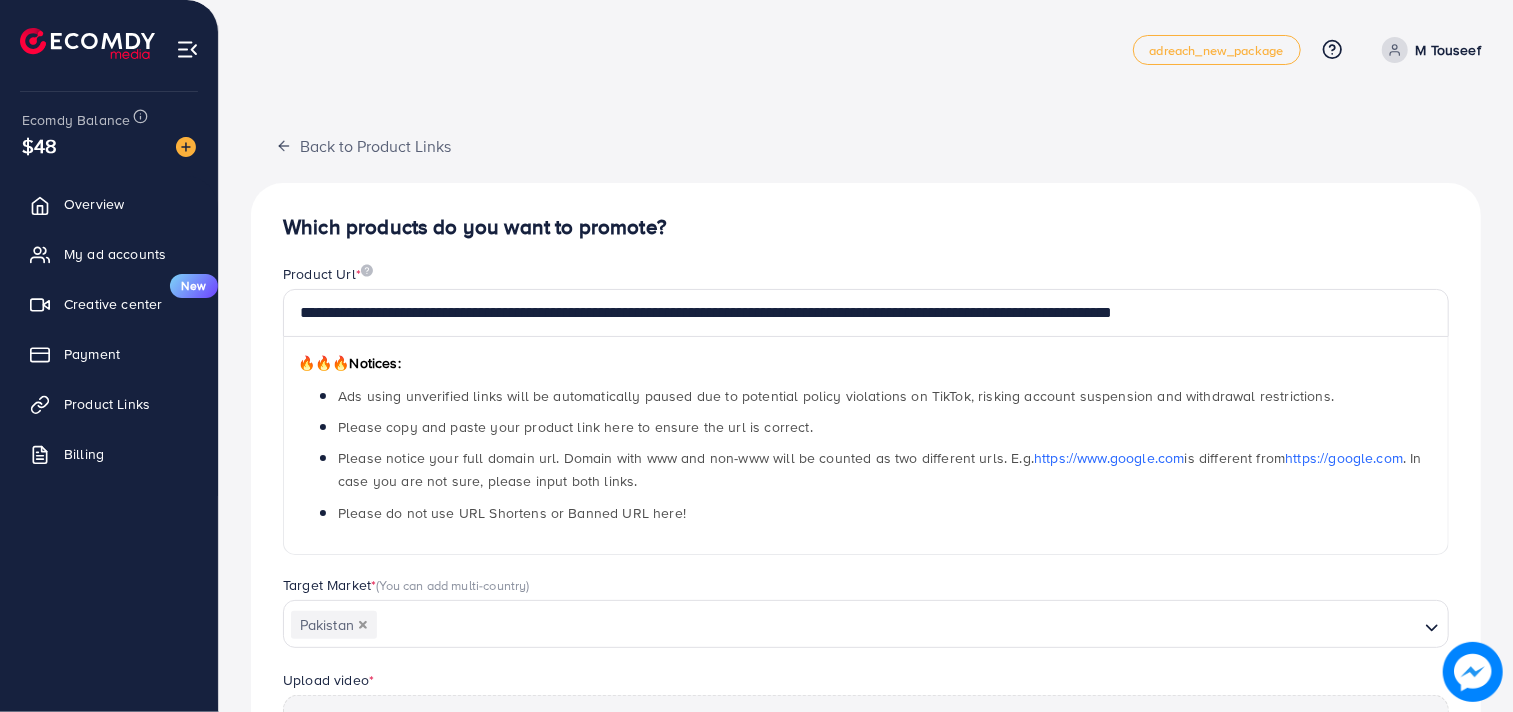 click on "**********" at bounding box center (866, 626) 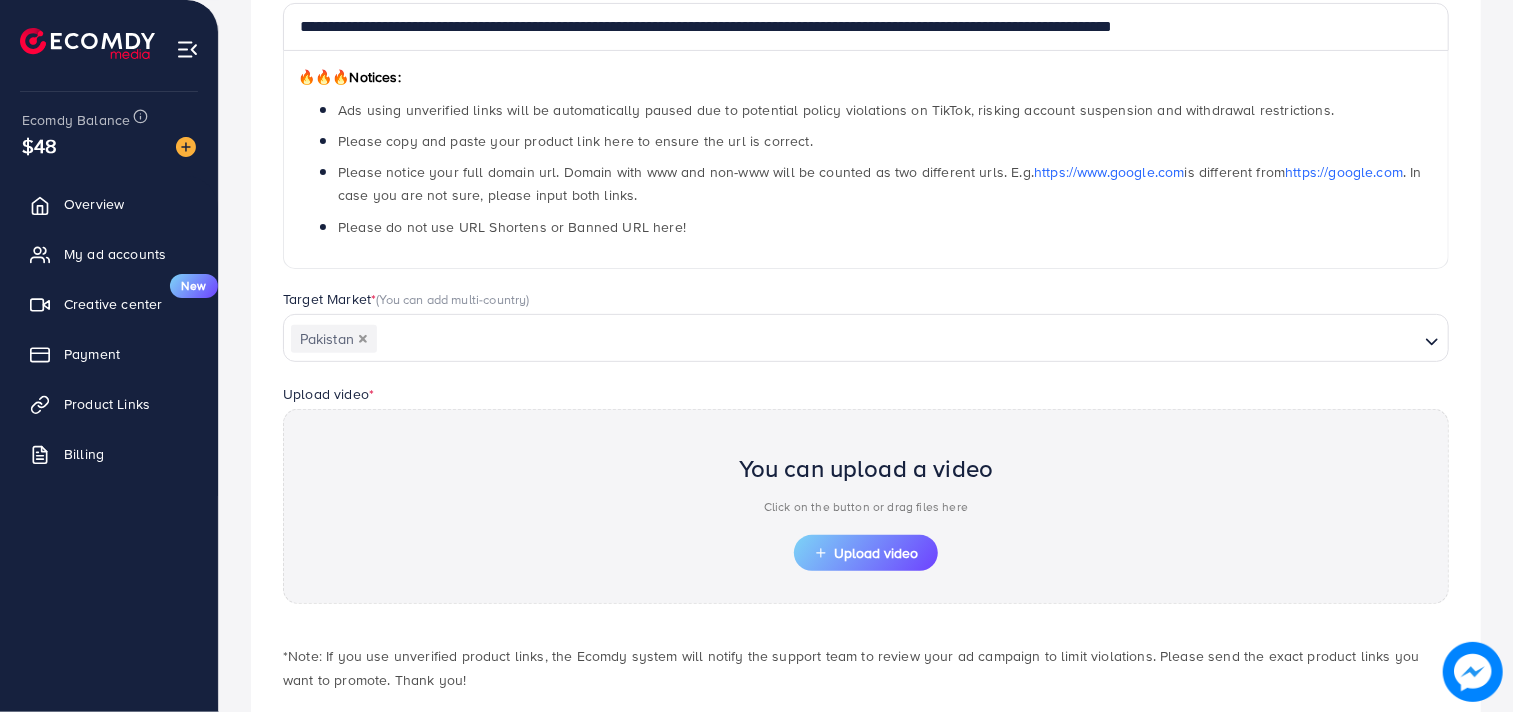 scroll, scrollTop: 296, scrollLeft: 0, axis: vertical 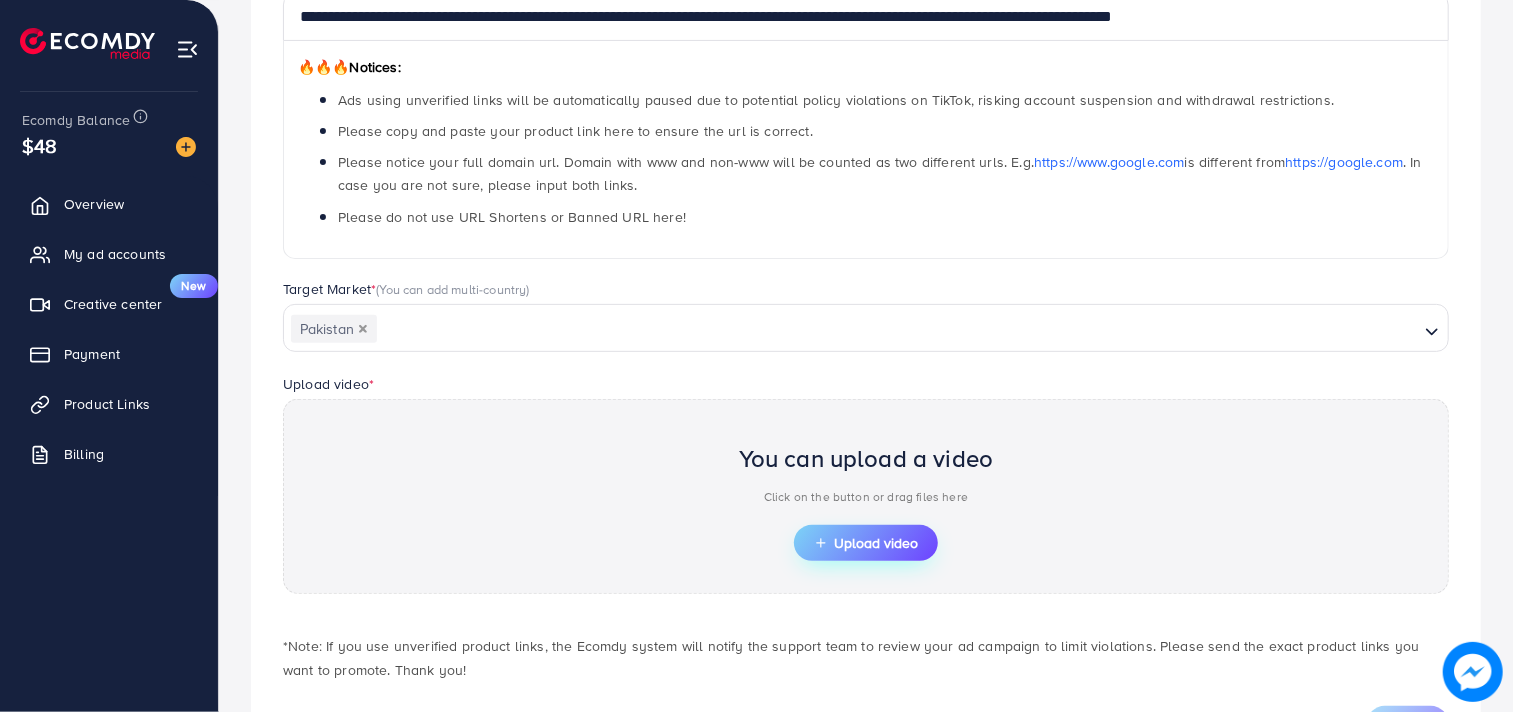 click on "Upload video" at bounding box center [866, 543] 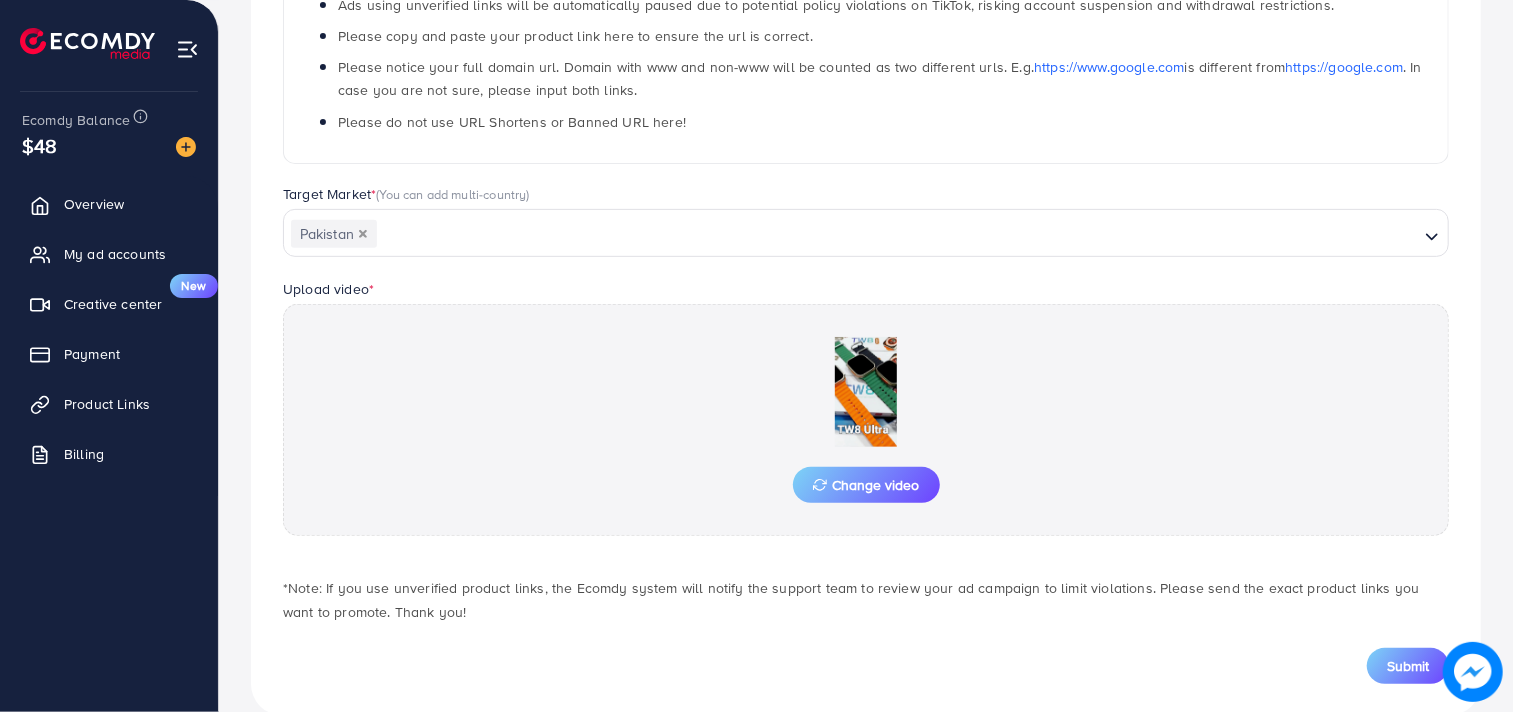scroll, scrollTop: 426, scrollLeft: 0, axis: vertical 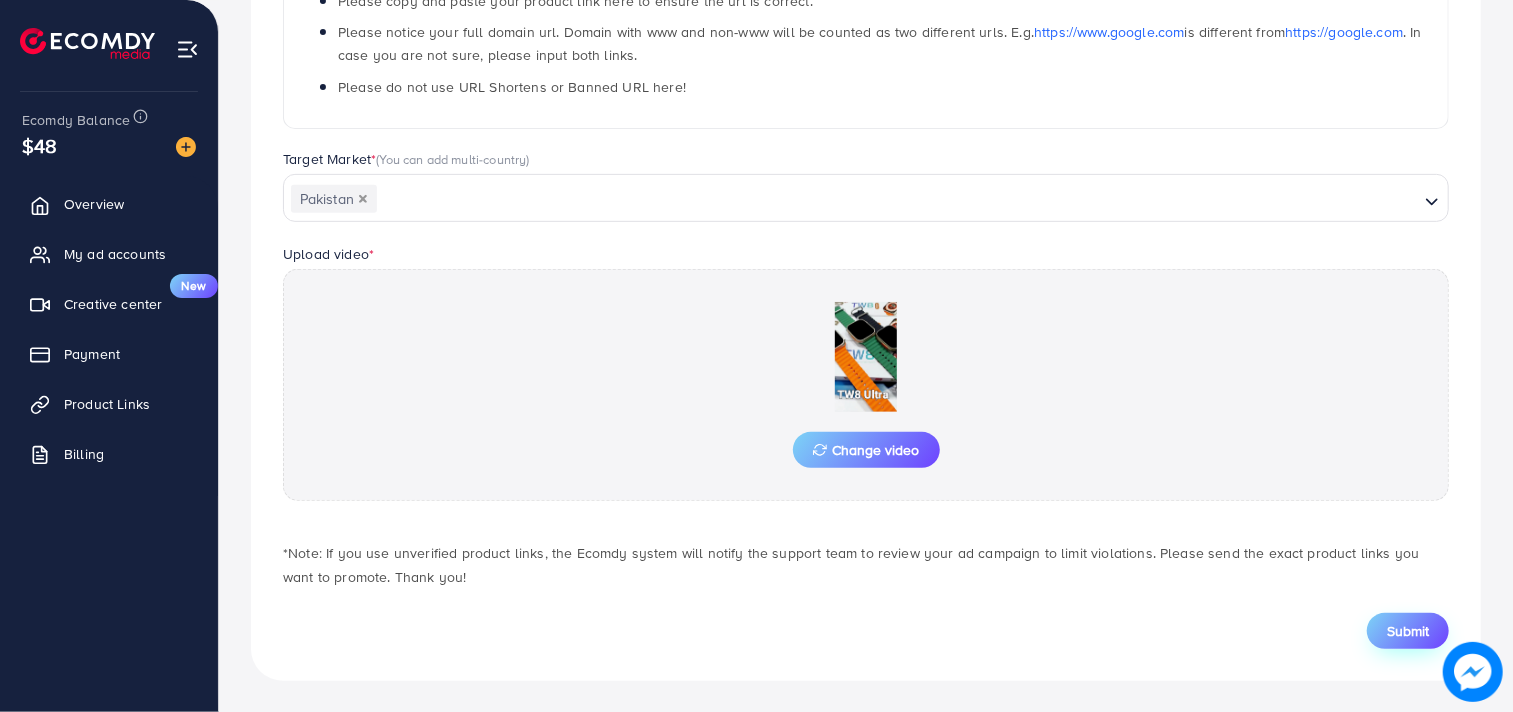click on "Submit" at bounding box center [1408, 631] 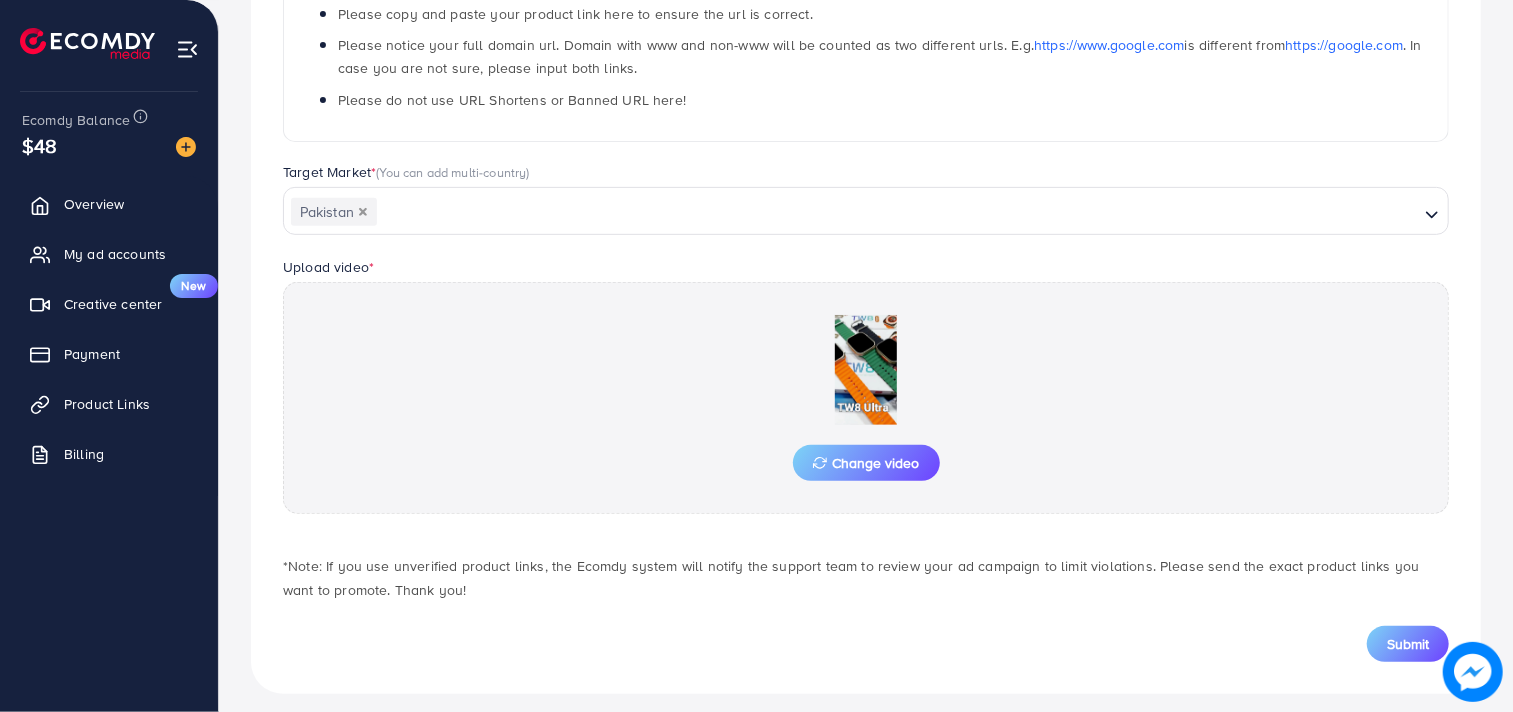 scroll, scrollTop: 426, scrollLeft: 0, axis: vertical 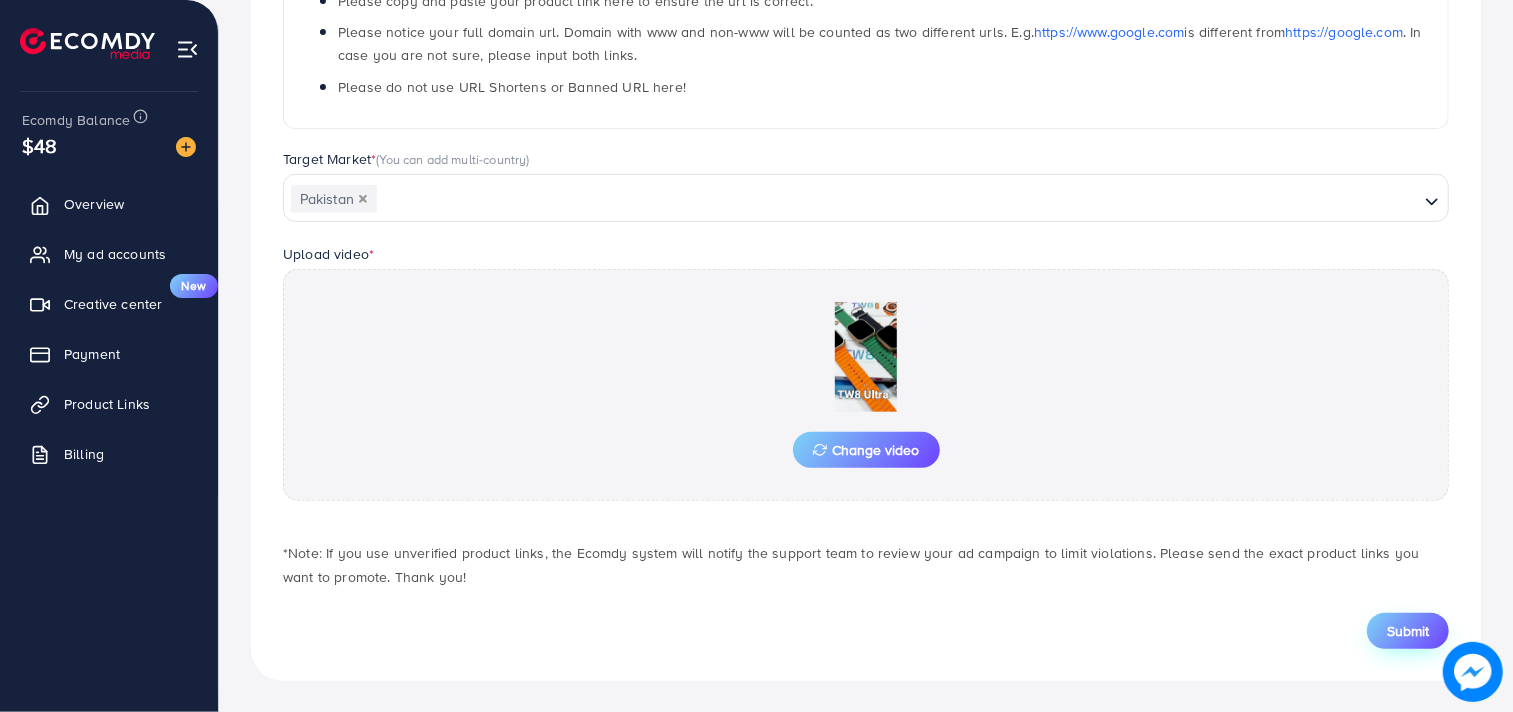 click on "Submit" at bounding box center [1408, 631] 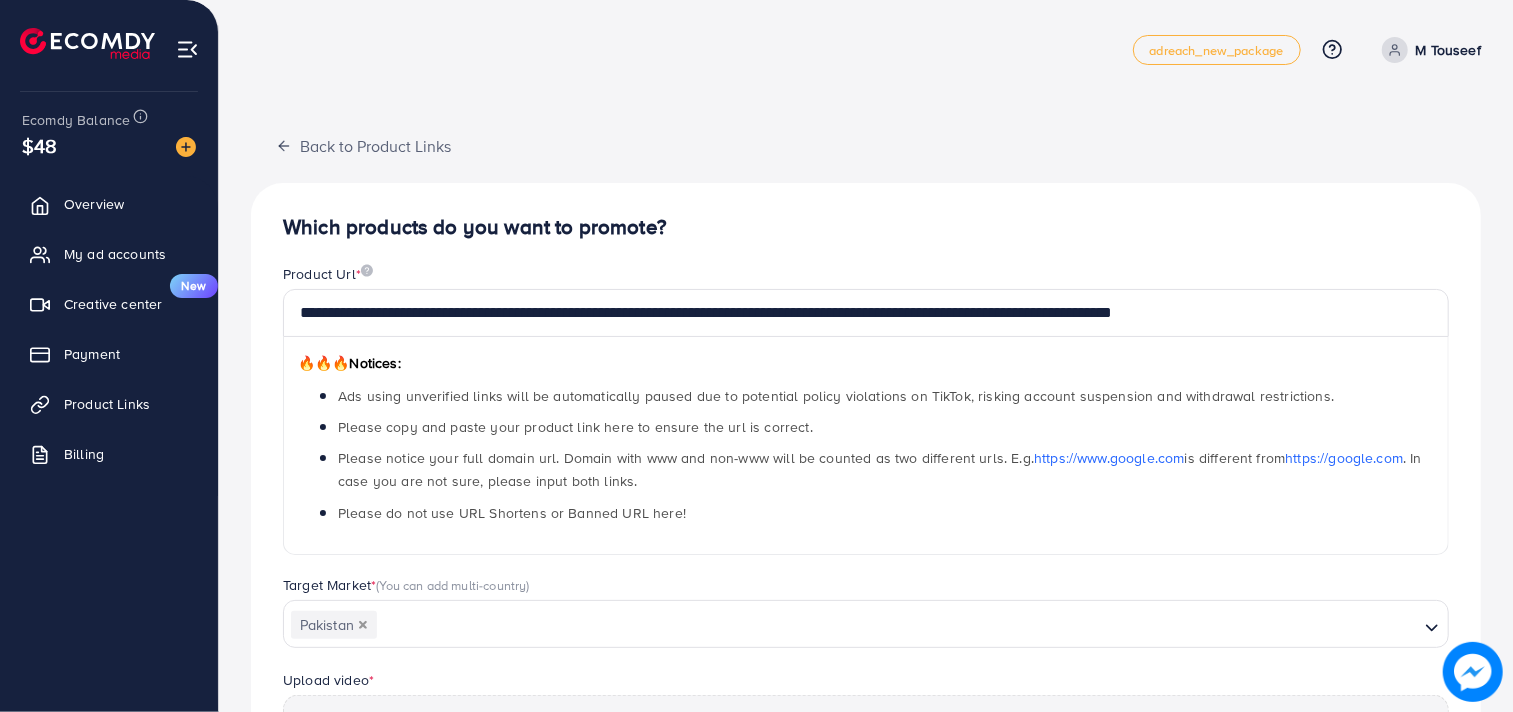 scroll, scrollTop: 426, scrollLeft: 0, axis: vertical 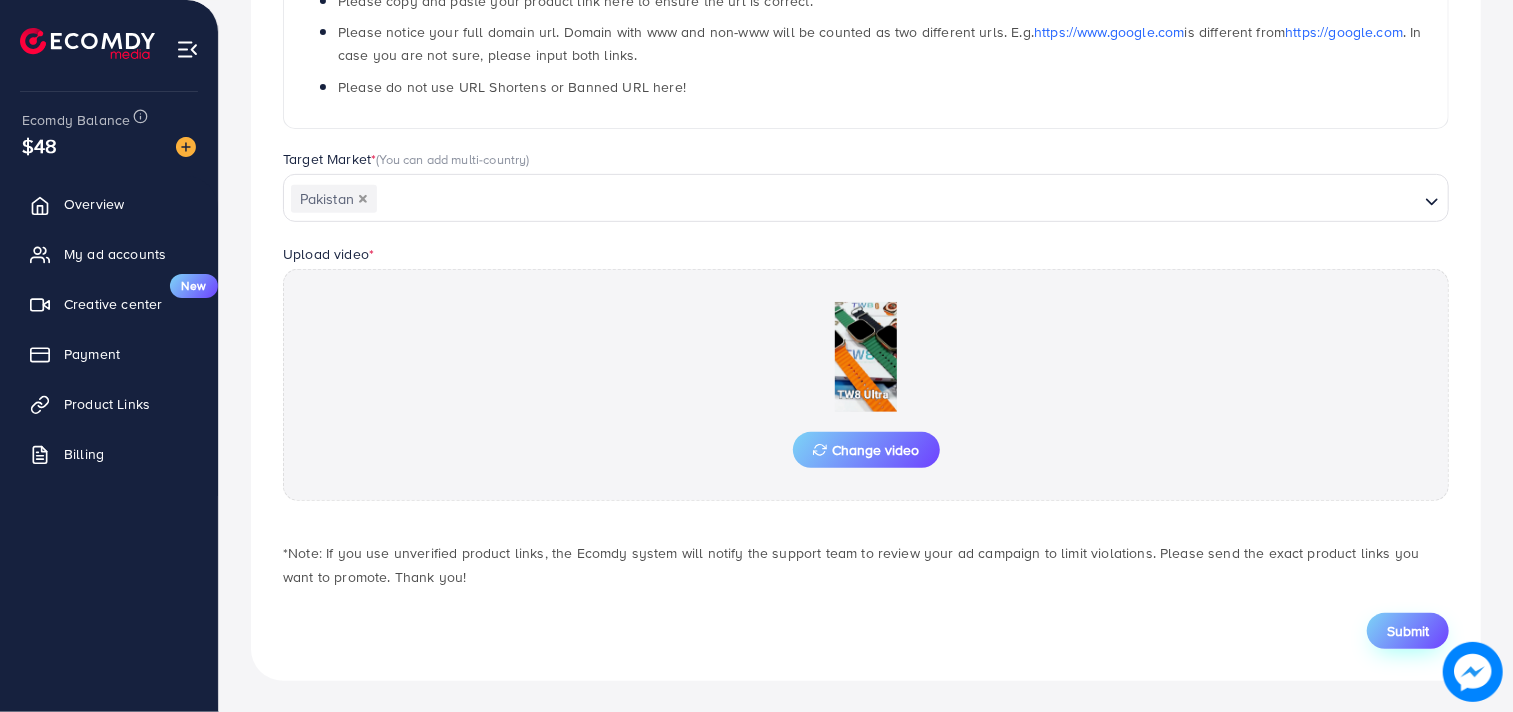click on "Submit" at bounding box center [1408, 631] 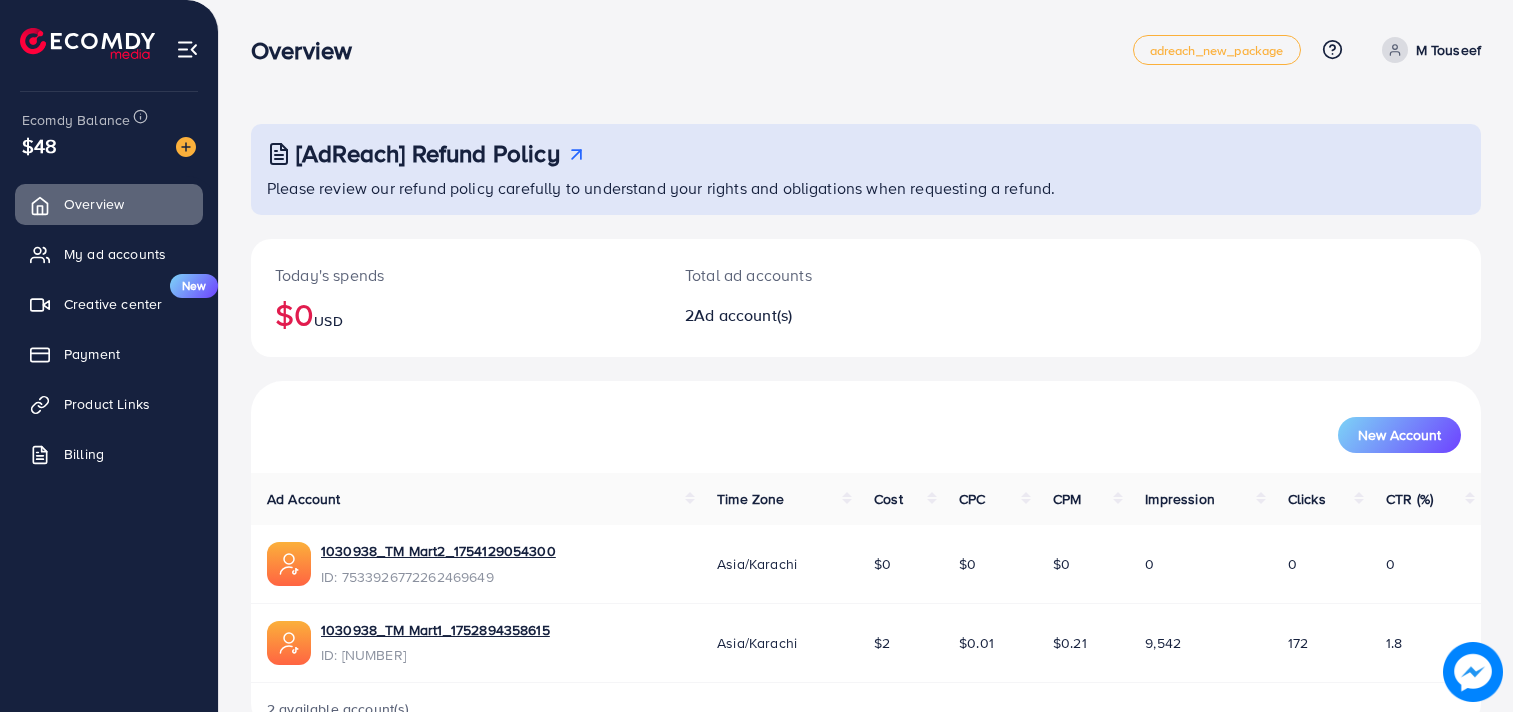 scroll, scrollTop: 0, scrollLeft: 0, axis: both 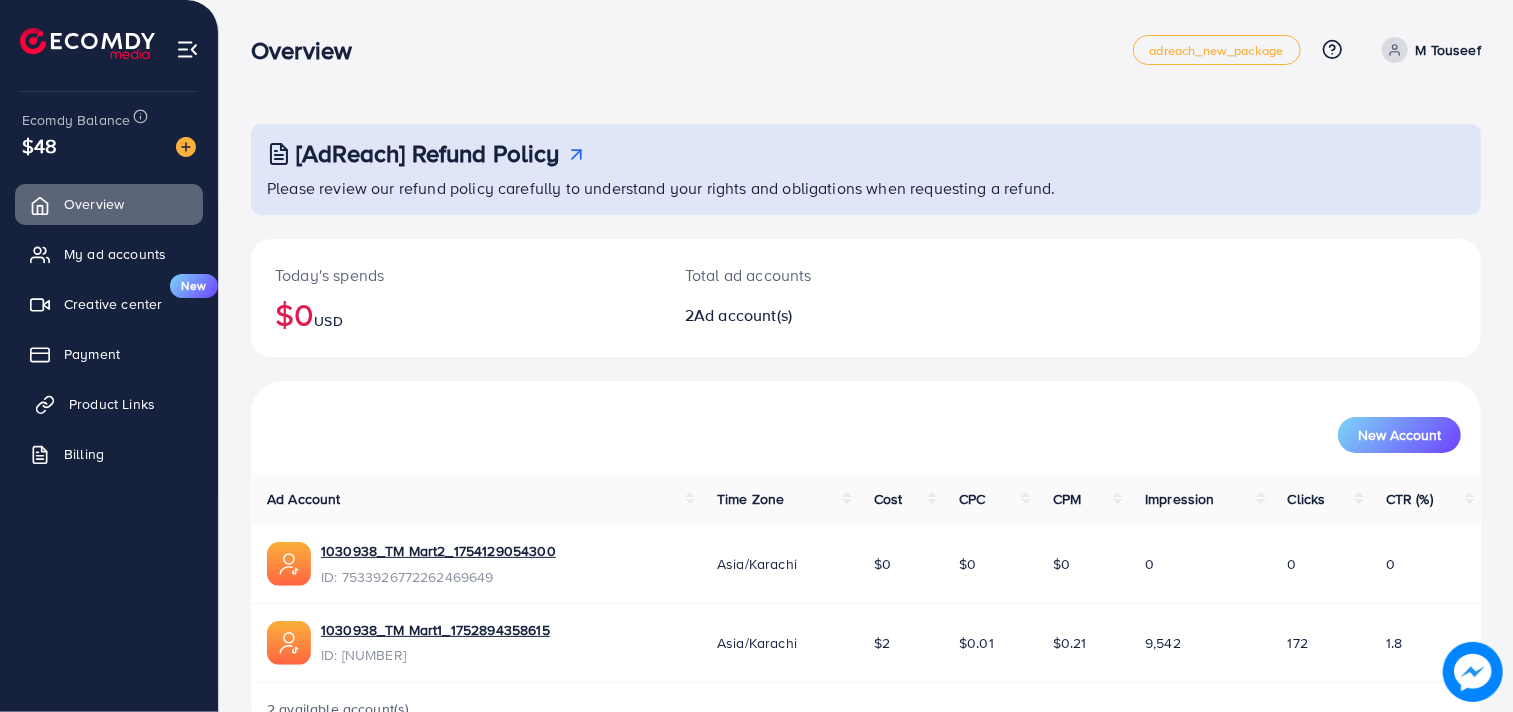 click on "Product Links" at bounding box center [112, 404] 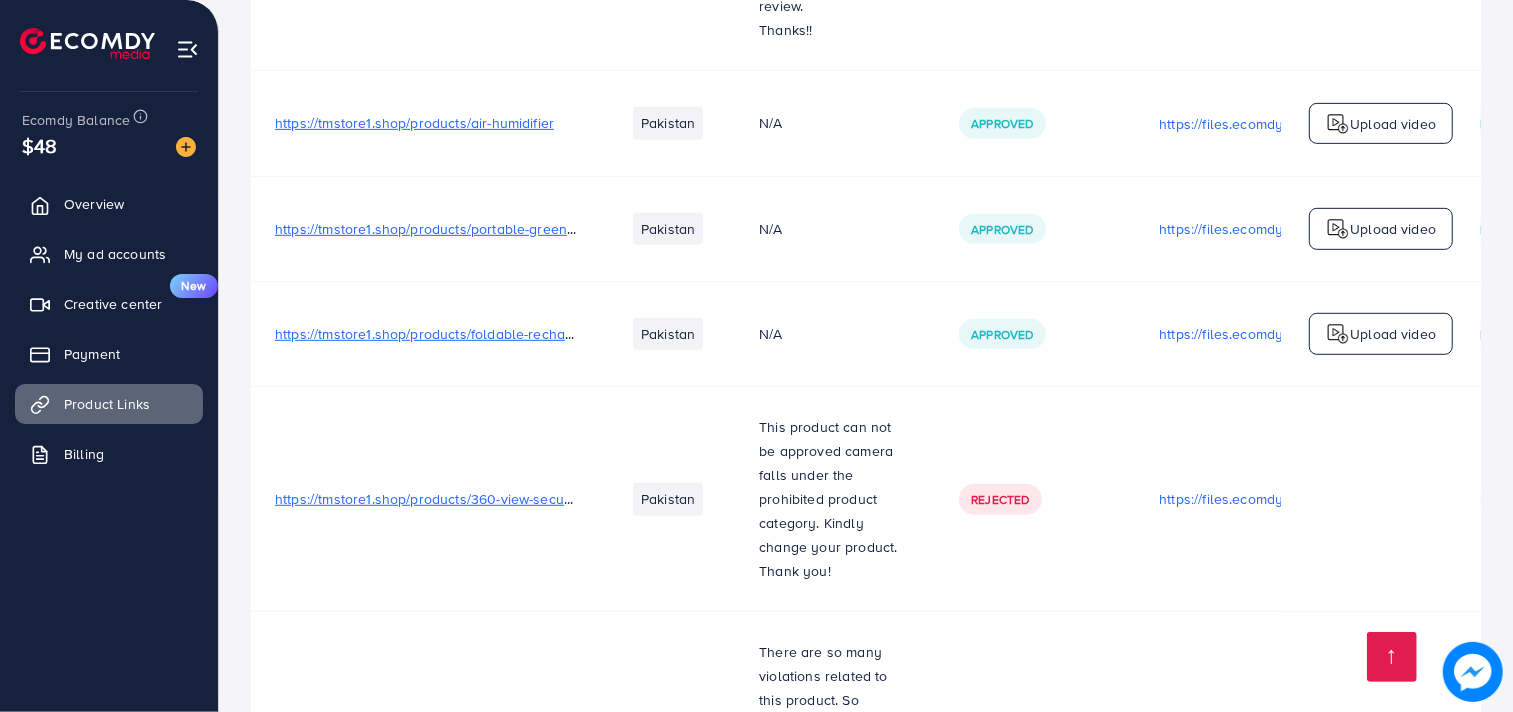 scroll, scrollTop: 747, scrollLeft: 0, axis: vertical 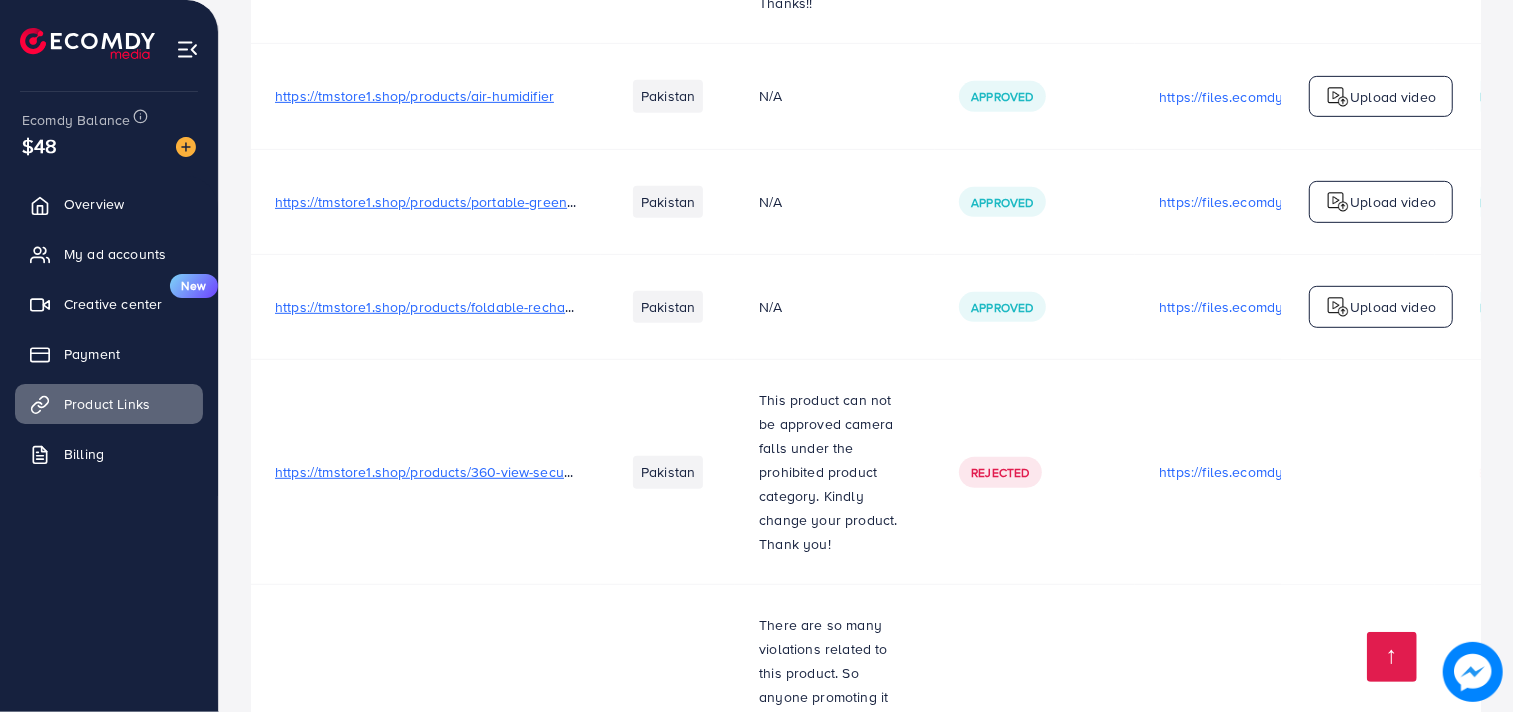 drag, startPoint x: 1004, startPoint y: 396, endPoint x: 1102, endPoint y: 236, distance: 187.62729 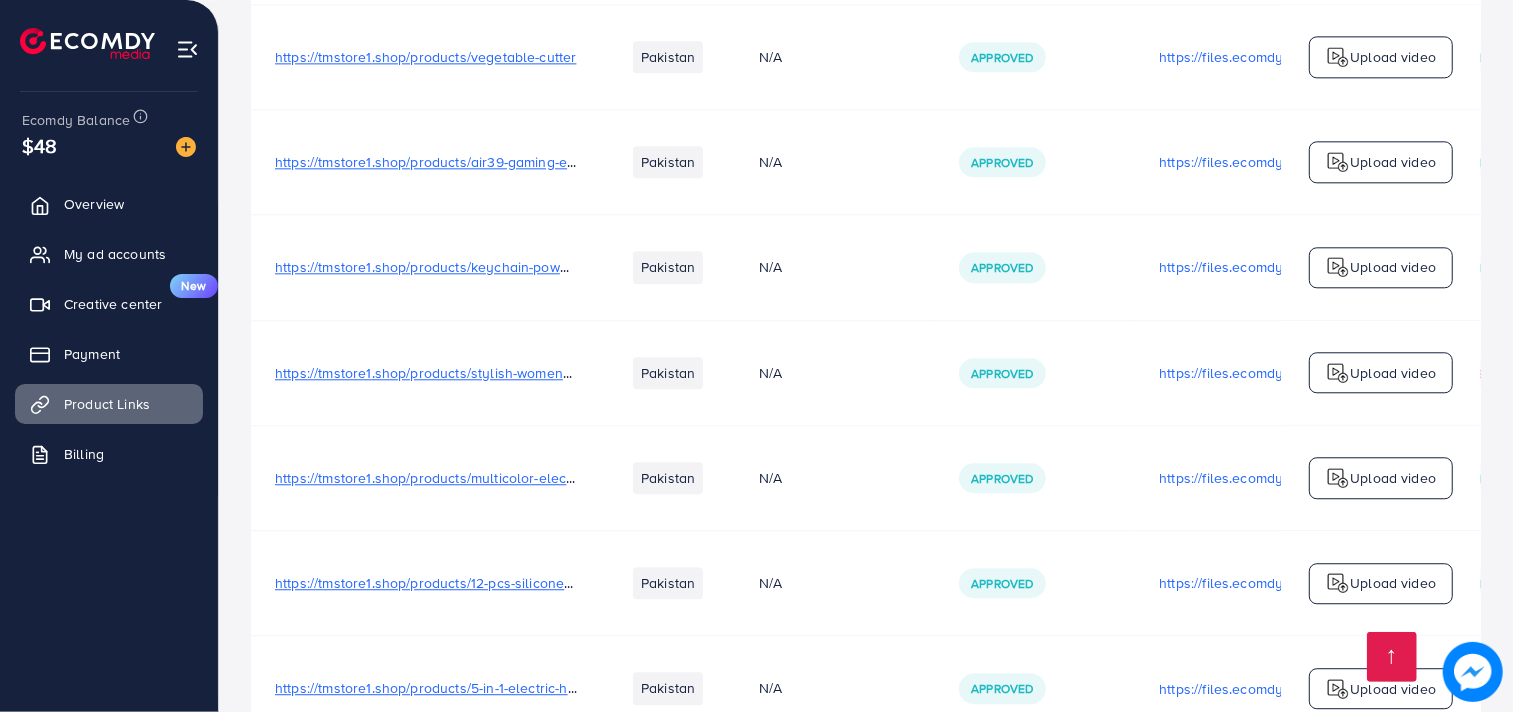 scroll, scrollTop: 3090, scrollLeft: 0, axis: vertical 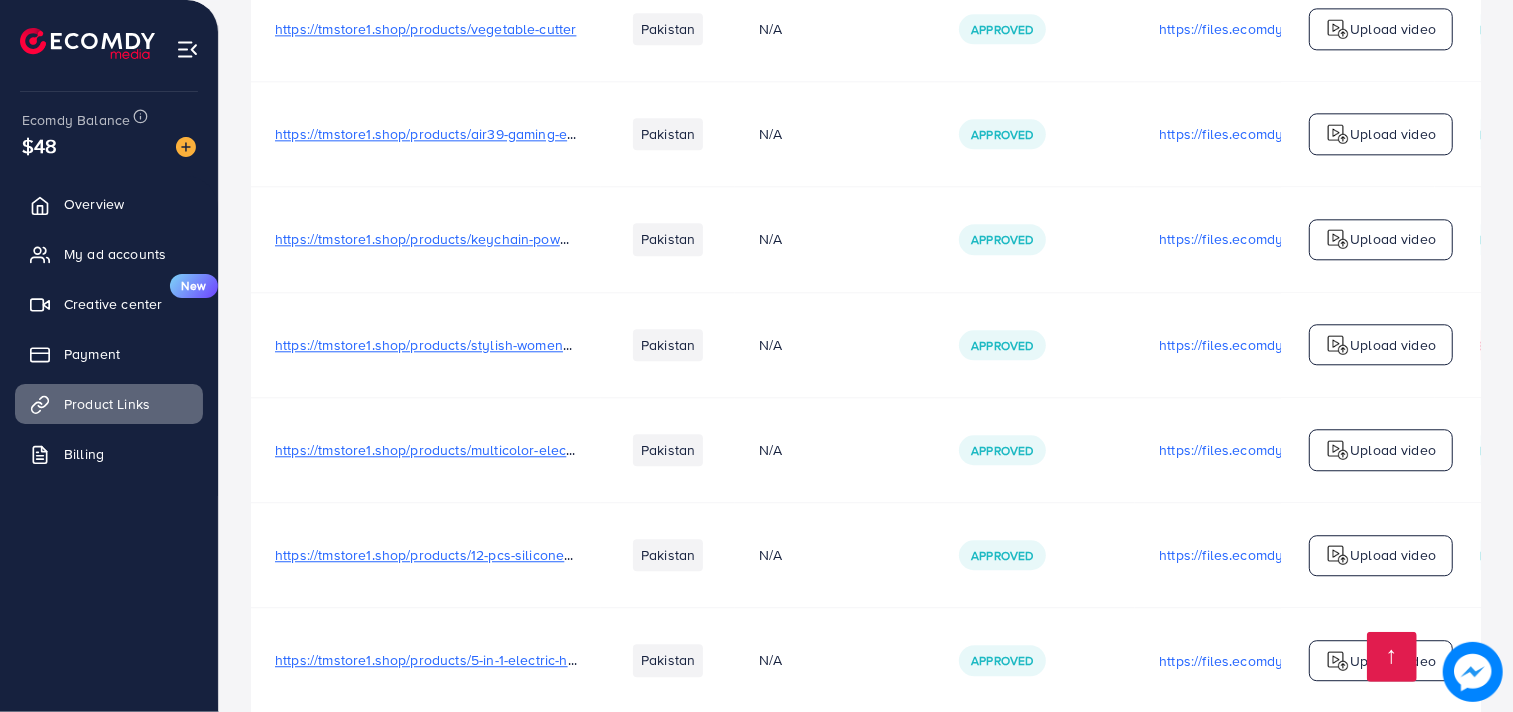 click on "https://files.ecomdy.com/videos/34d037f4-2392-45ed-8bc5-06626cadc4ce-1754549107180.mp4" at bounding box center (1285, 660) 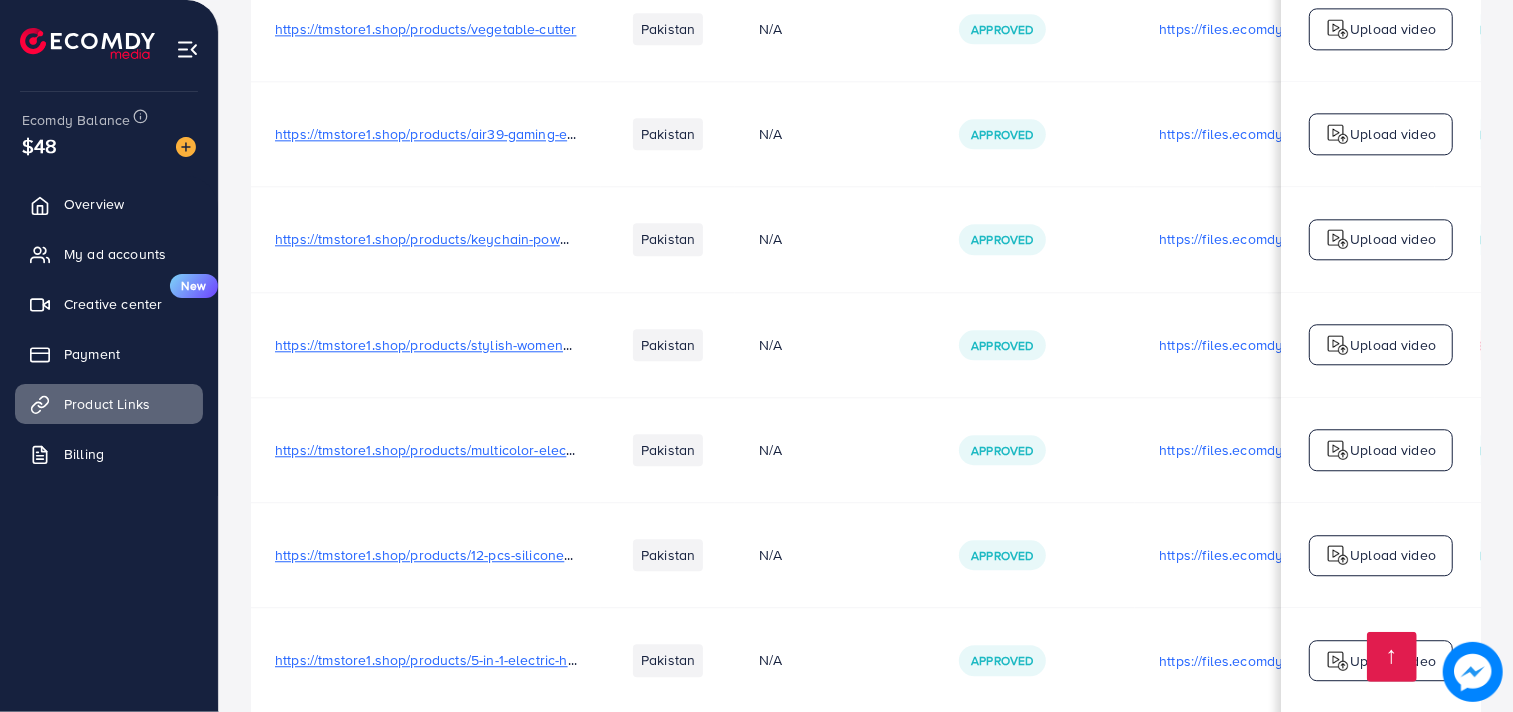 scroll, scrollTop: 0, scrollLeft: 354, axis: horizontal 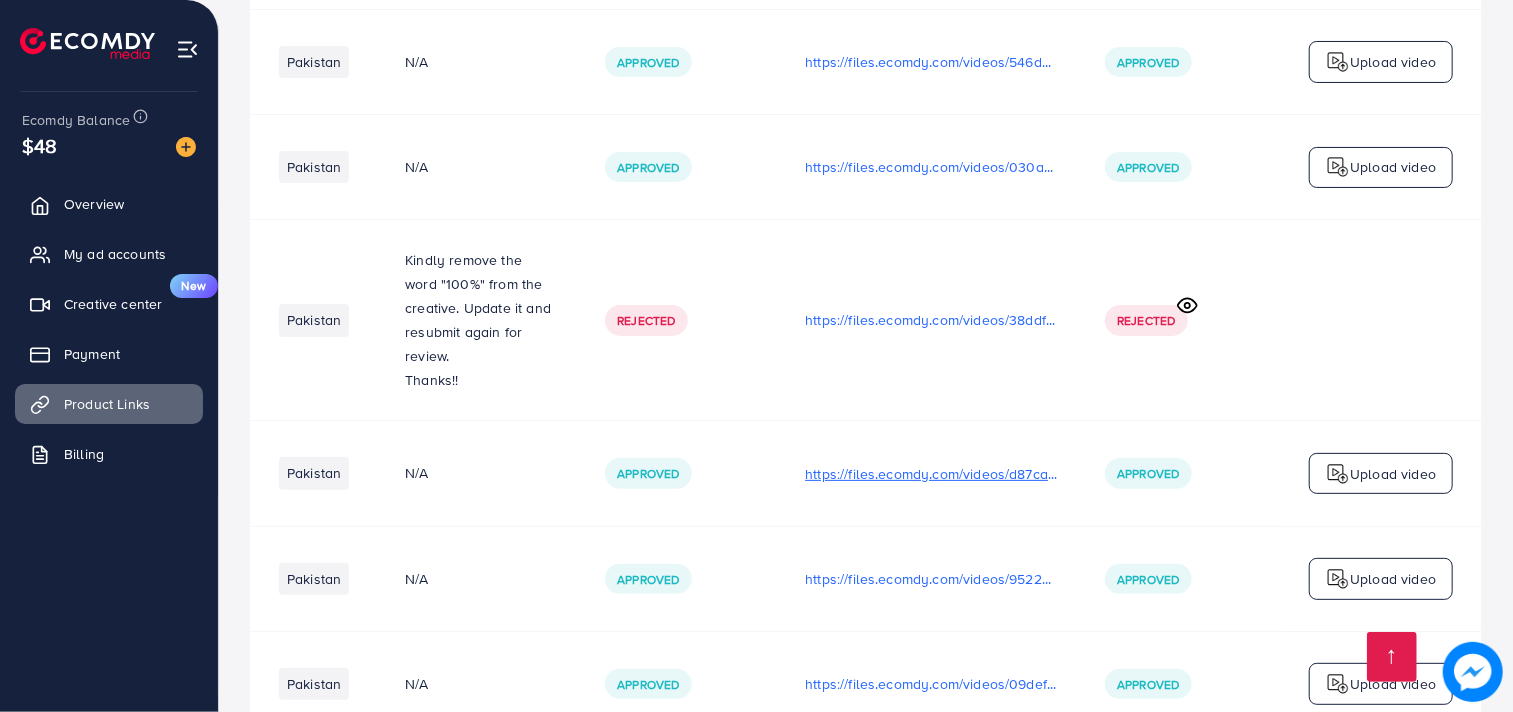 click on "https://files.ecomdy.com/videos/d87cac9f-ac7a-4016-a348-b6e369a01625-1753891451463.mp4" at bounding box center (931, 474) 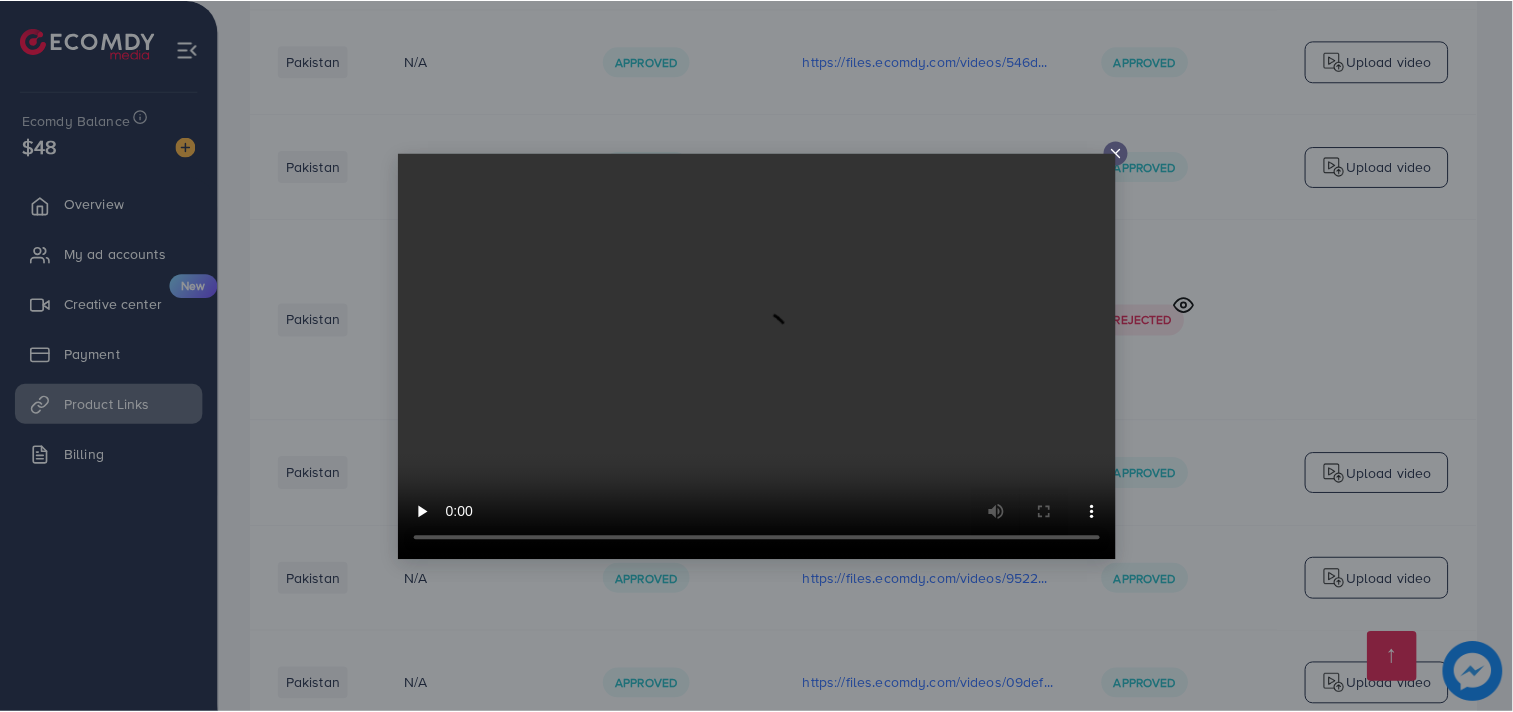 scroll, scrollTop: 0, scrollLeft: 353, axis: horizontal 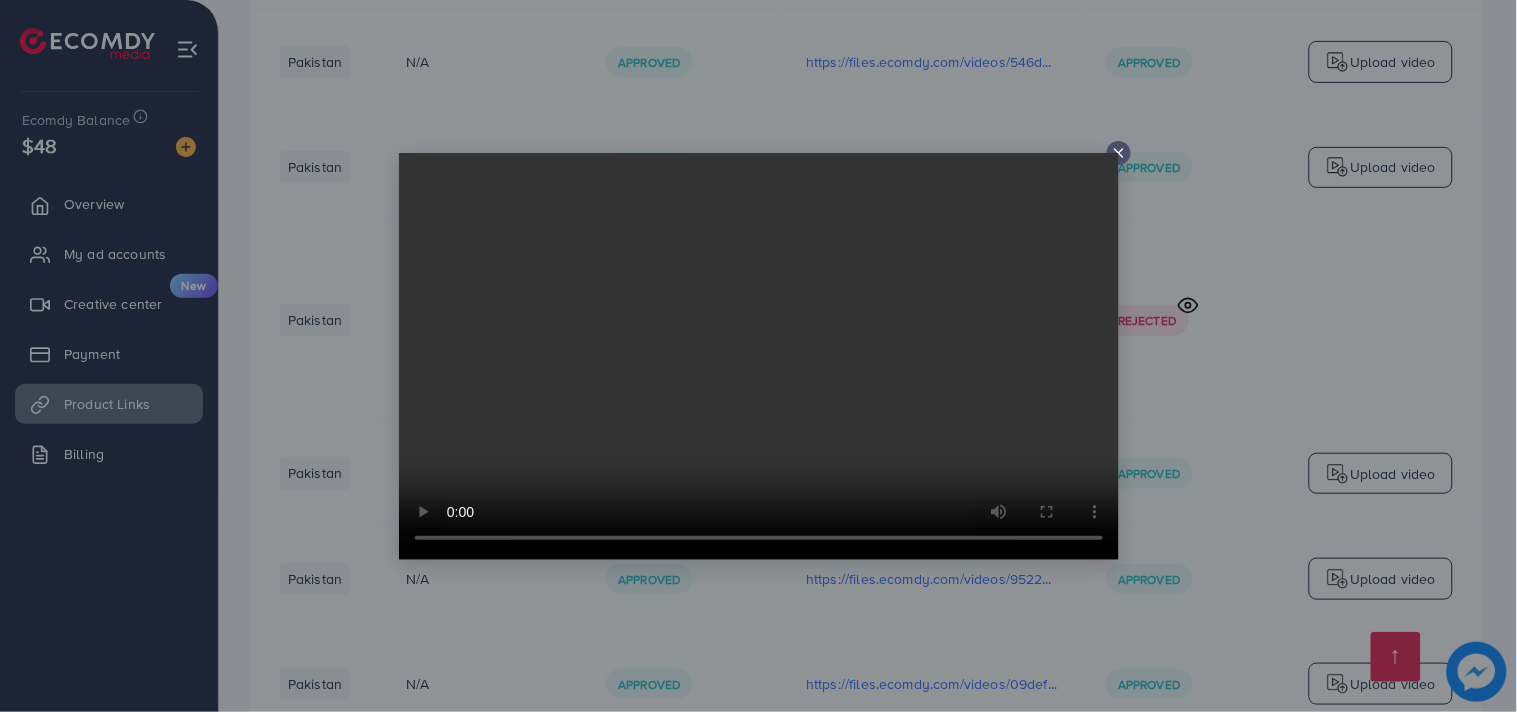 click 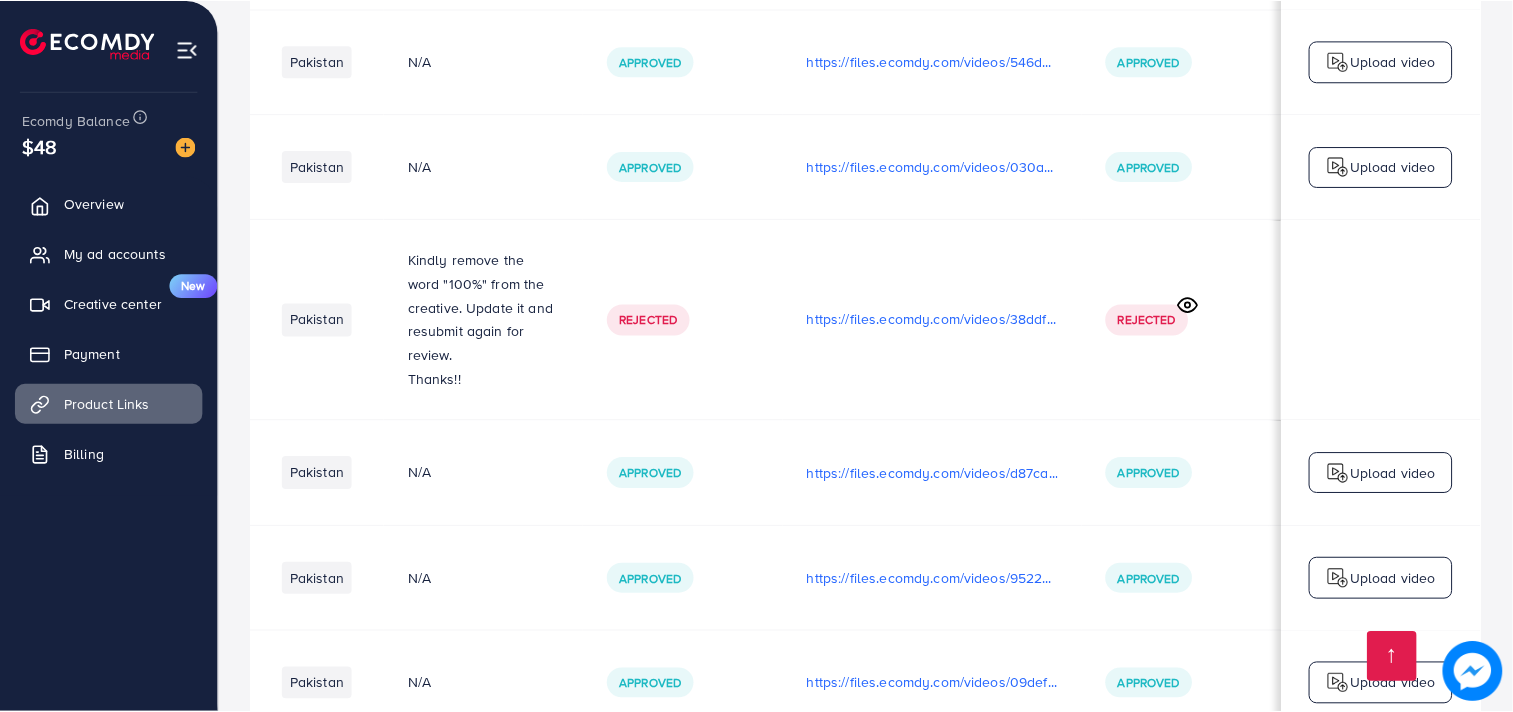 scroll, scrollTop: 0, scrollLeft: 350, axis: horizontal 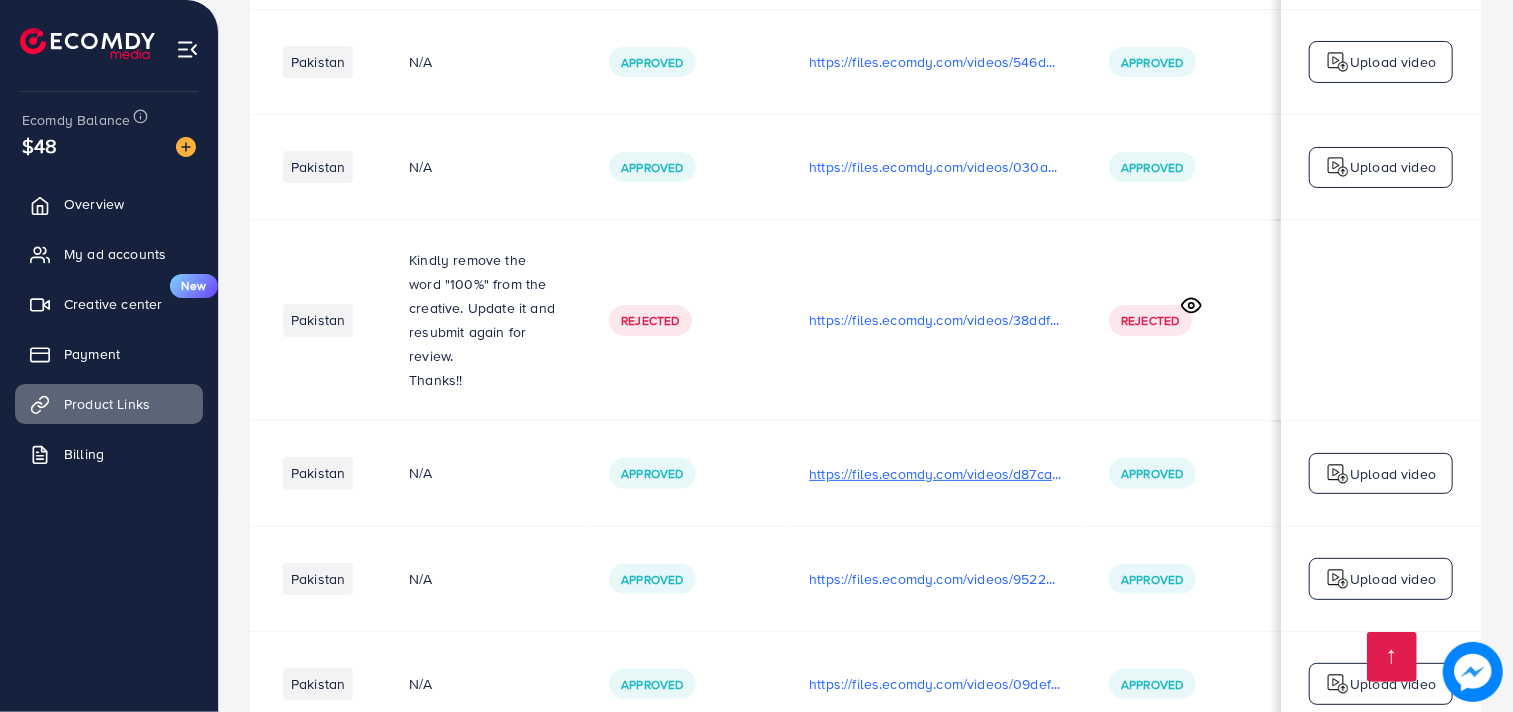 click on "https://files.ecomdy.com/videos/d87cac9f-ac7a-4016-a348-b6e369a01625-1753891451463.mp4" at bounding box center [935, 474] 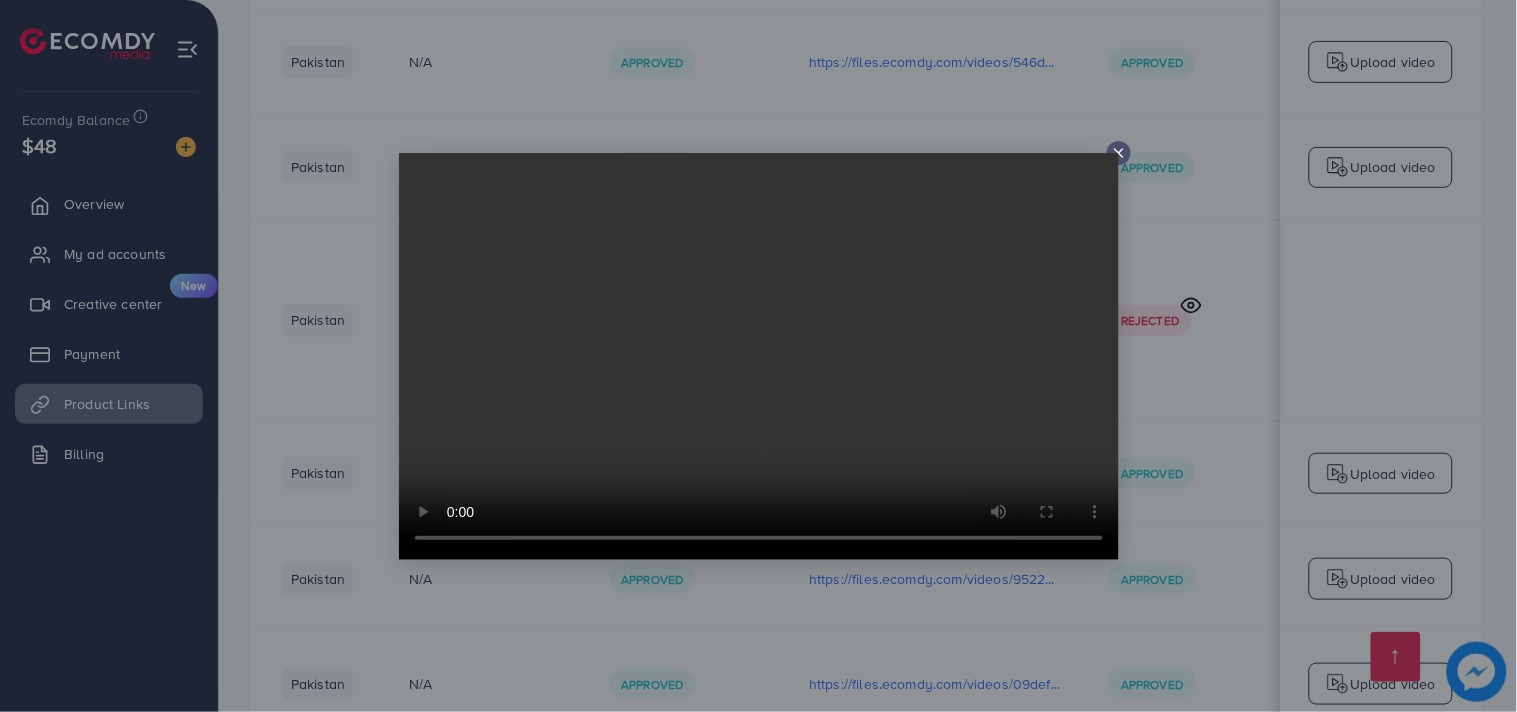 click at bounding box center [759, 356] 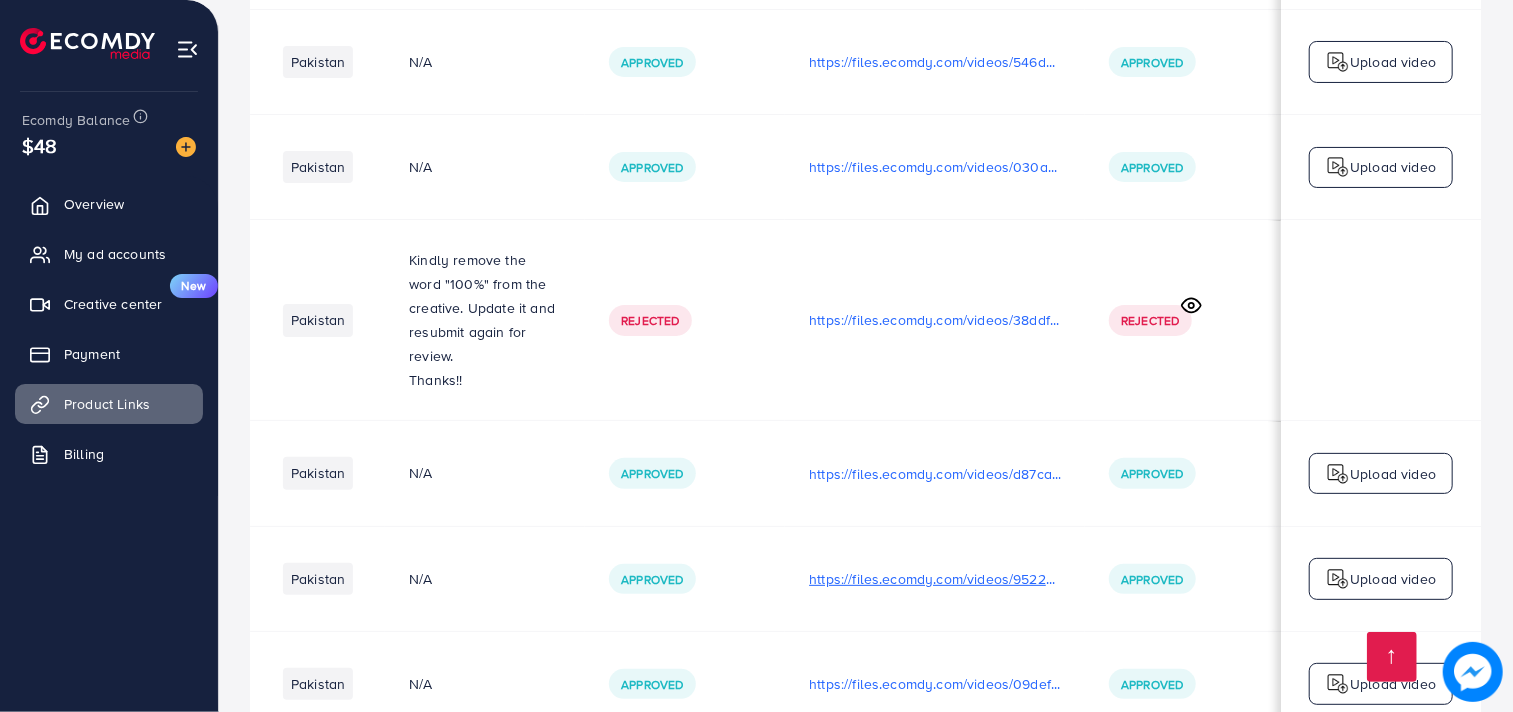 click on "https://files.ecomdy.com/videos/952202de-51f9-4f05-8ed1-01c15c2c598d-1753956224006.mp4" at bounding box center [935, 579] 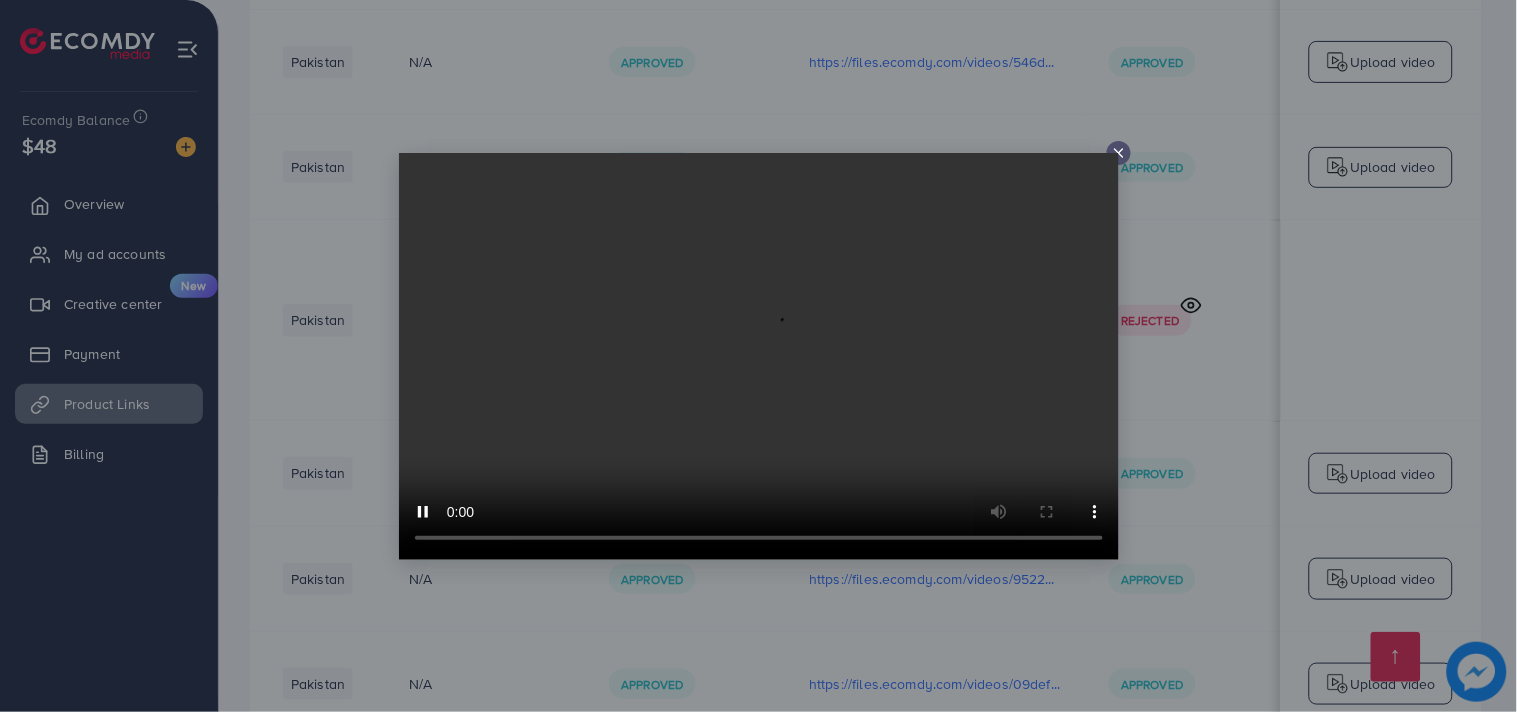 click 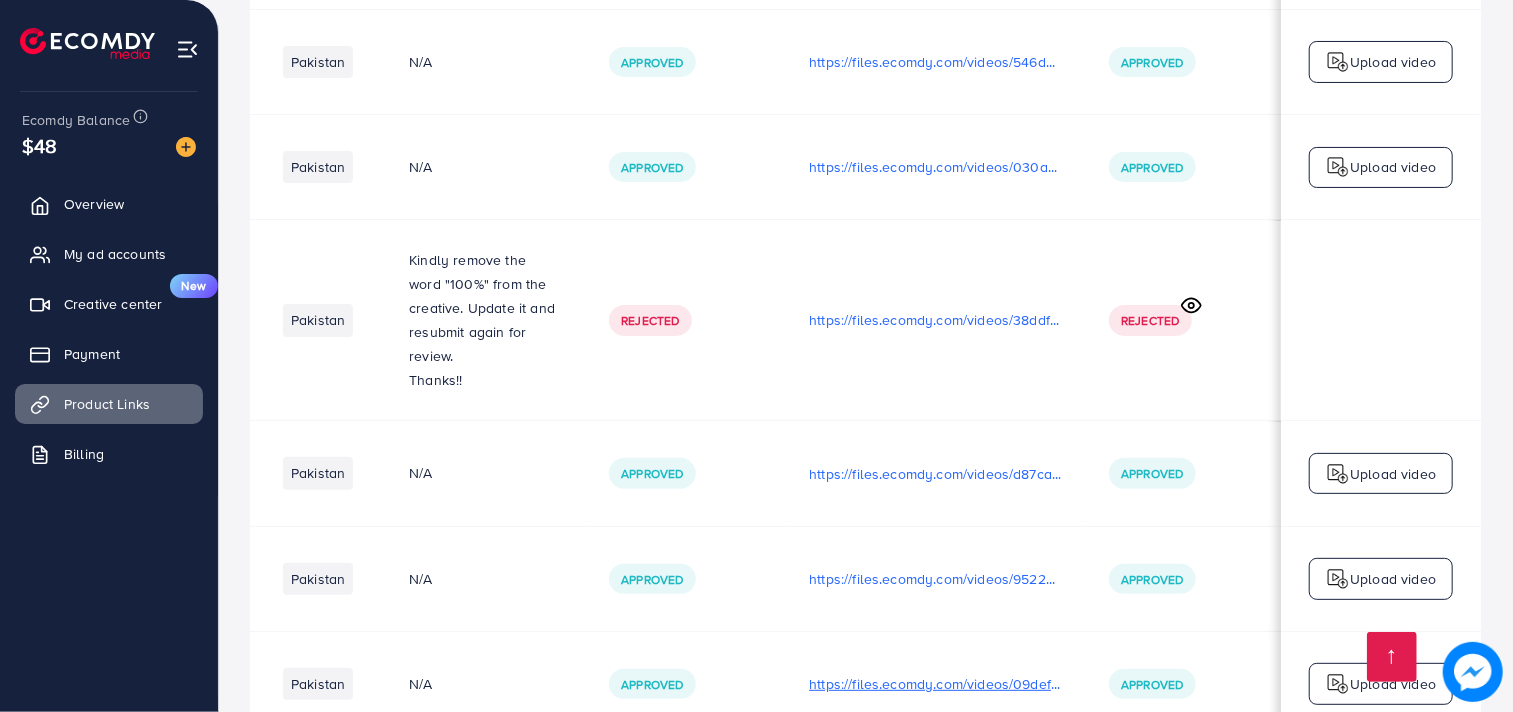 click on "https://files.ecomdy.com/videos/09def5d1-2268-4549-91e3-d7f1609e6b60-1753956490263.mp4" at bounding box center [935, 684] 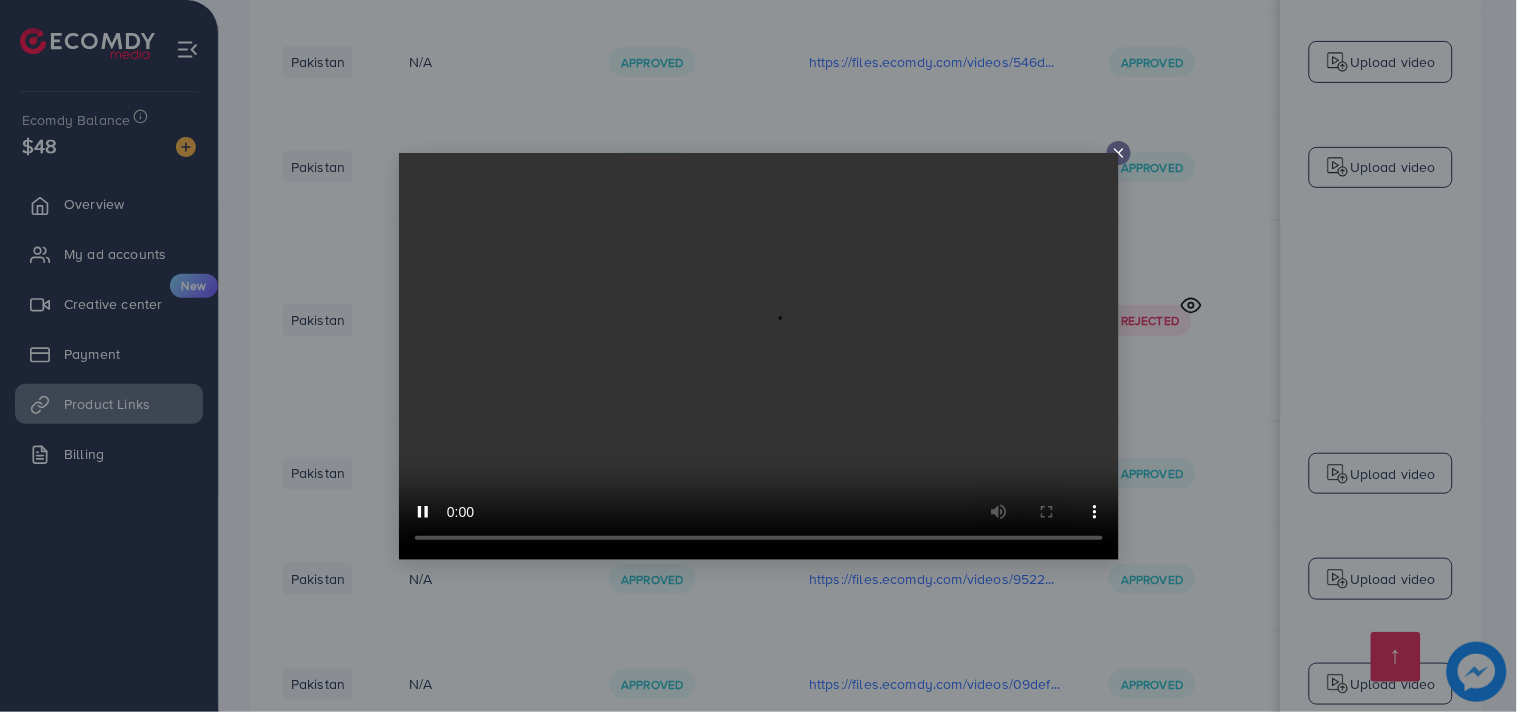 click 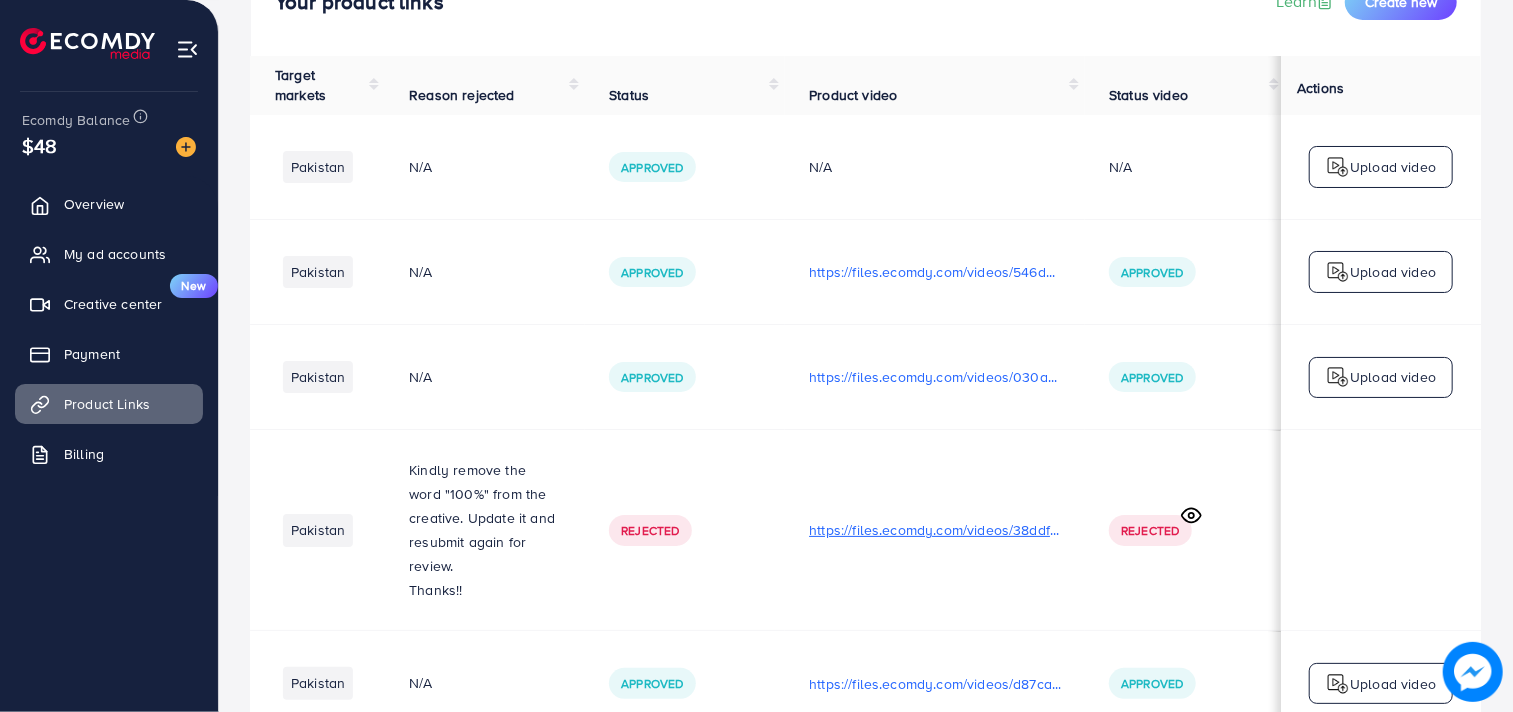 scroll, scrollTop: 147, scrollLeft: 0, axis: vertical 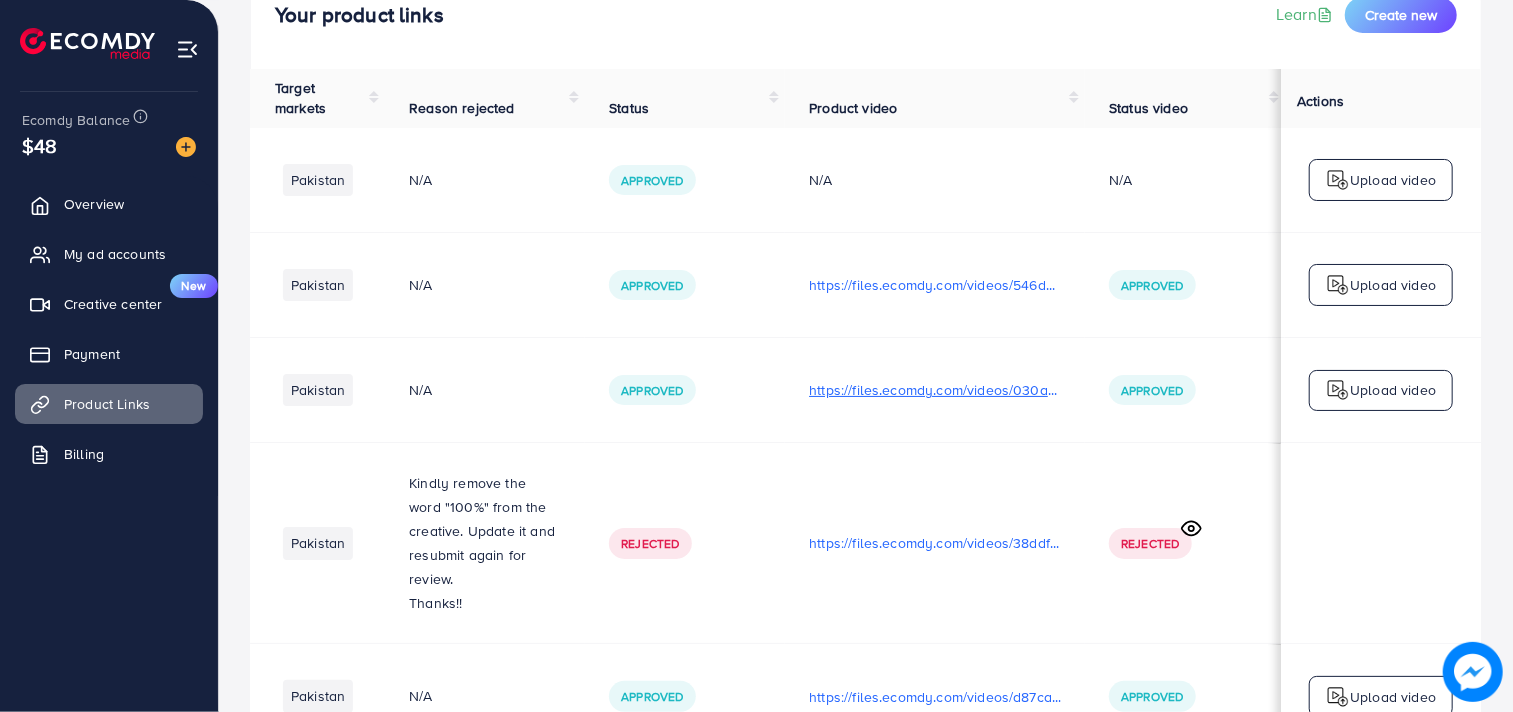 click on "https://files.ecomdy.com/videos/030aadf6-f668-4564-b29f-88abc275d6c3-1753855125979.mp4" at bounding box center [935, 390] 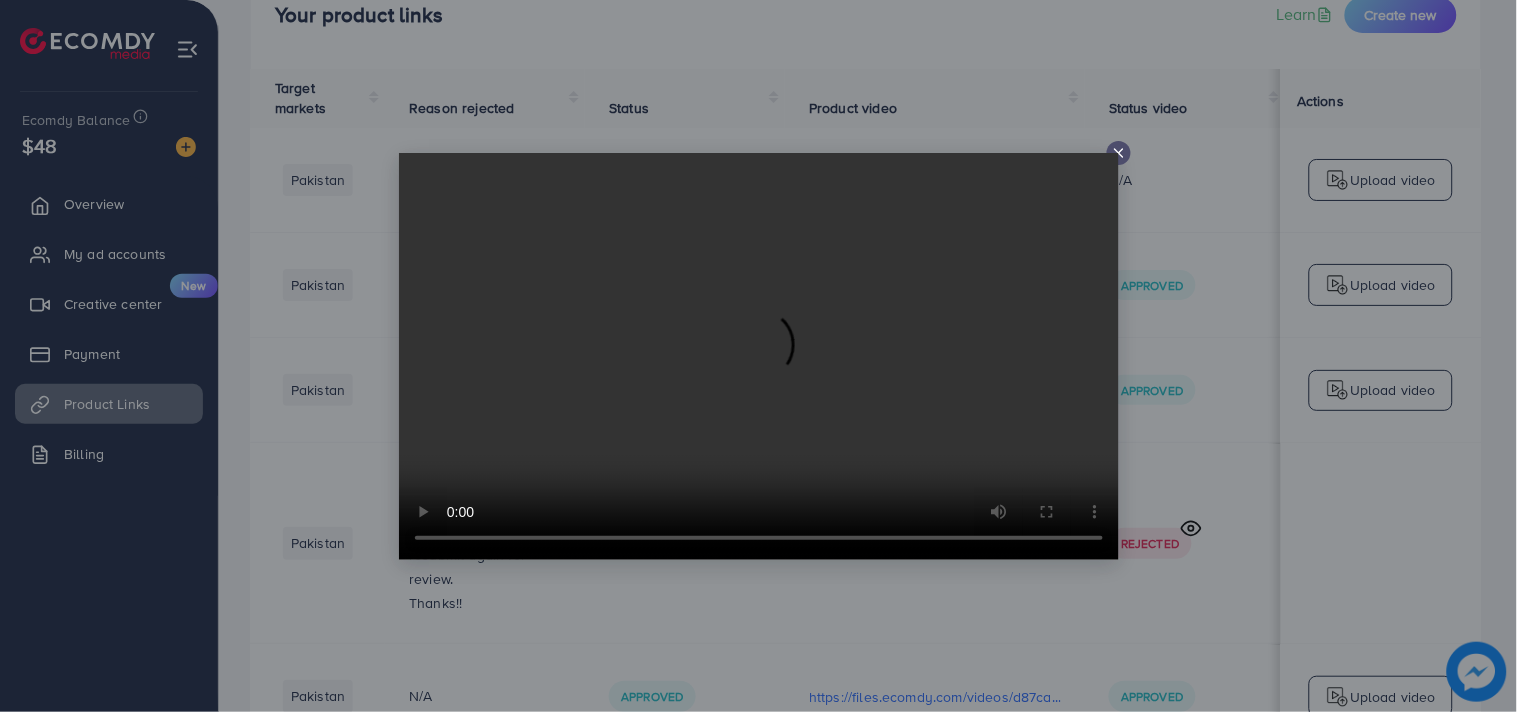 click 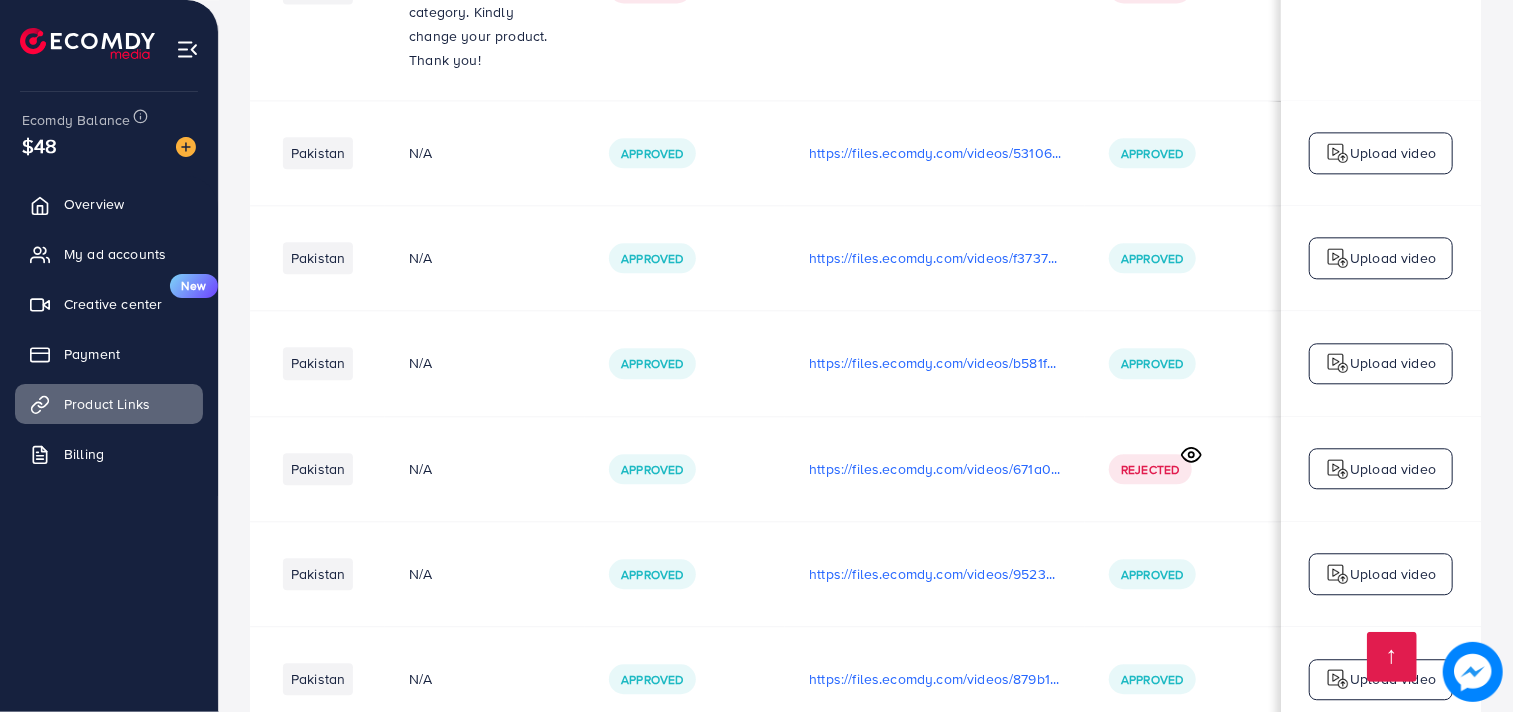 scroll, scrollTop: 3090, scrollLeft: 0, axis: vertical 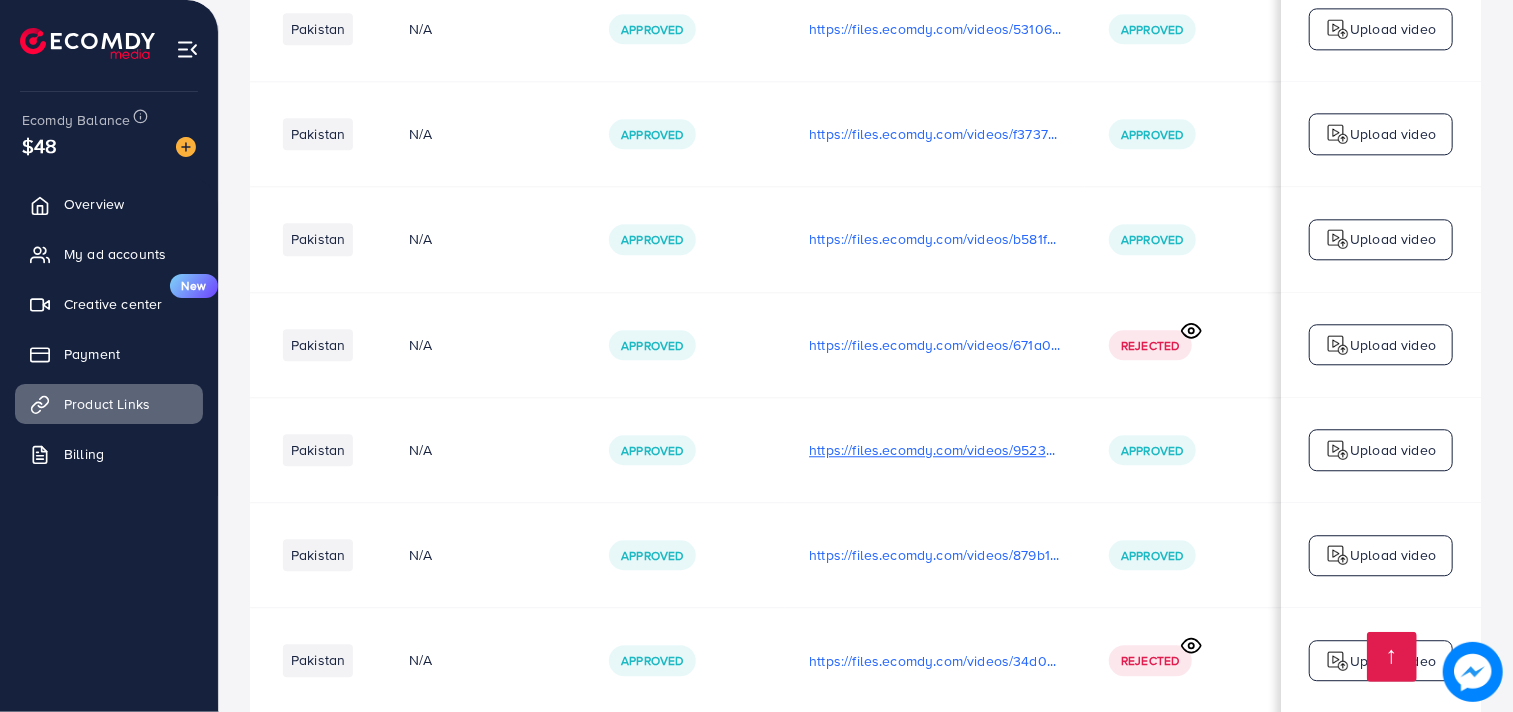 click on "https://files.ecomdy.com/videos/9523d038-63eb-42a9-9f24-7d09319af8dd-1754391727772.mp4" at bounding box center (935, 450) 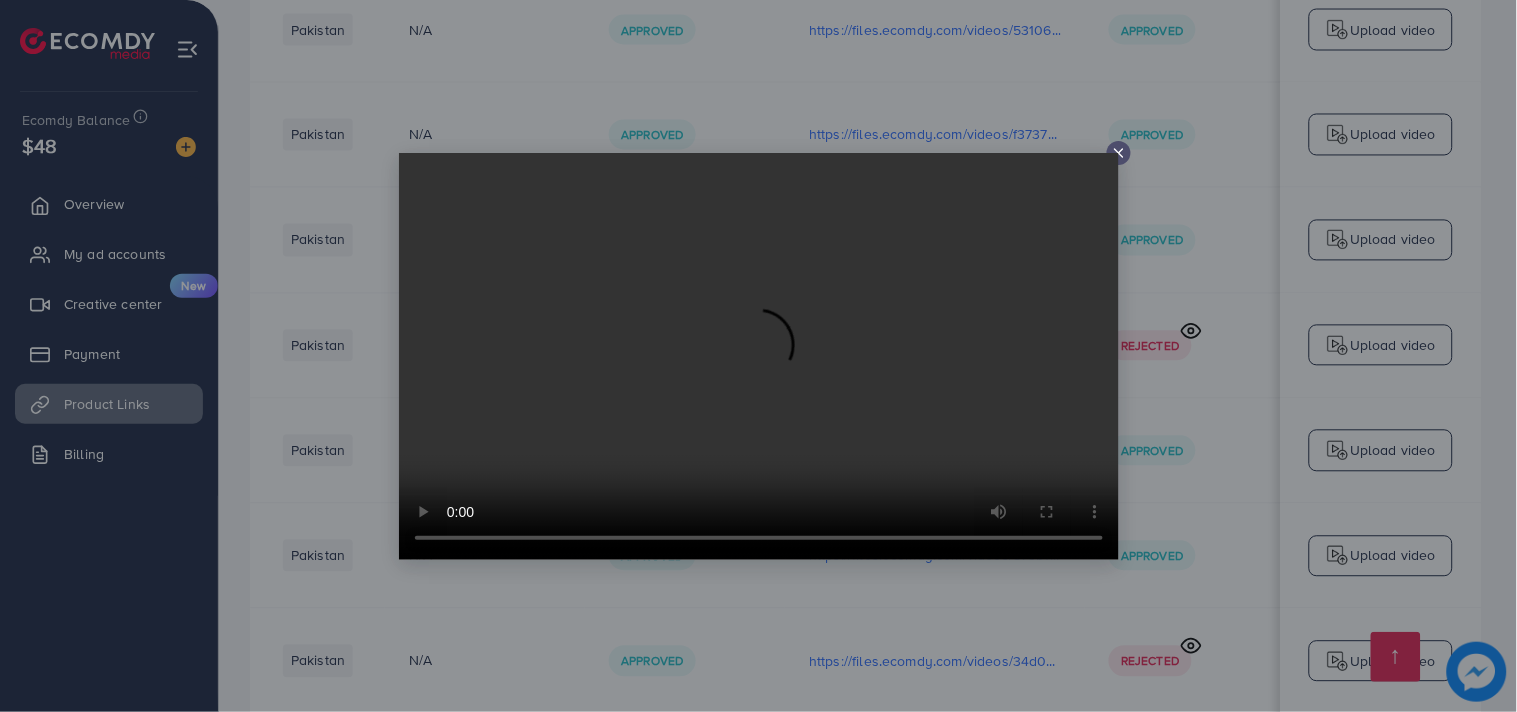 click 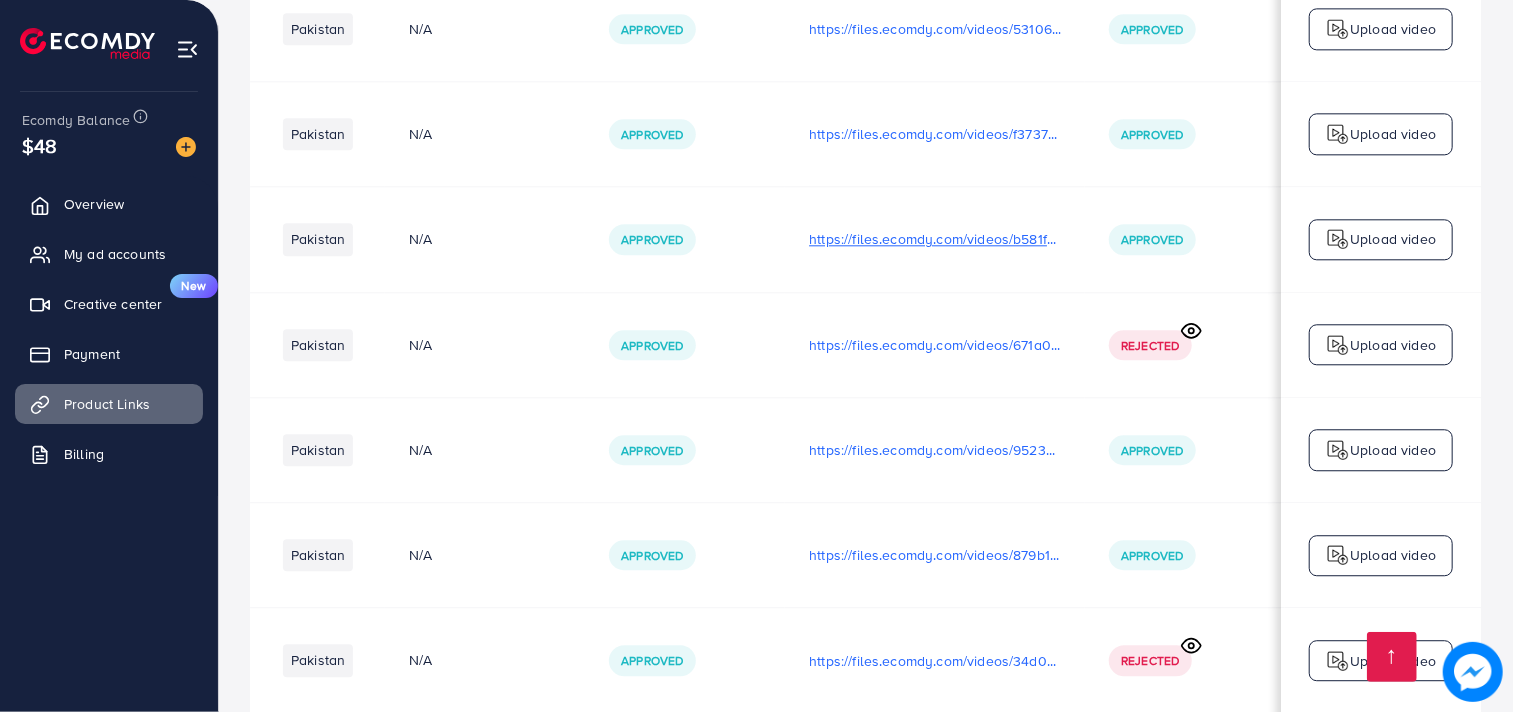 click on "https://files.ecomdy.com/videos/b581f70a-106a-4bdc-a69b-a502df4a5c25-1754290182655.mp4" at bounding box center [935, 239] 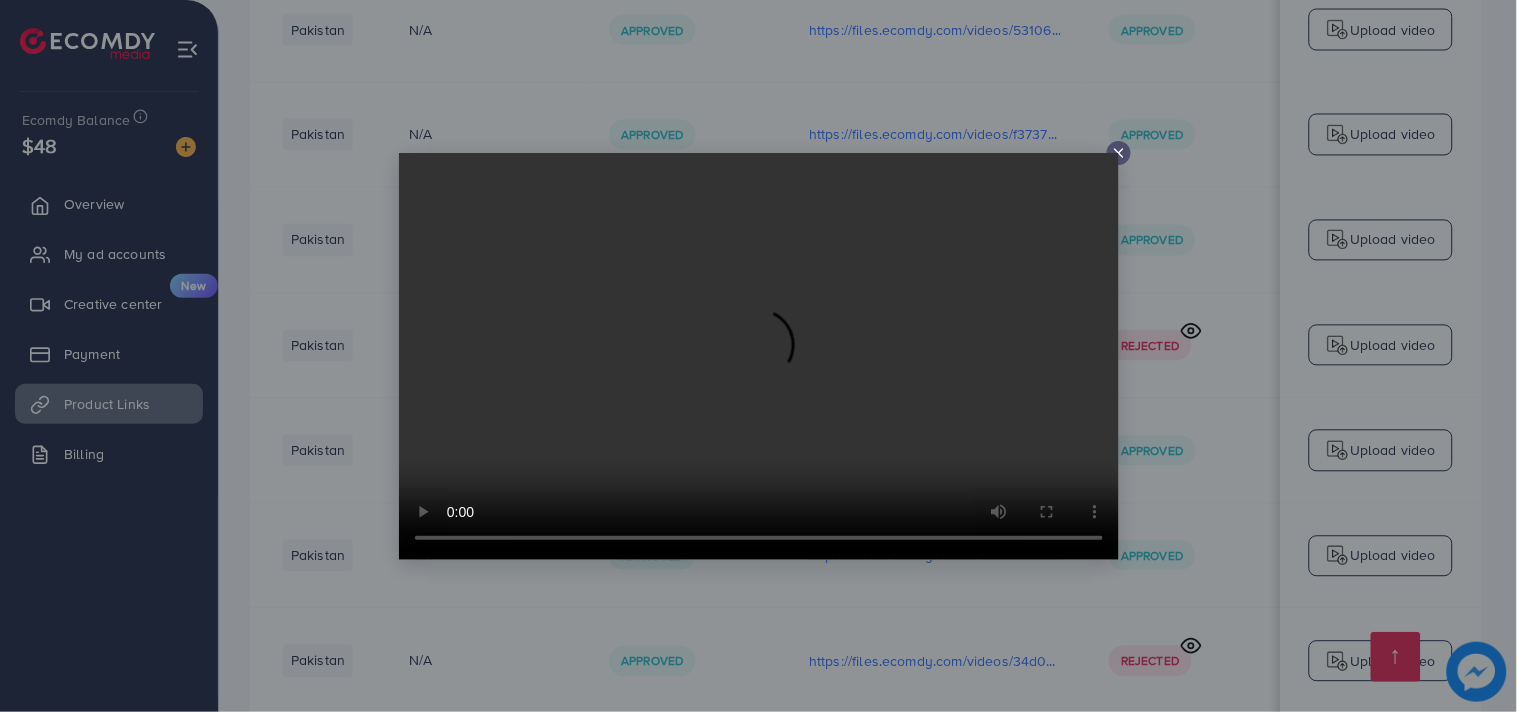 click 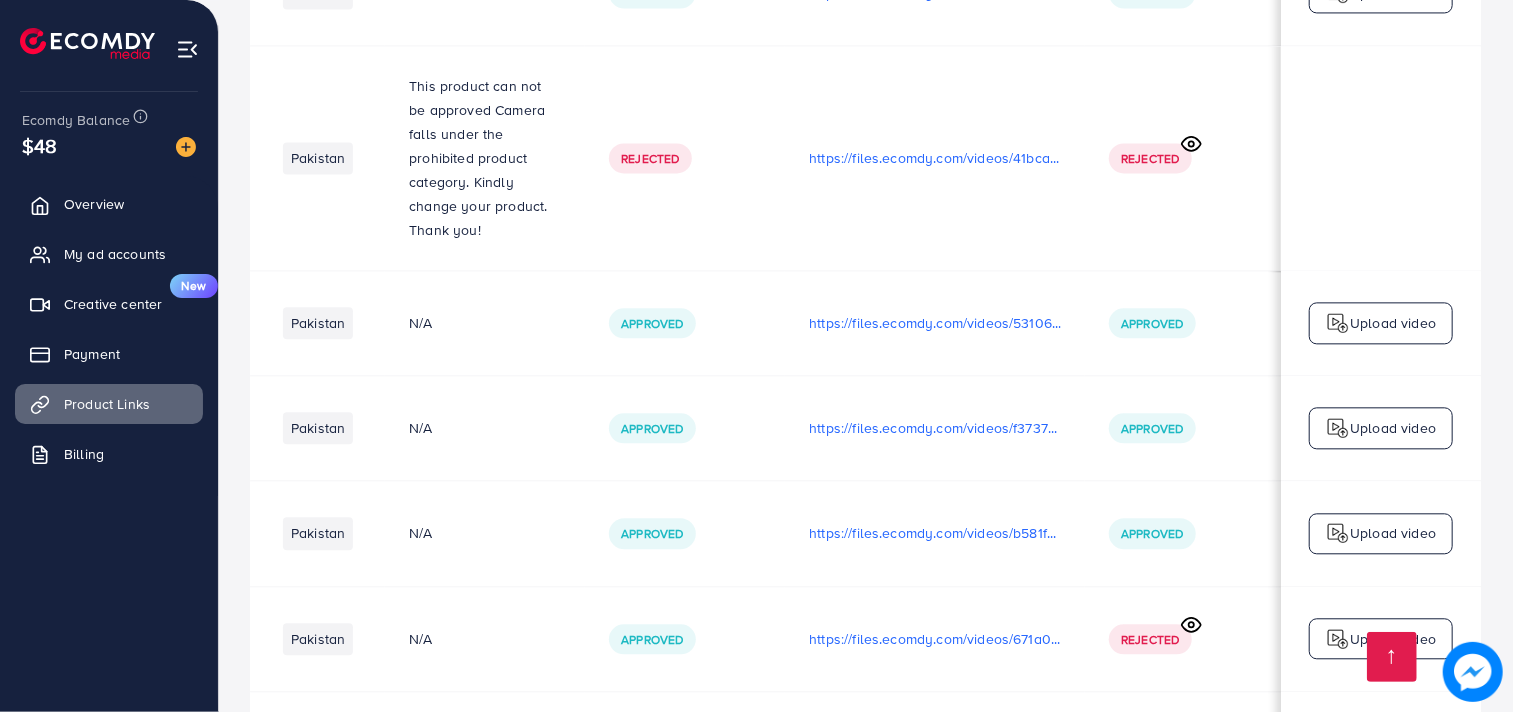 scroll, scrollTop: 2793, scrollLeft: 0, axis: vertical 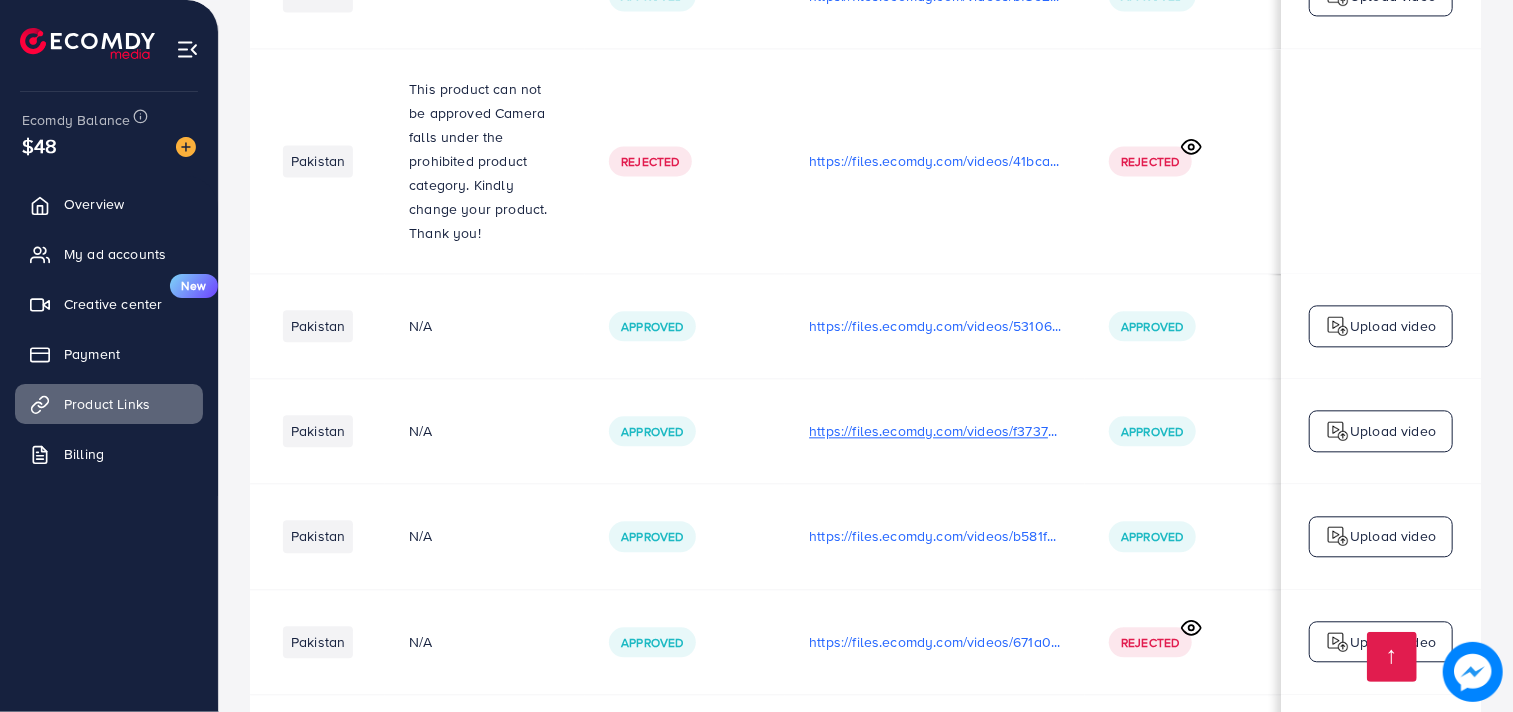 click on "https://files.ecomdy.com/videos/f37377b9-ae87-4369-bb94-763d1d6852c4-1754286459927.mp4" at bounding box center (935, 431) 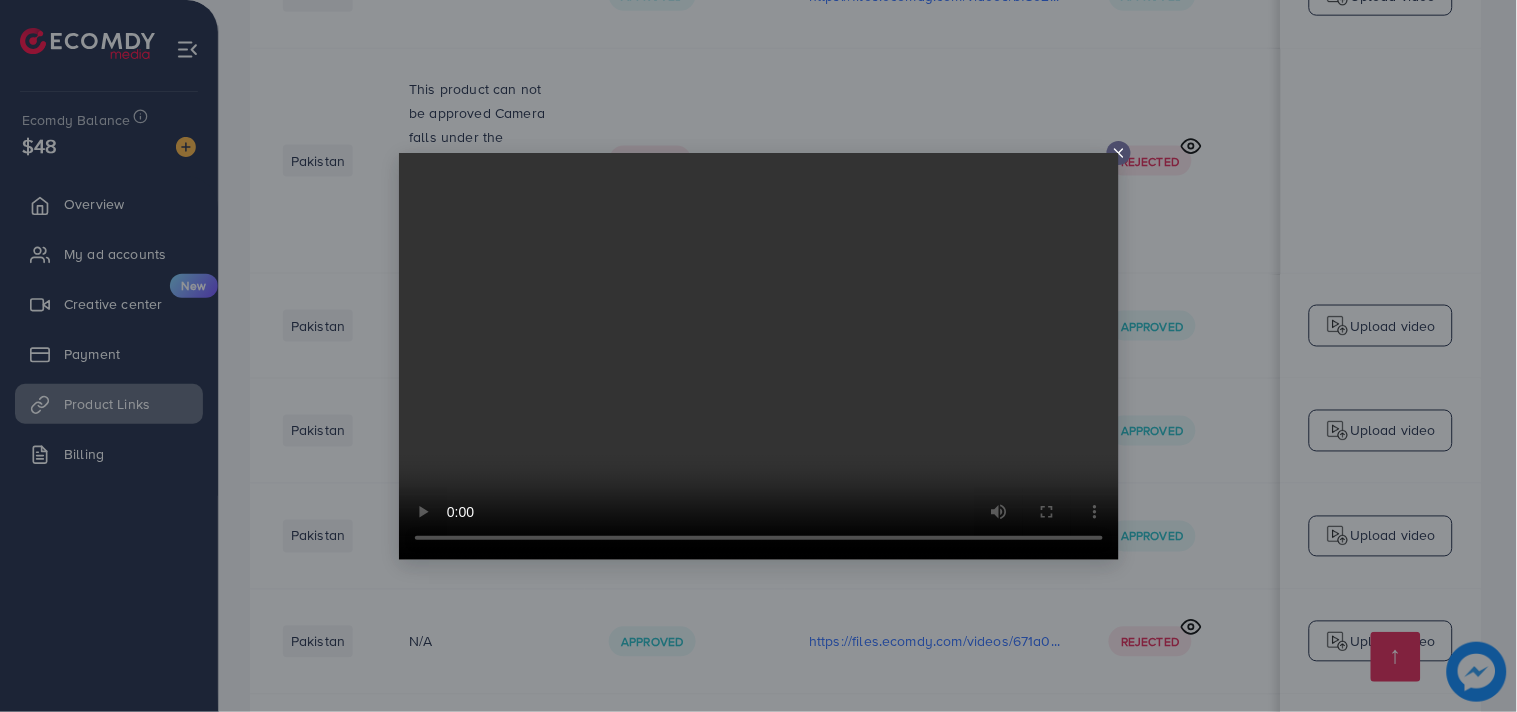 click 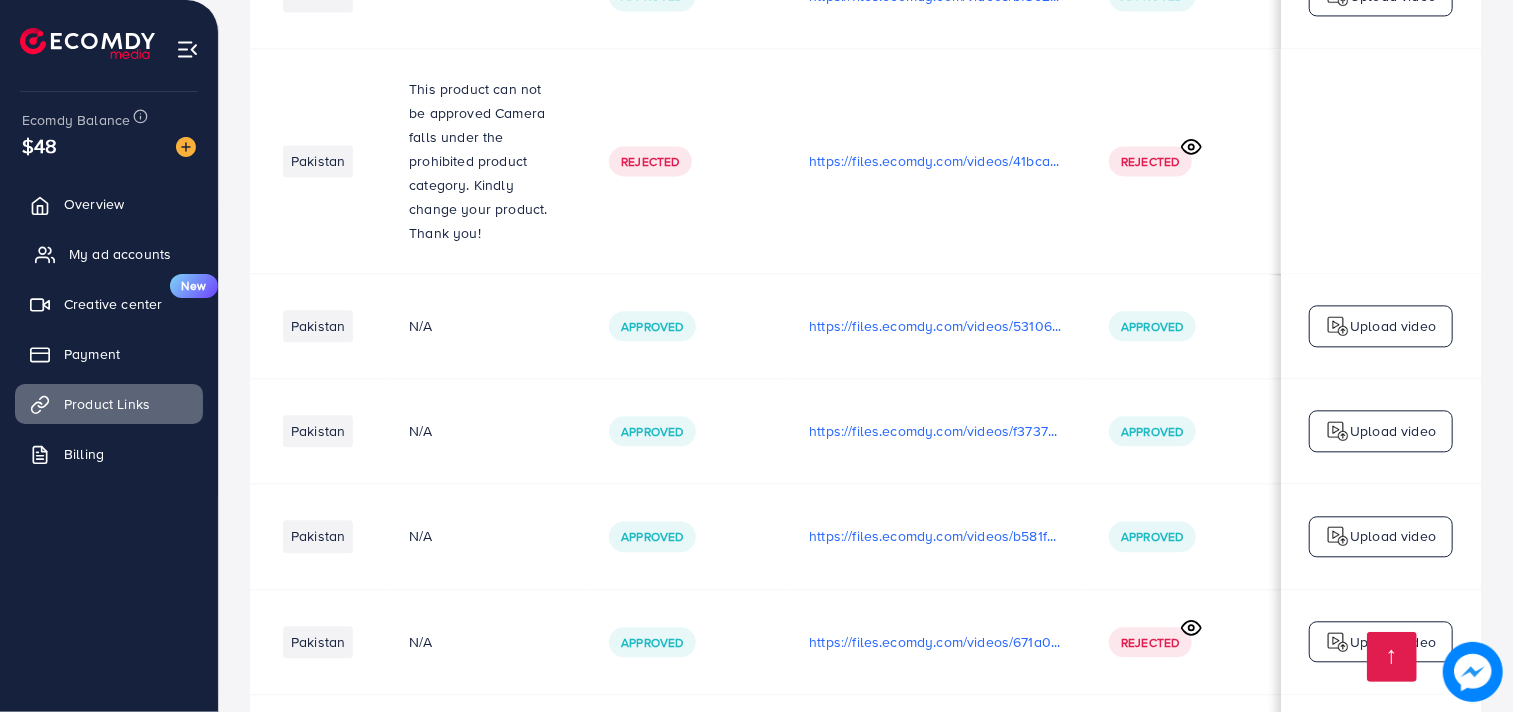 click on "My ad accounts" at bounding box center (120, 254) 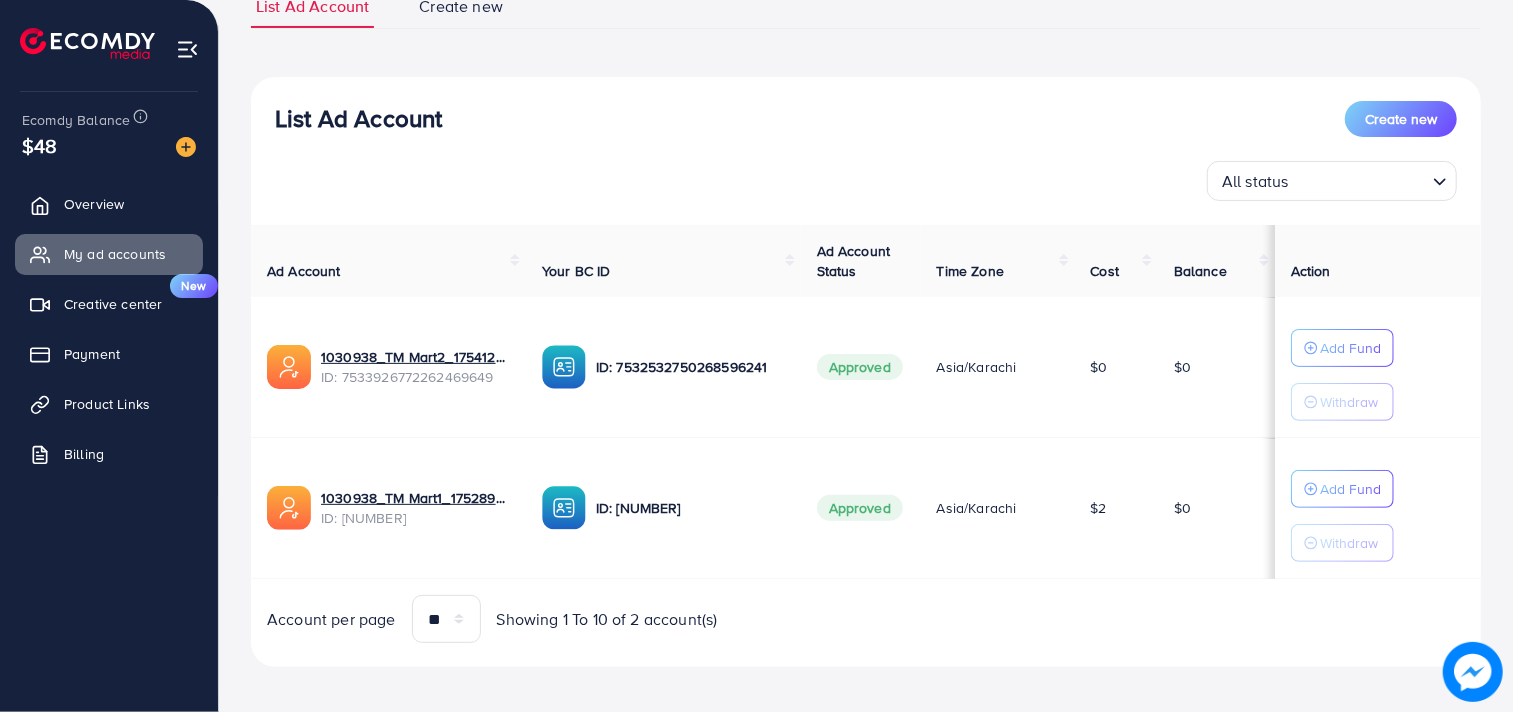 scroll, scrollTop: 174, scrollLeft: 0, axis: vertical 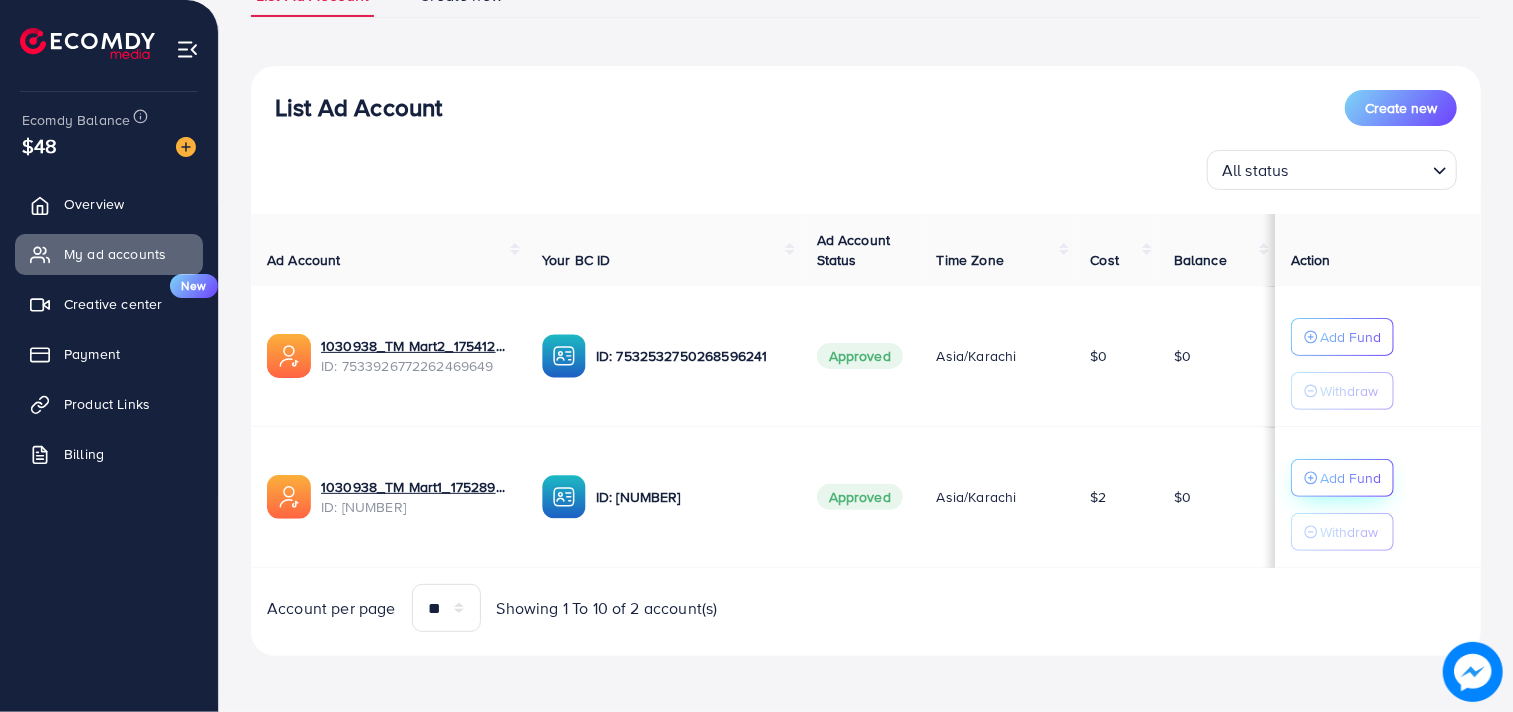 click on "Add Fund" at bounding box center [1342, 337] 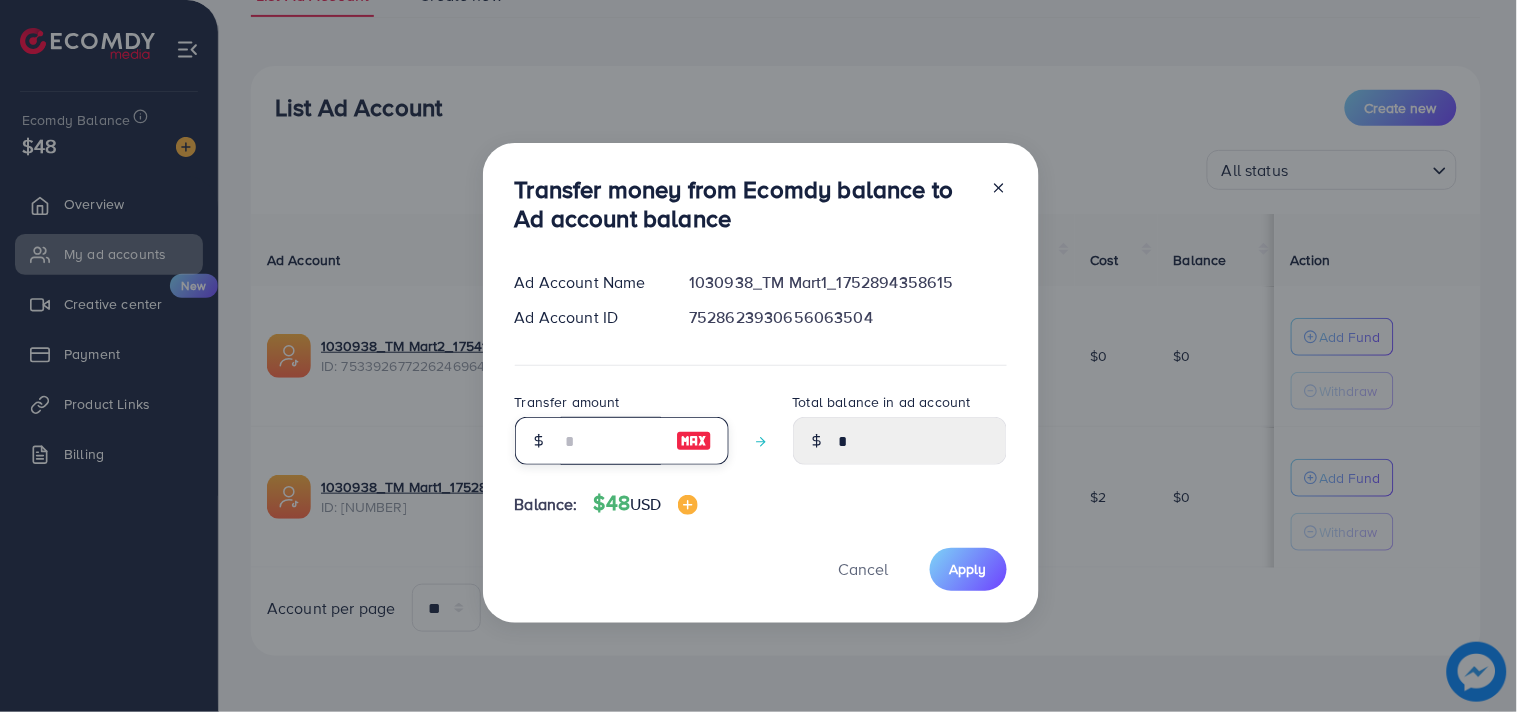 click at bounding box center [611, 441] 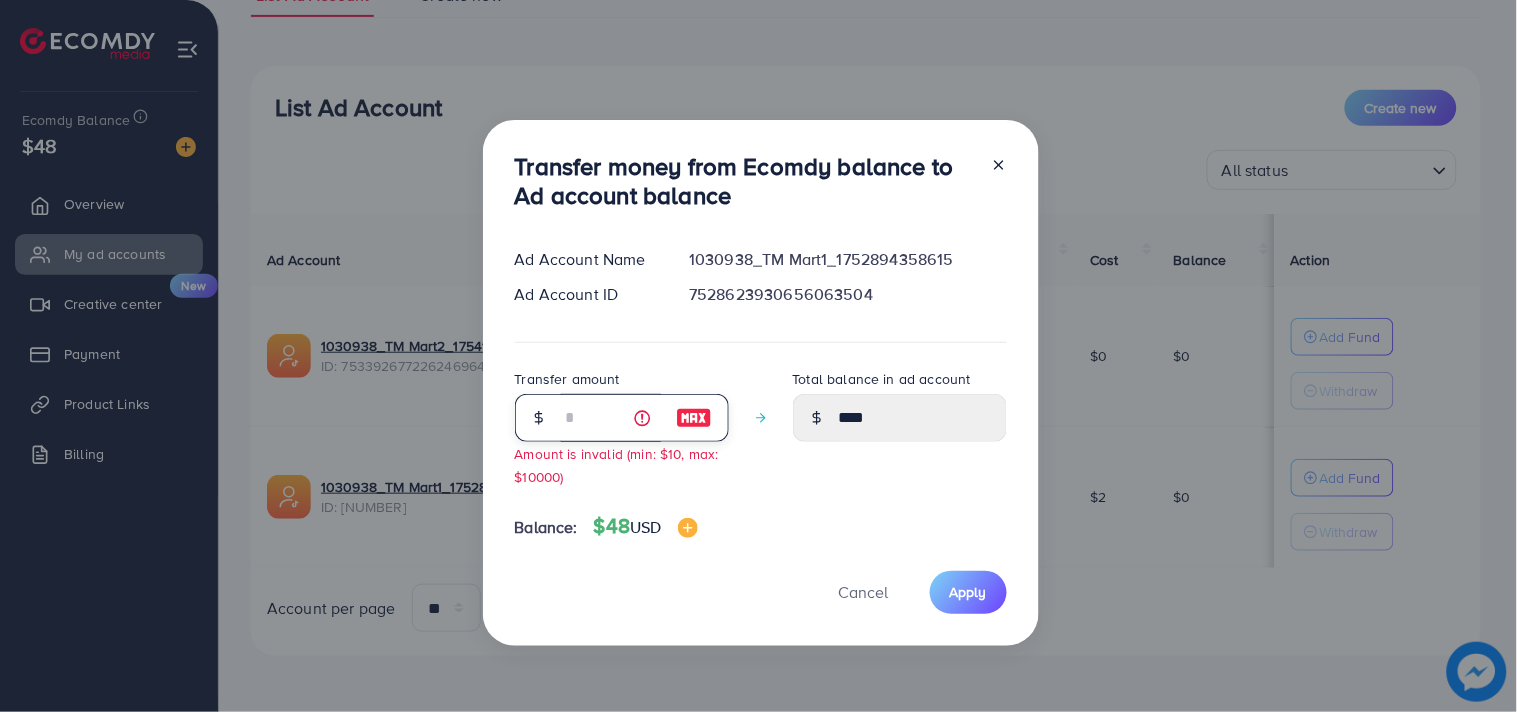 type on "**" 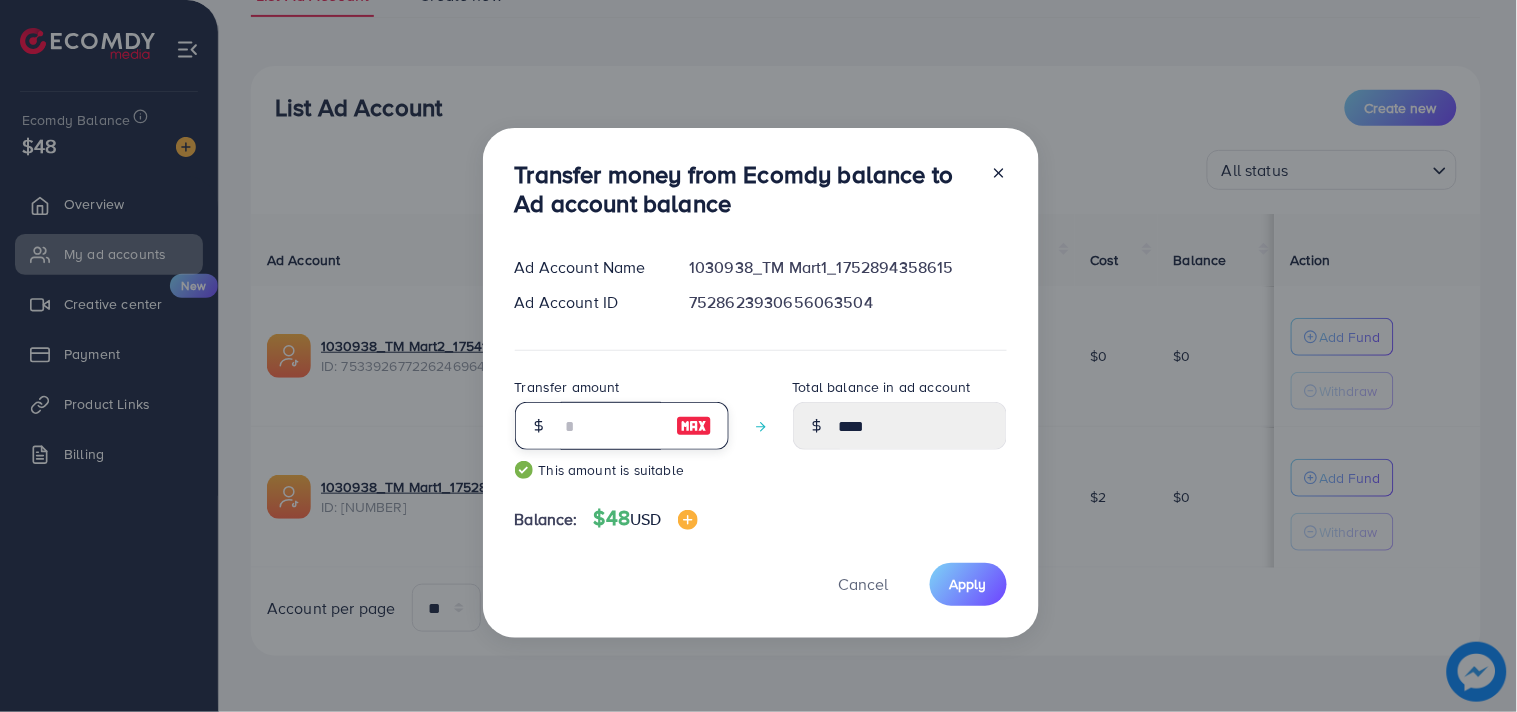 type on "*****" 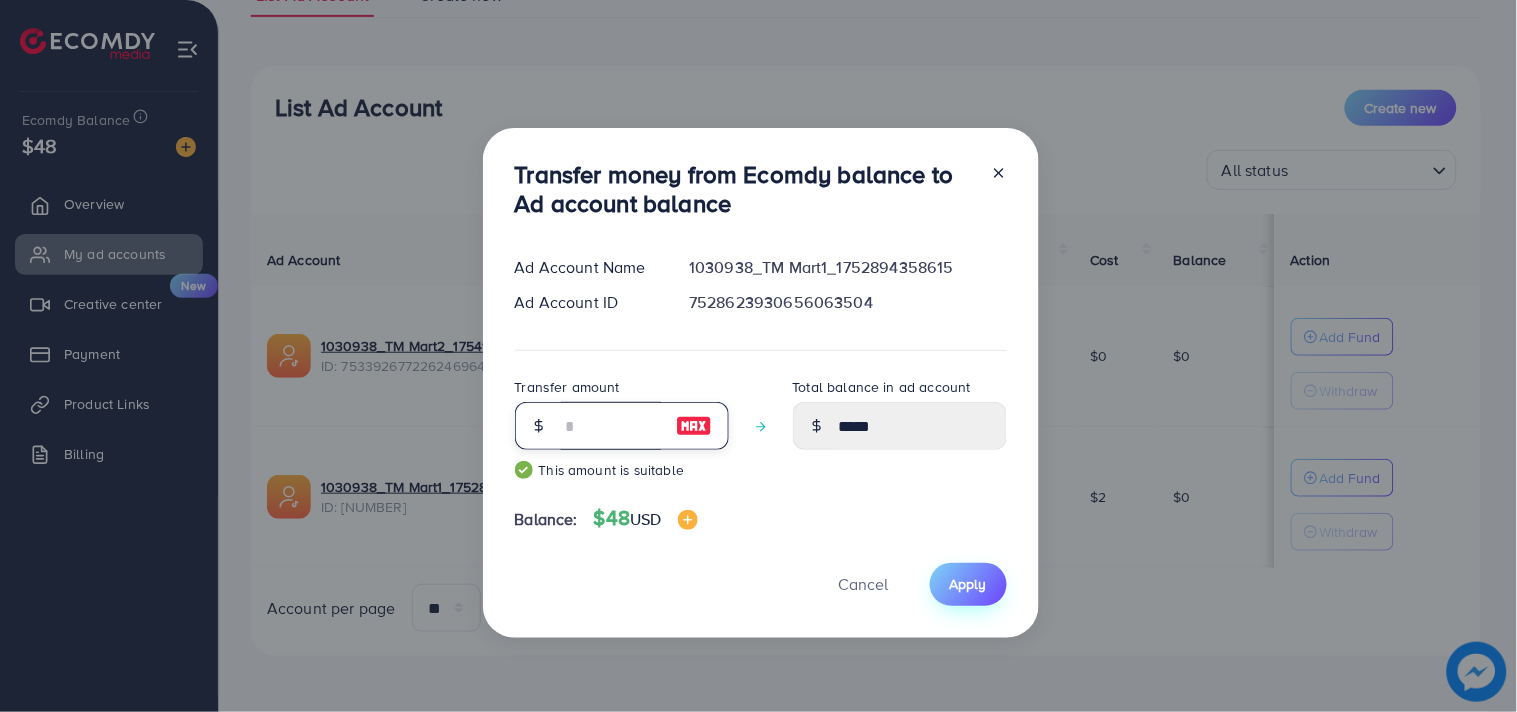 type on "**" 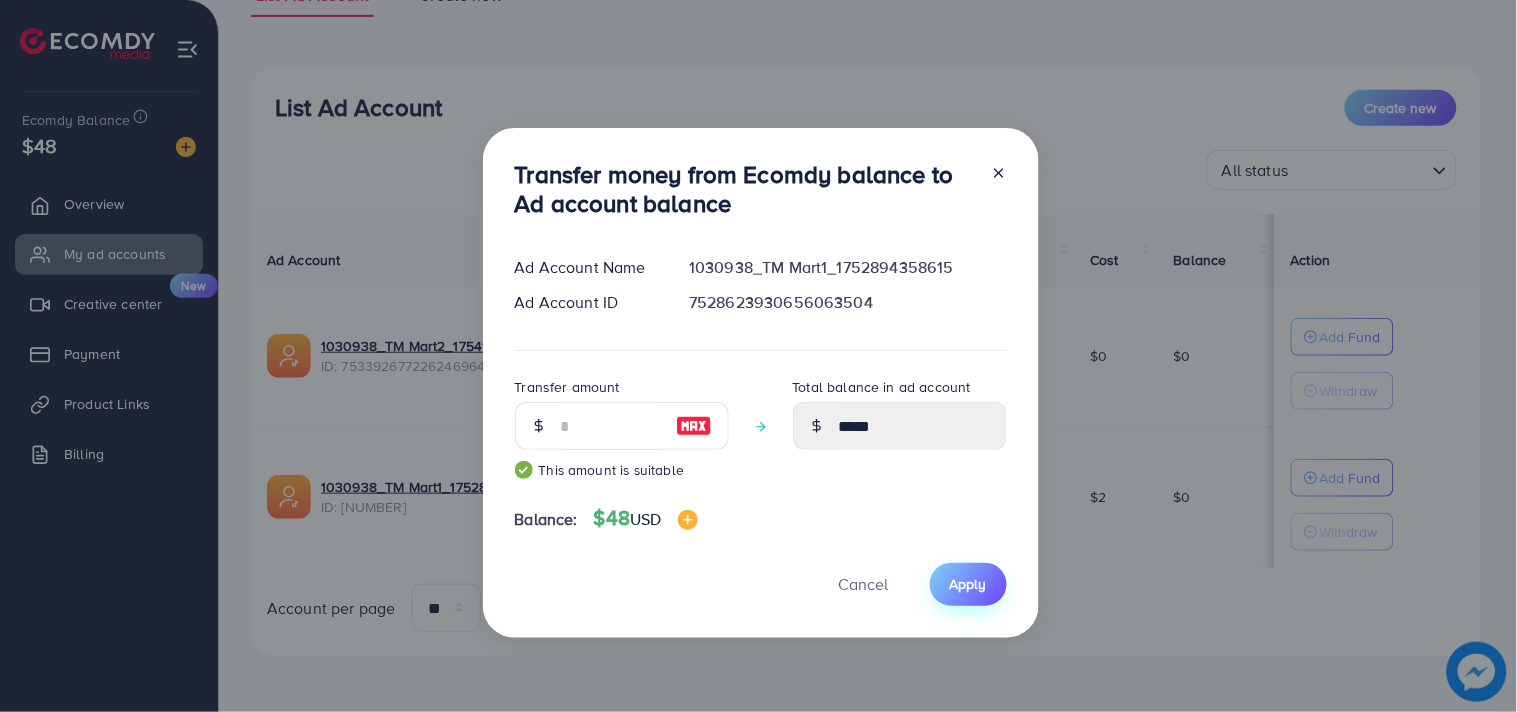 click on "Apply" at bounding box center [968, 584] 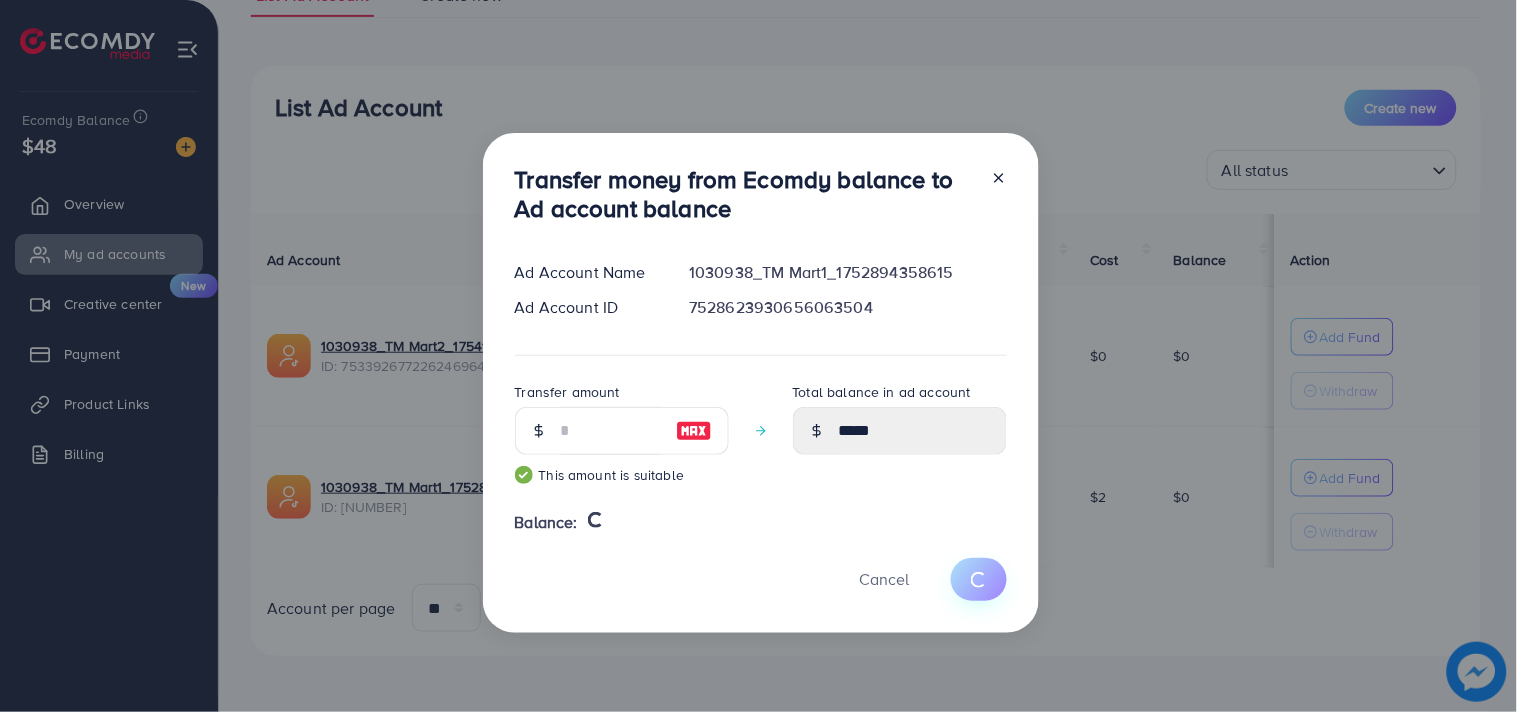 type 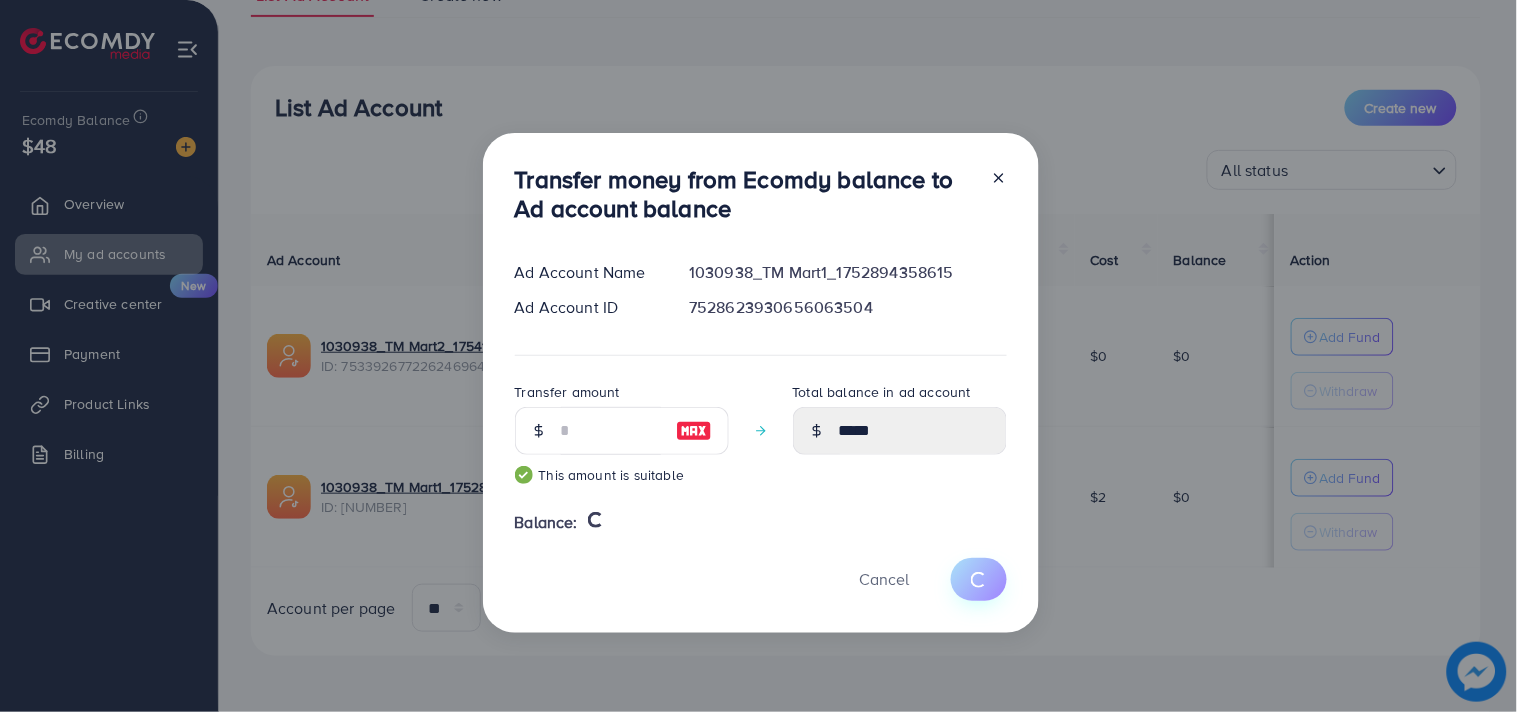 type on "*" 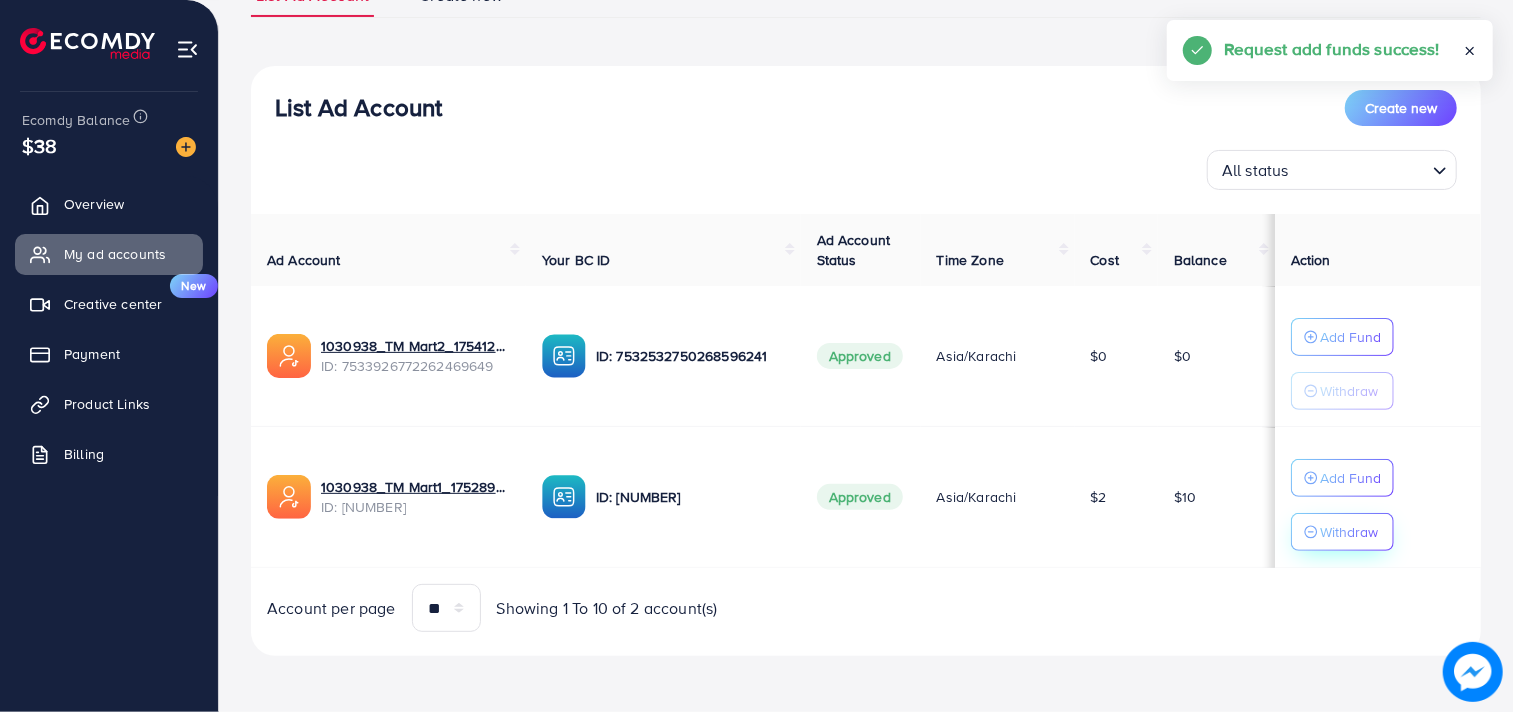 click on "Withdraw" at bounding box center [1349, 532] 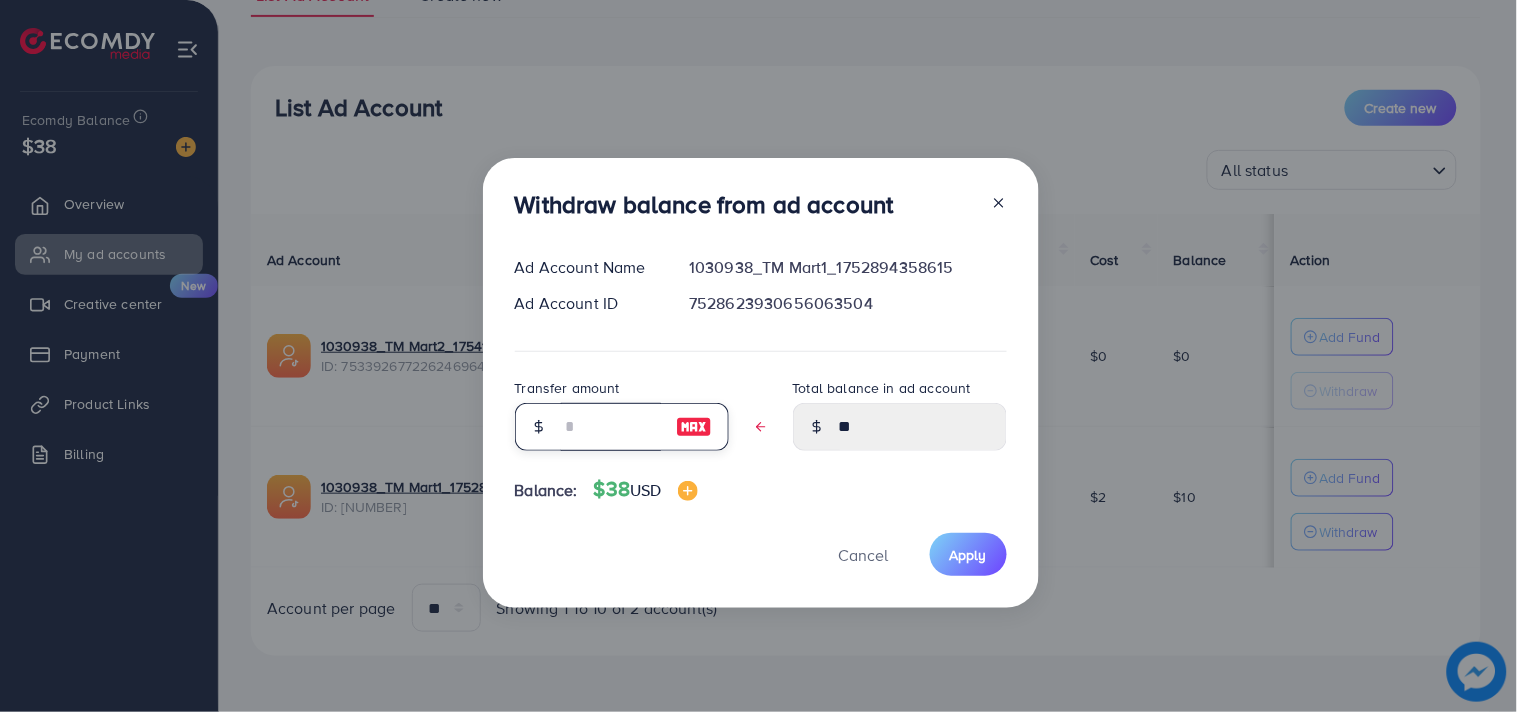click at bounding box center [611, 427] 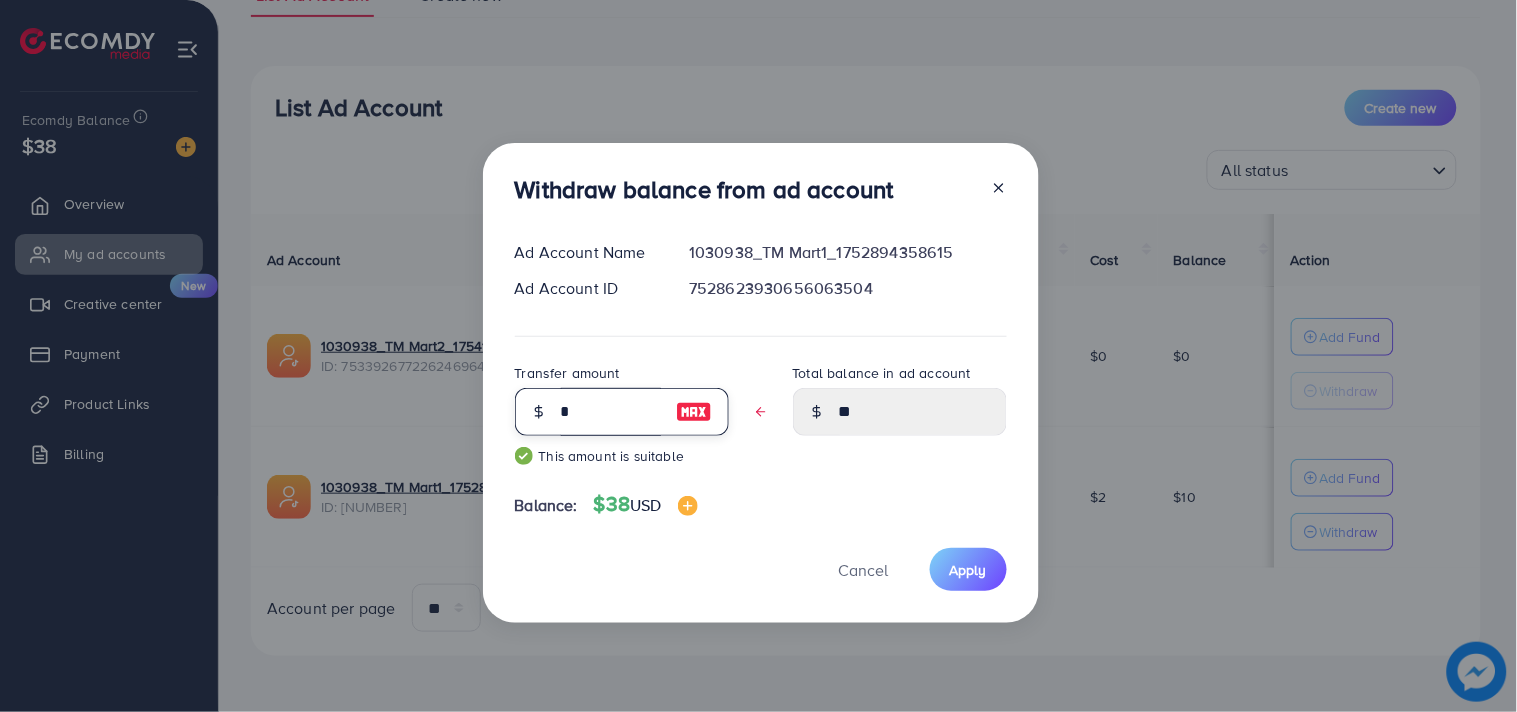 type on "****" 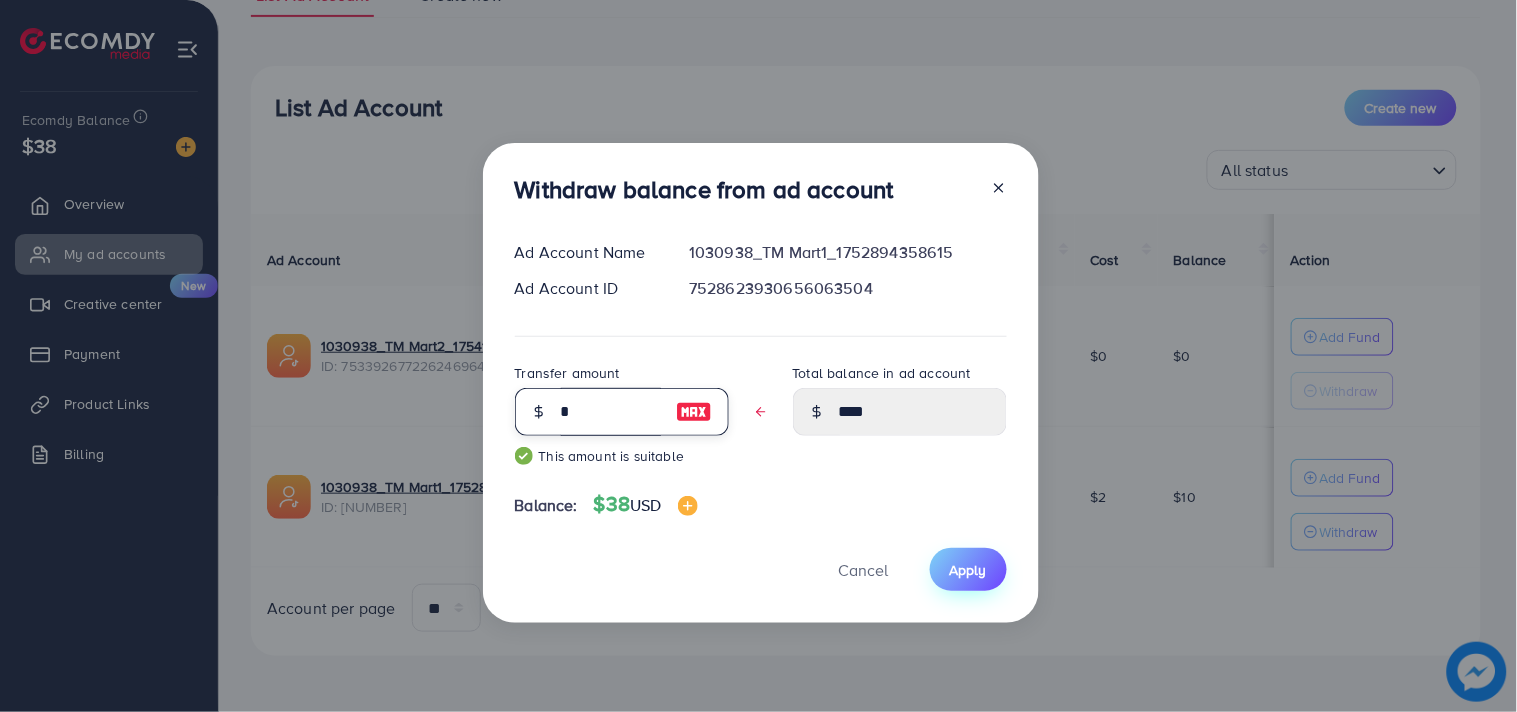 type on "*" 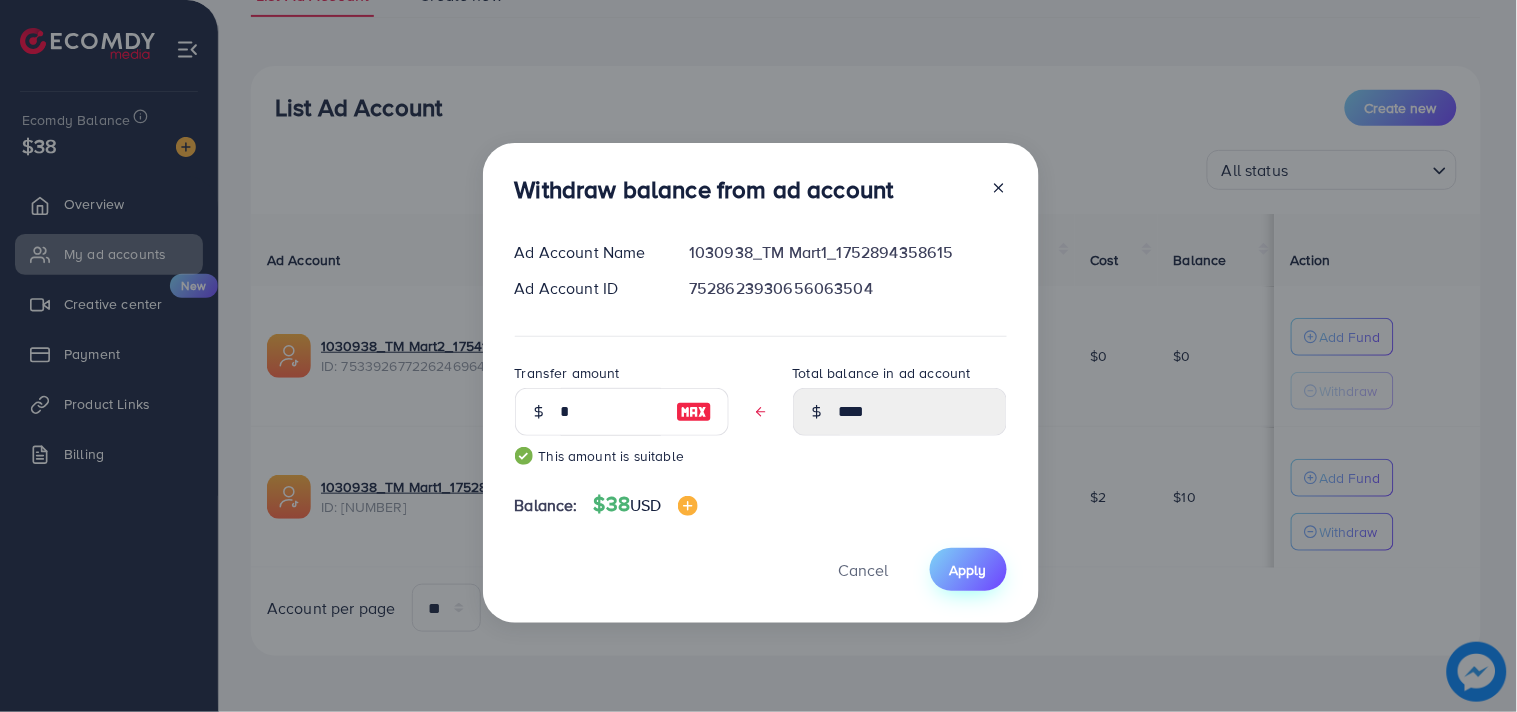 click on "Apply" at bounding box center (968, 570) 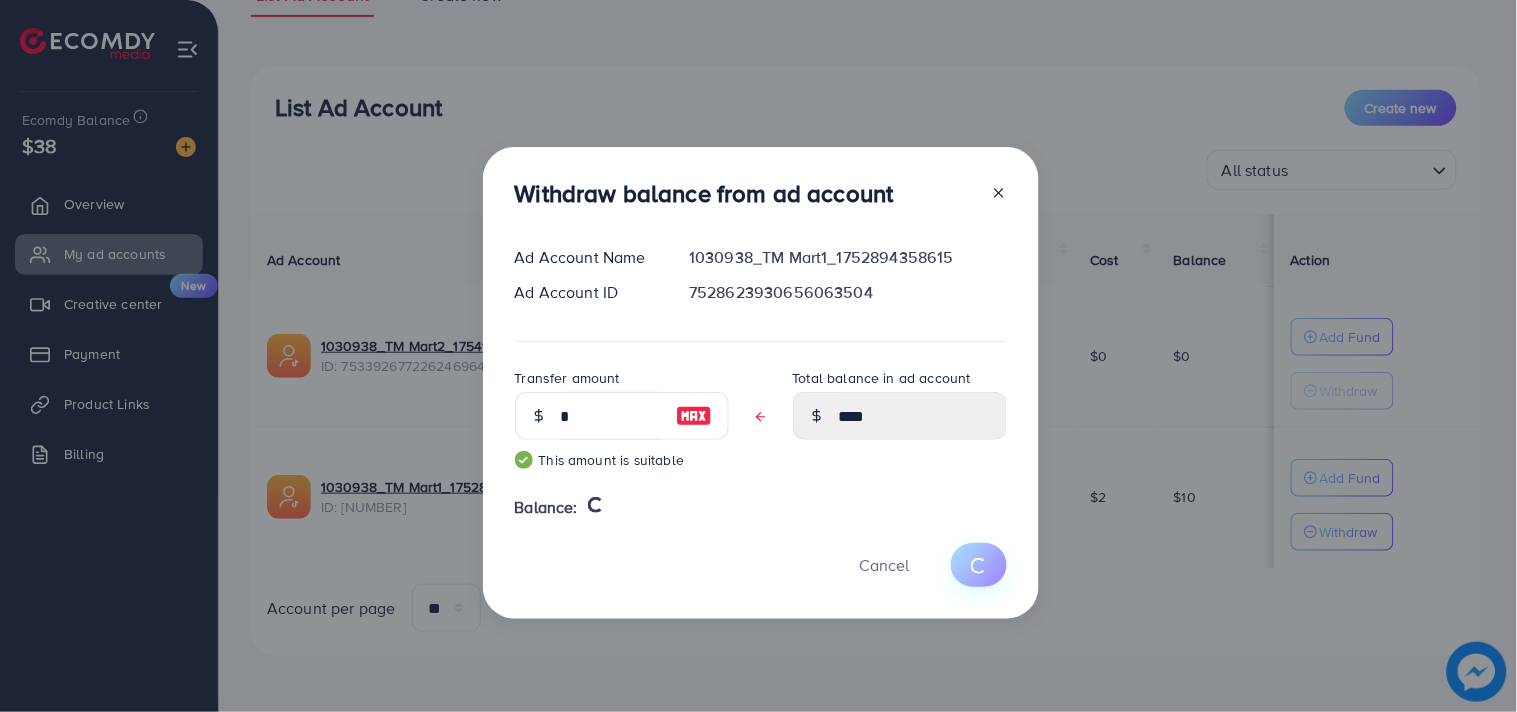 type 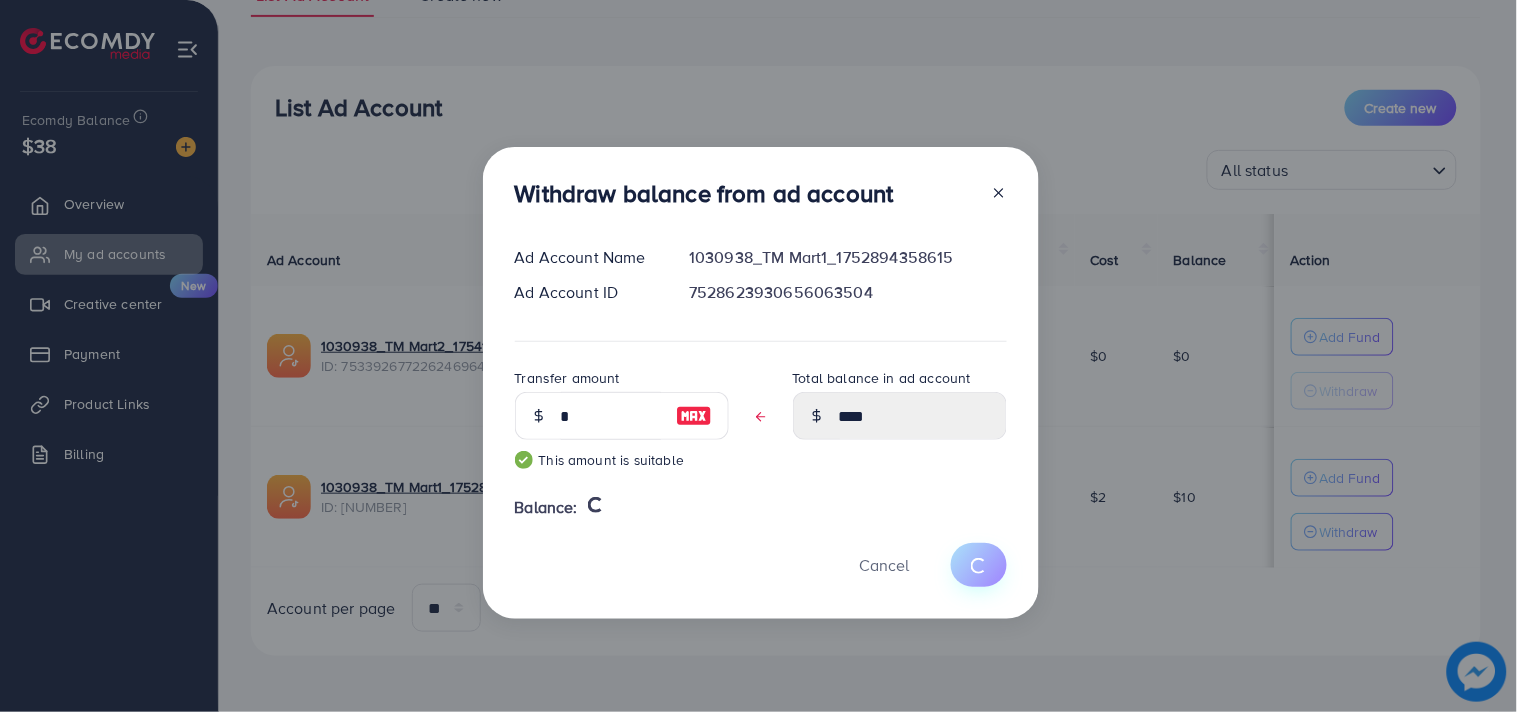 type on "**" 